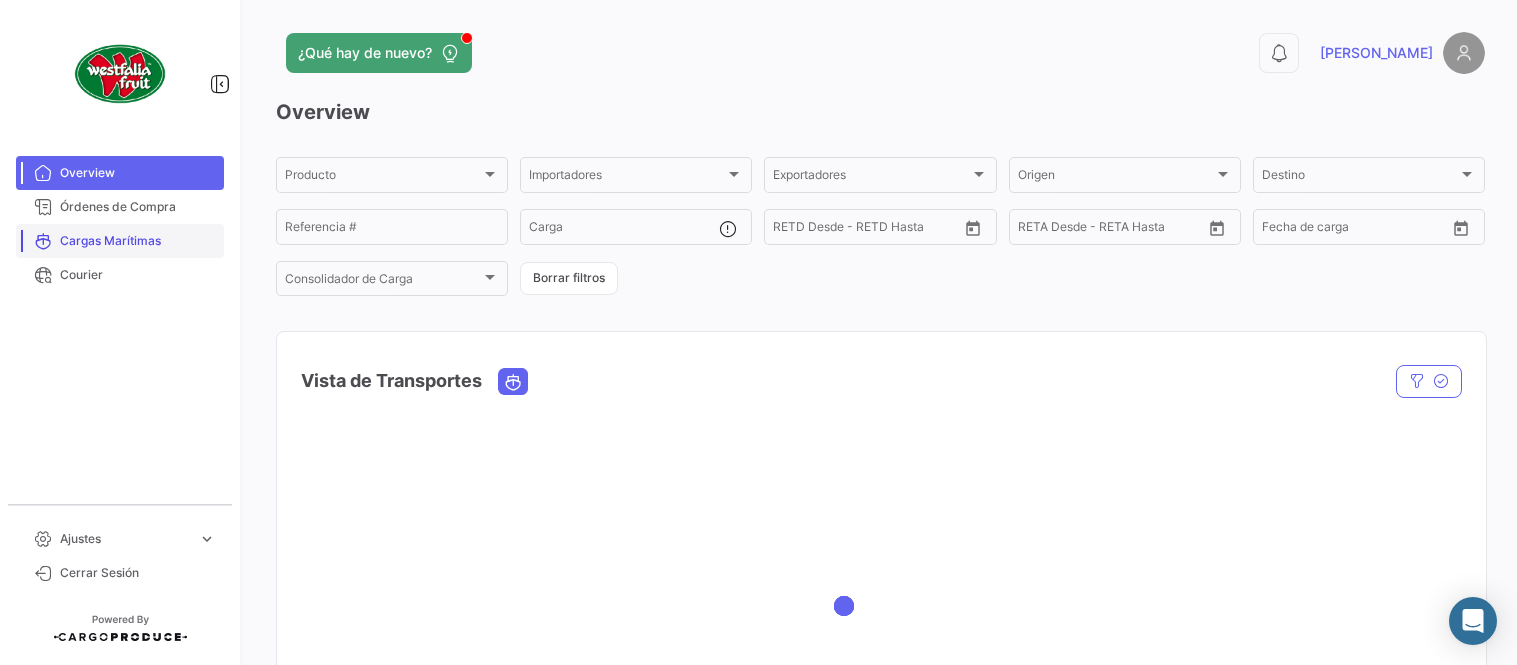 scroll, scrollTop: 0, scrollLeft: 0, axis: both 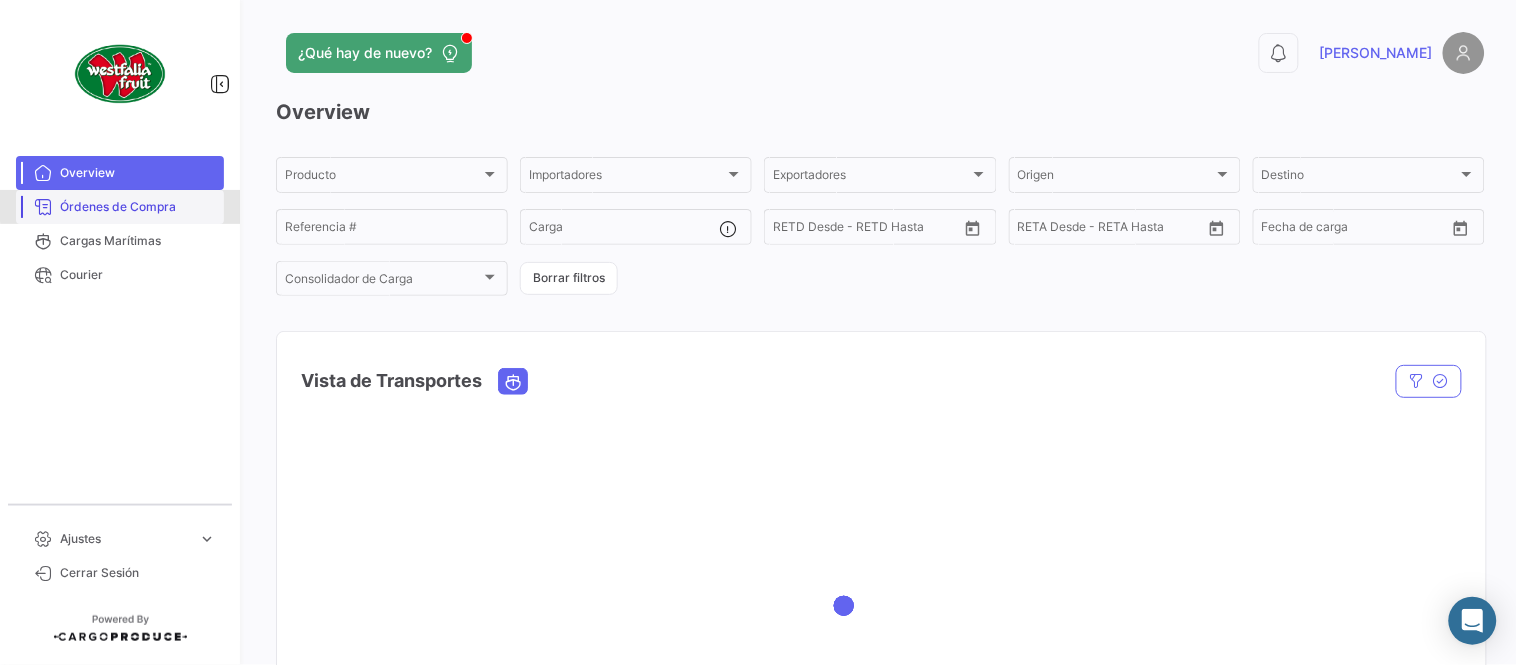 click on "Órdenes de Compra" at bounding box center (138, 207) 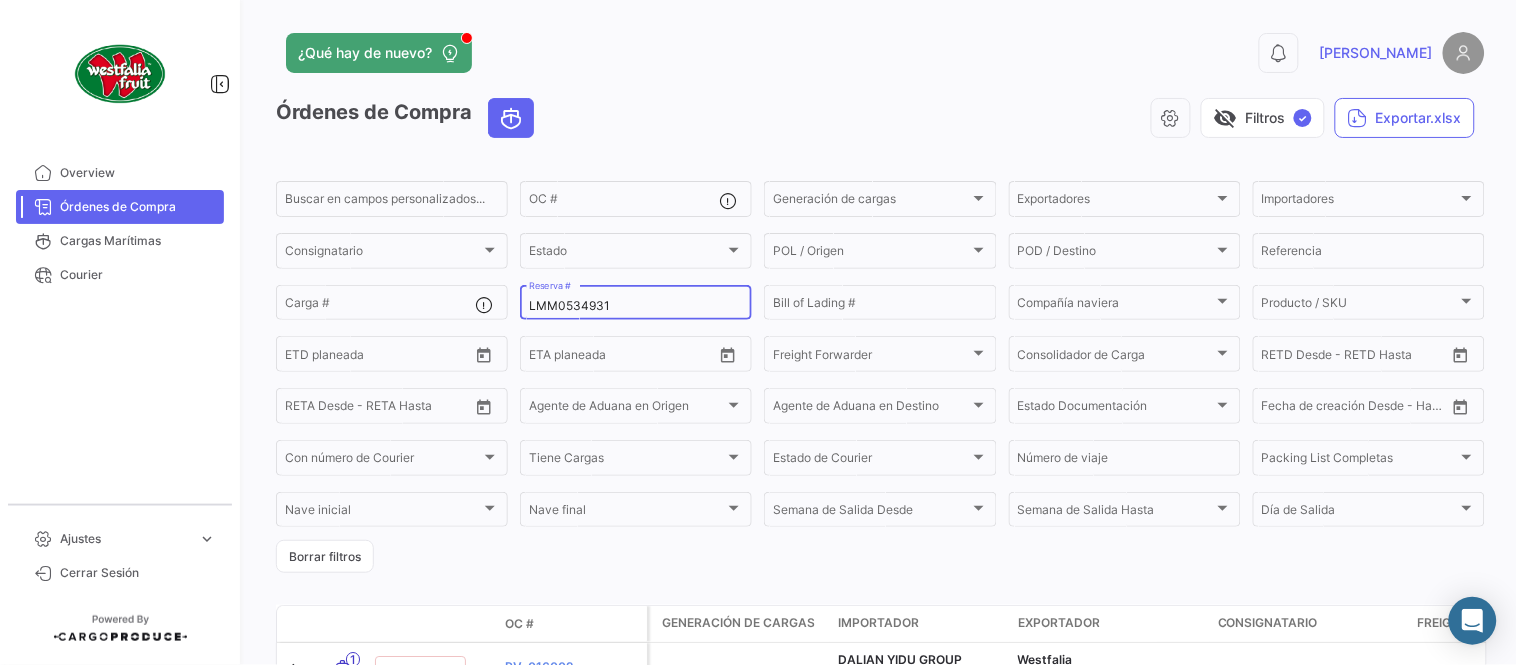 click on "LMM0534931" at bounding box center [636, 306] 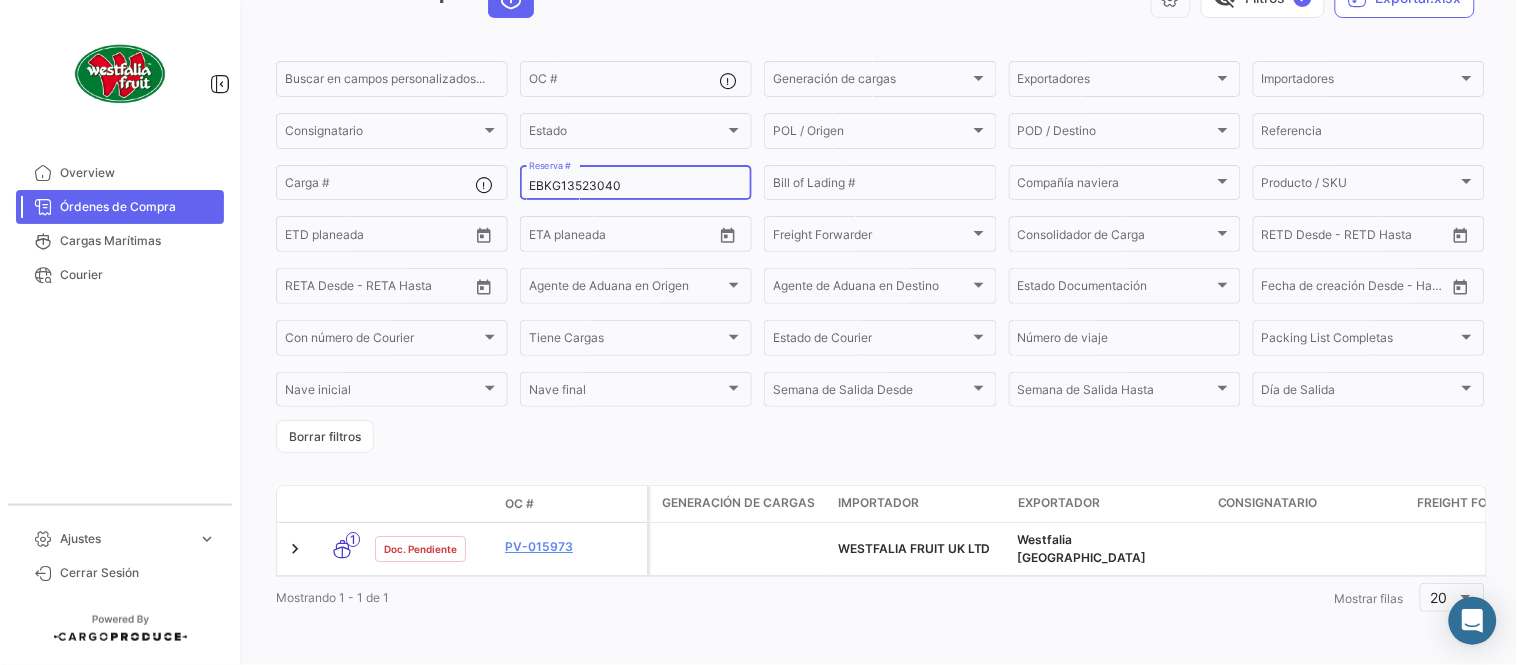 scroll, scrollTop: 128, scrollLeft: 0, axis: vertical 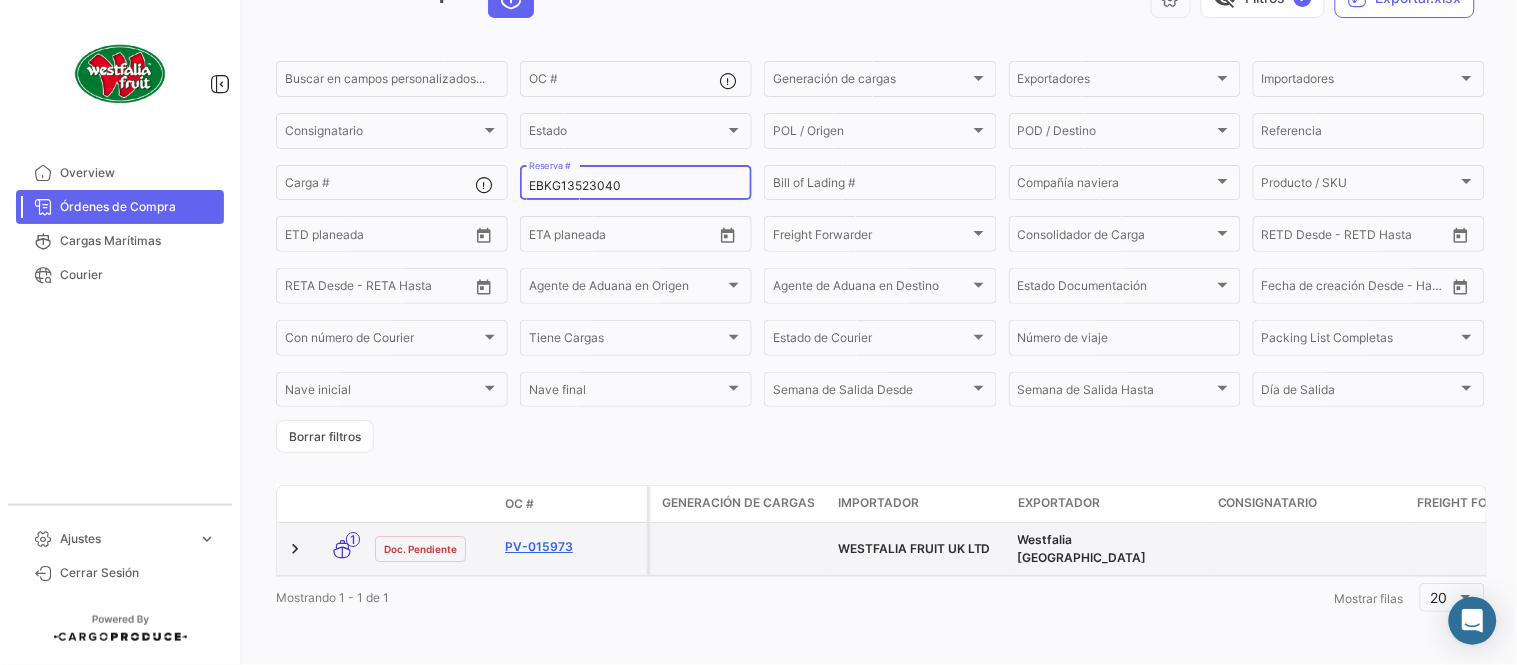 type on "EBKG13523040" 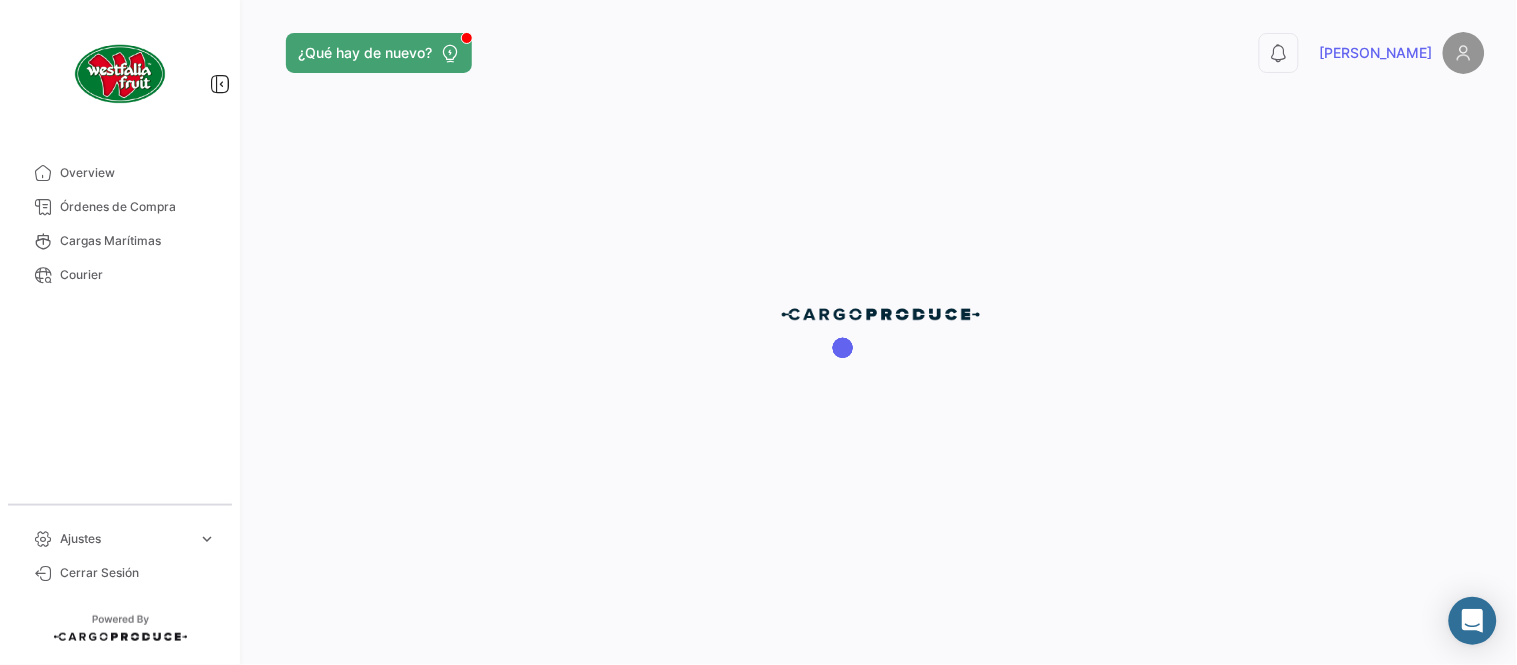 scroll, scrollTop: 0, scrollLeft: 0, axis: both 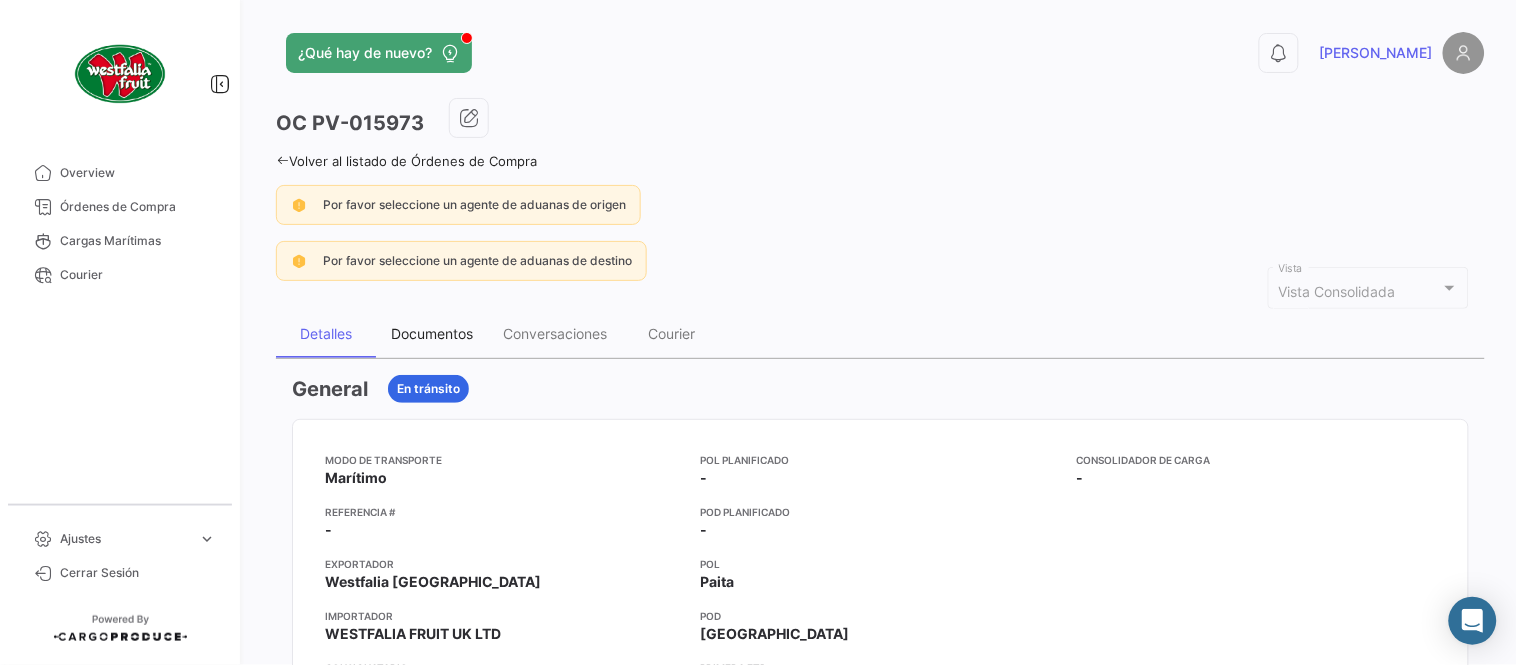 click on "Documentos" at bounding box center [432, 333] 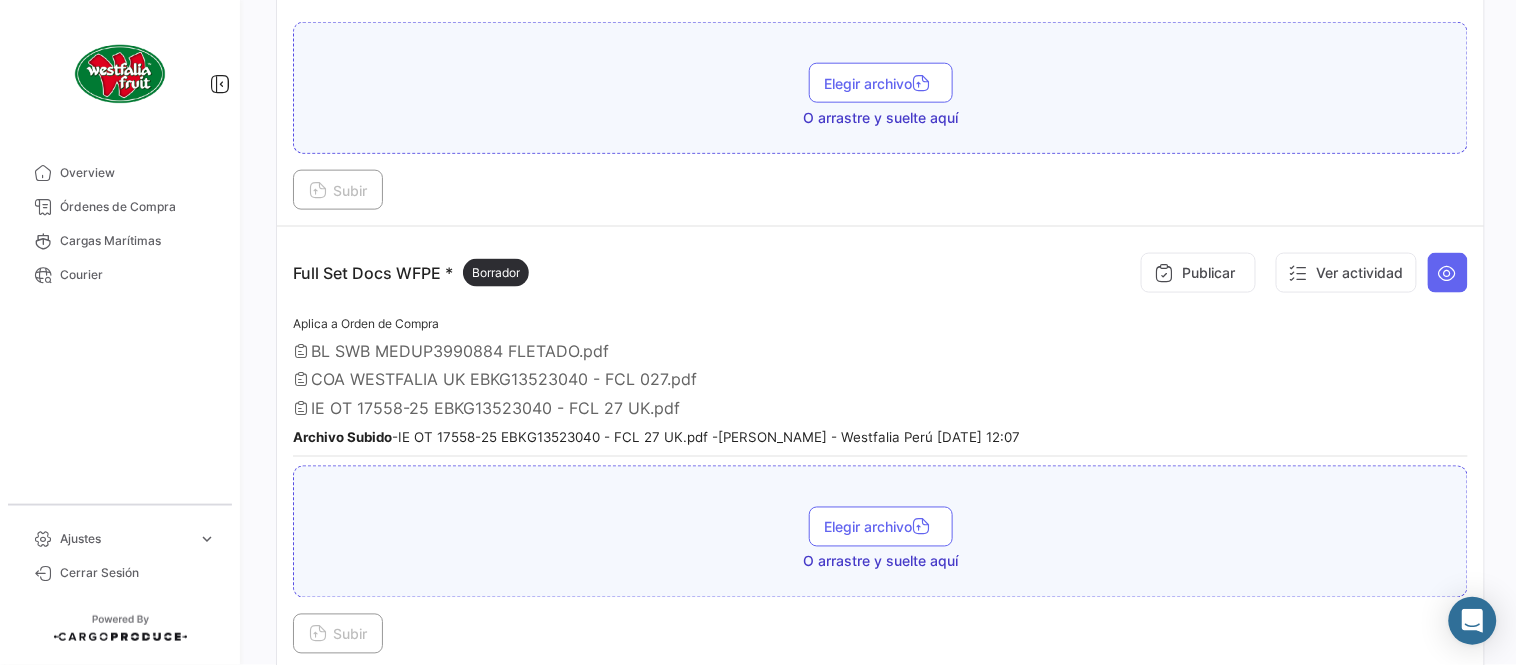 scroll, scrollTop: 554, scrollLeft: 0, axis: vertical 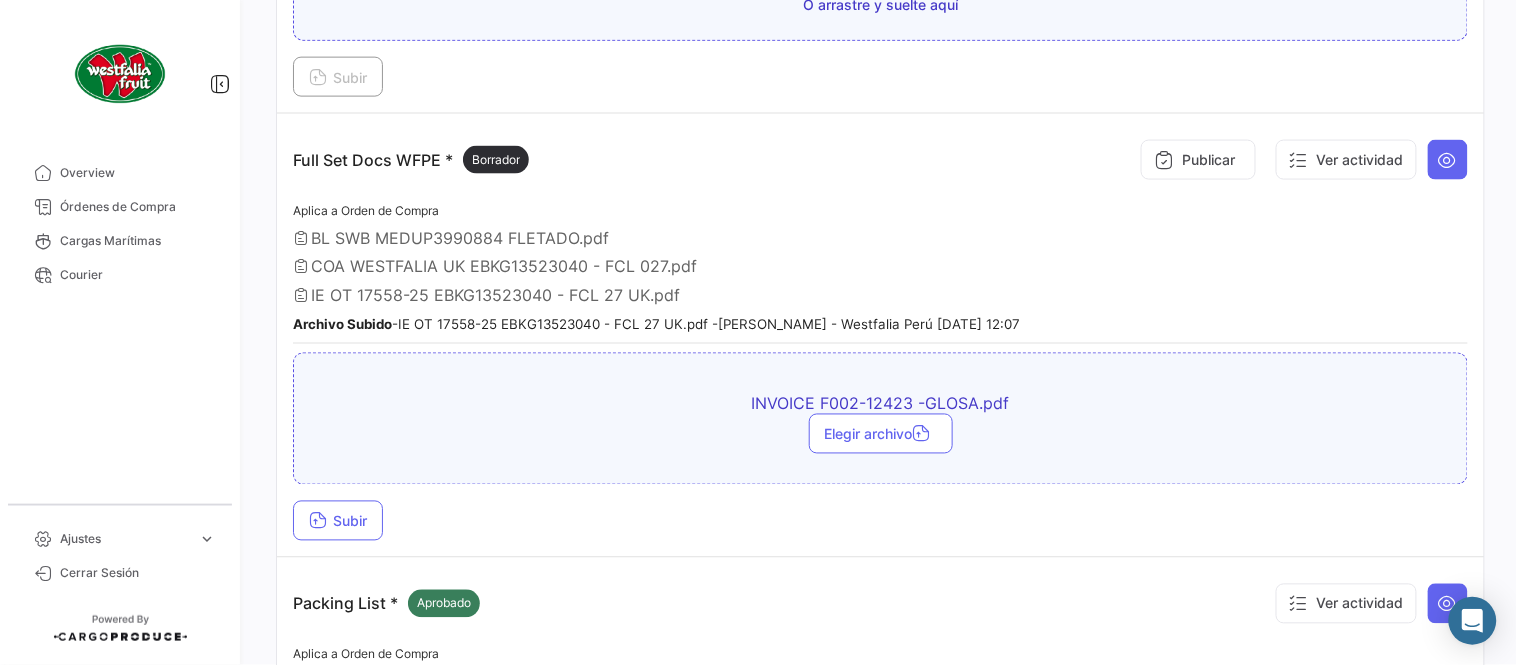 click on "Full Set Docs WFPE *   Borrador   Publicar   Ver actividad   Aplica a Orden de Compra   BL SWB MEDUP3990884 FLETADO.pdf   COA WESTFALIA UK EBKG13523040  - FCL 027.pdf   IE OT 17558-25 EBKG13523040  - FCL 27 [GEOGRAPHIC_DATA]pdf  Archivo Subido  -   IE OT 17558-25 EBKG13523040  - FCL 27 [GEOGRAPHIC_DATA]pdf -   [PERSON_NAME]  - Westfalia [GEOGRAPHIC_DATA] [DATE] 12:07   INVOICE F002-12423  -GLOSA.pdf   Elegir archivo   Subir" at bounding box center [880, 336] 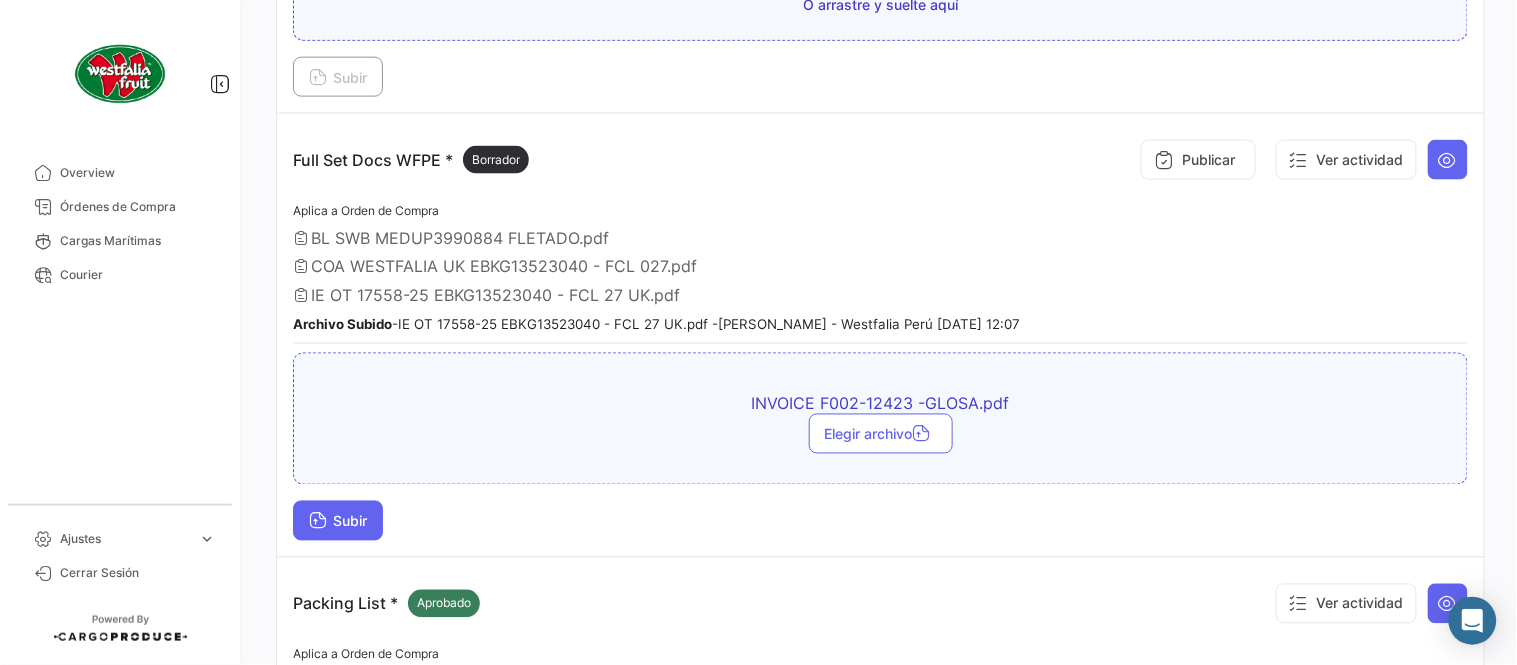 click on "Subir" at bounding box center (338, 521) 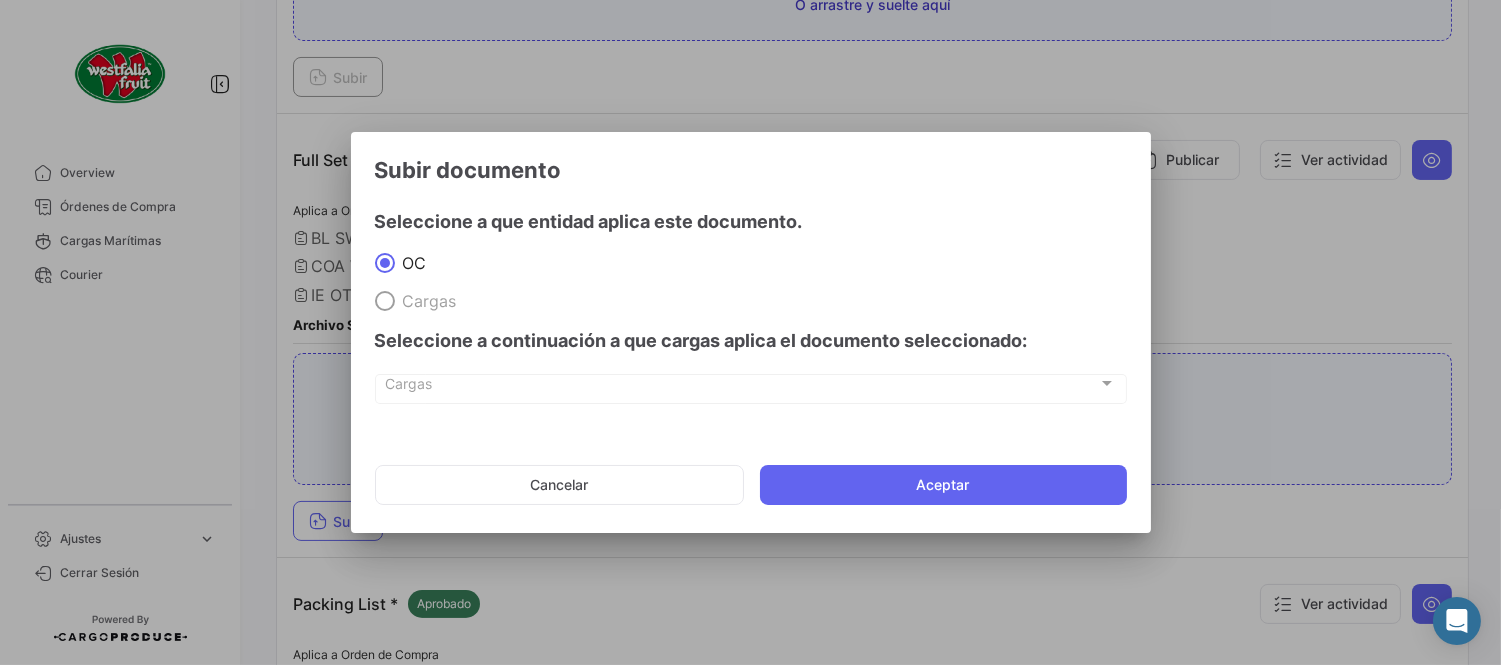 click on "Cancelar   Aceptar" 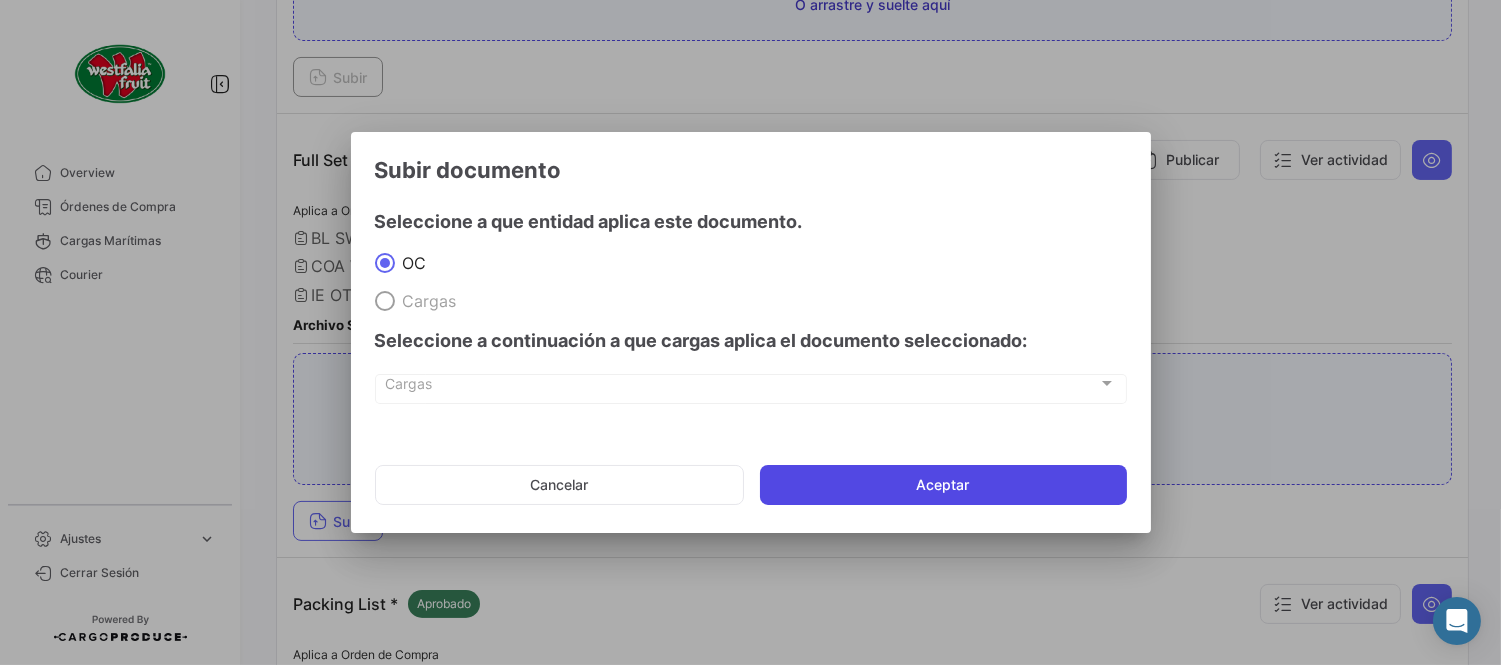 click on "Aceptar" 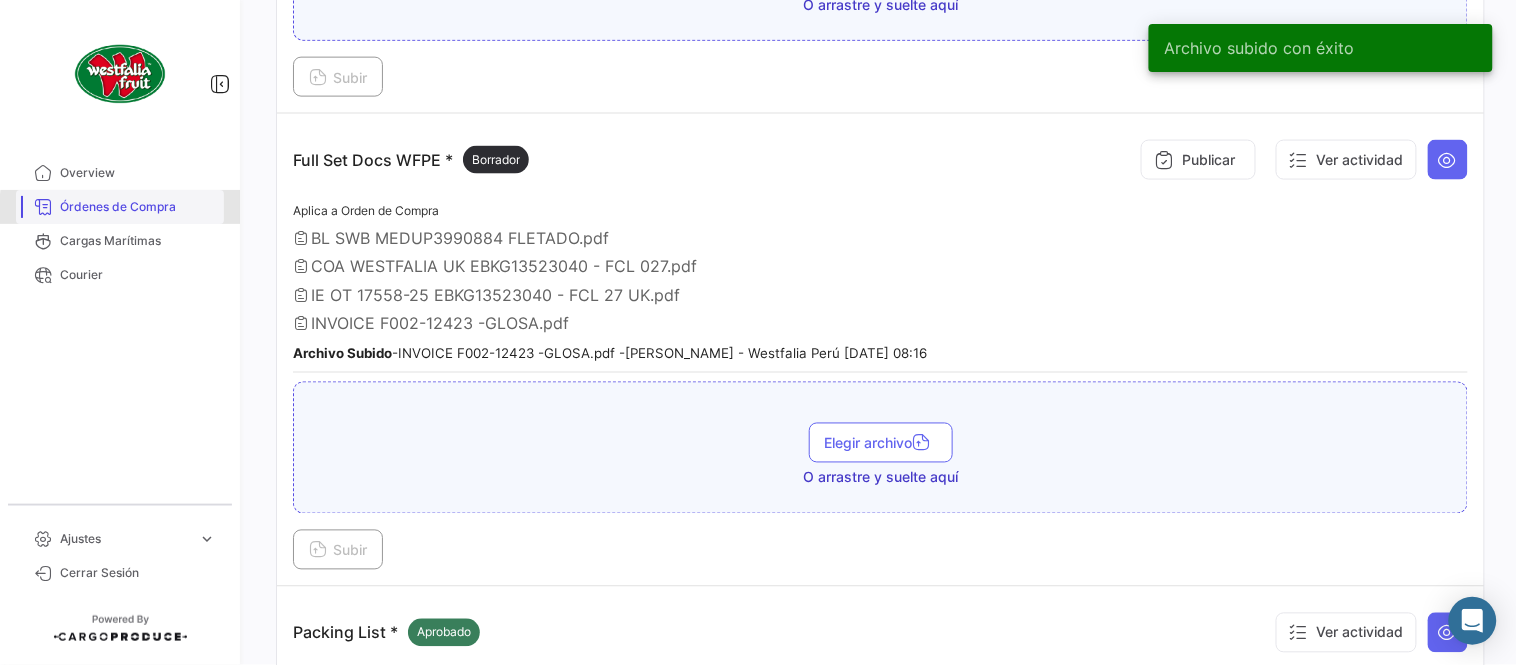 click on "Órdenes de Compra" at bounding box center (138, 207) 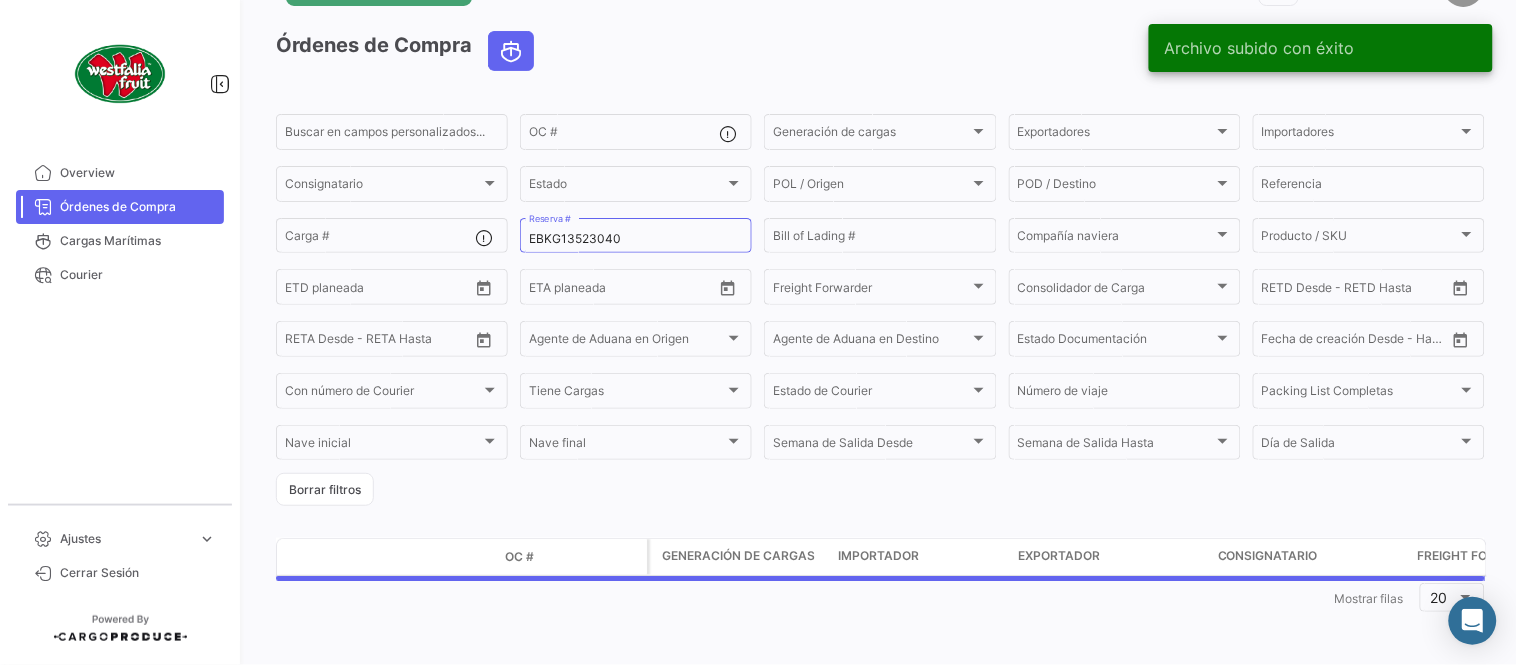 scroll, scrollTop: 0, scrollLeft: 0, axis: both 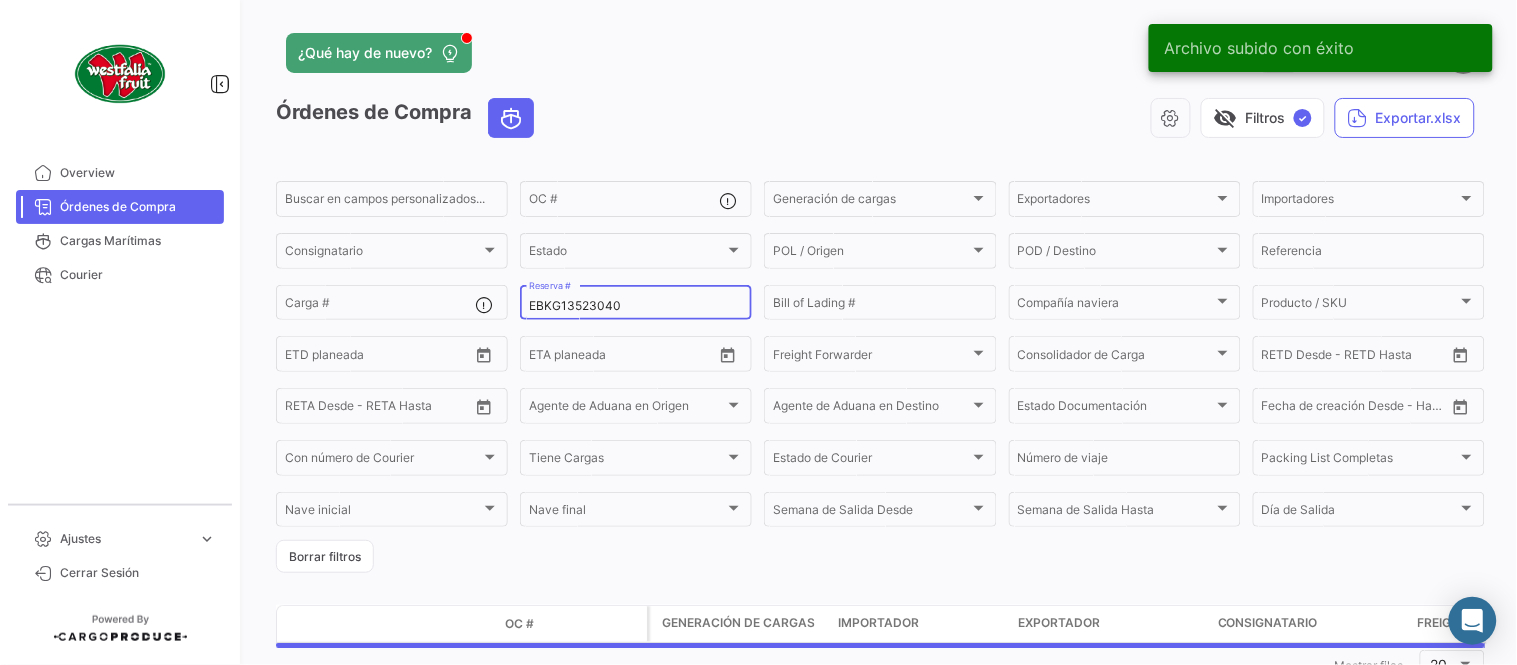 click on "EBKG13523040" at bounding box center (636, 306) 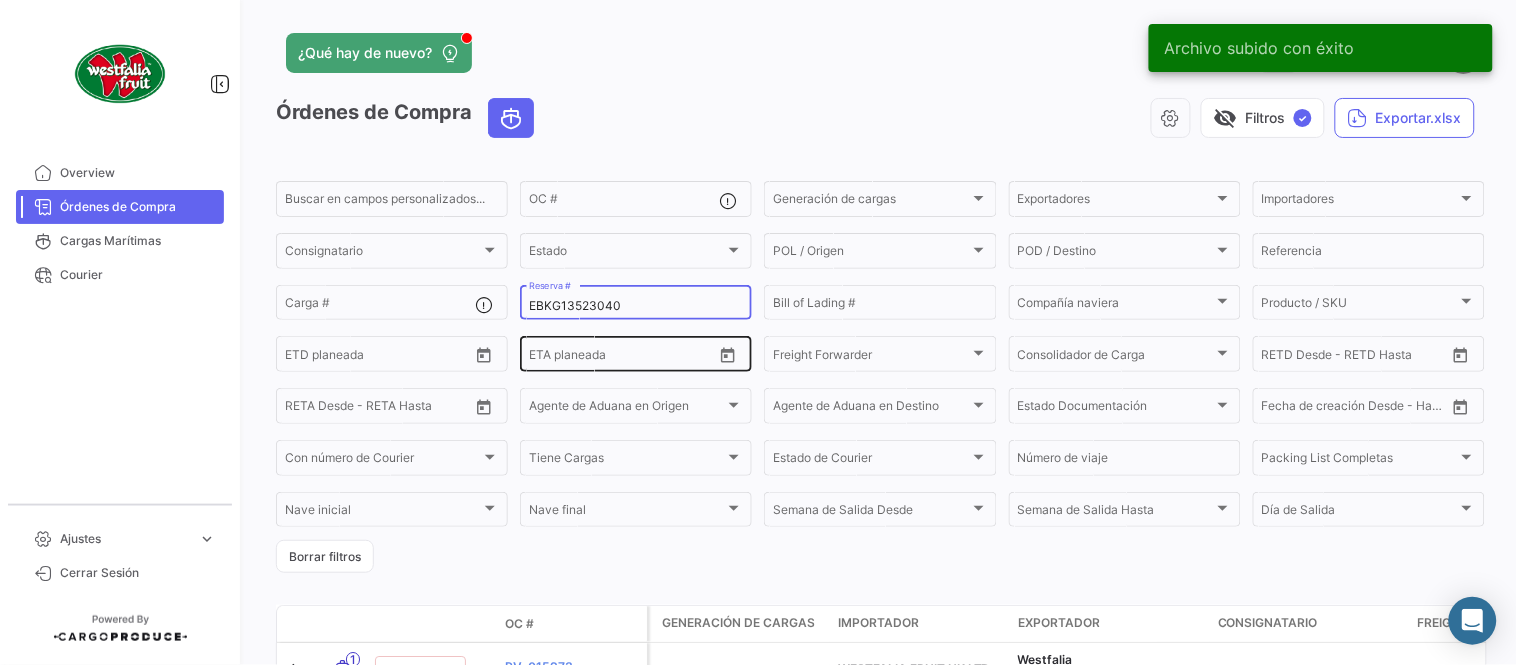 paste on "1" 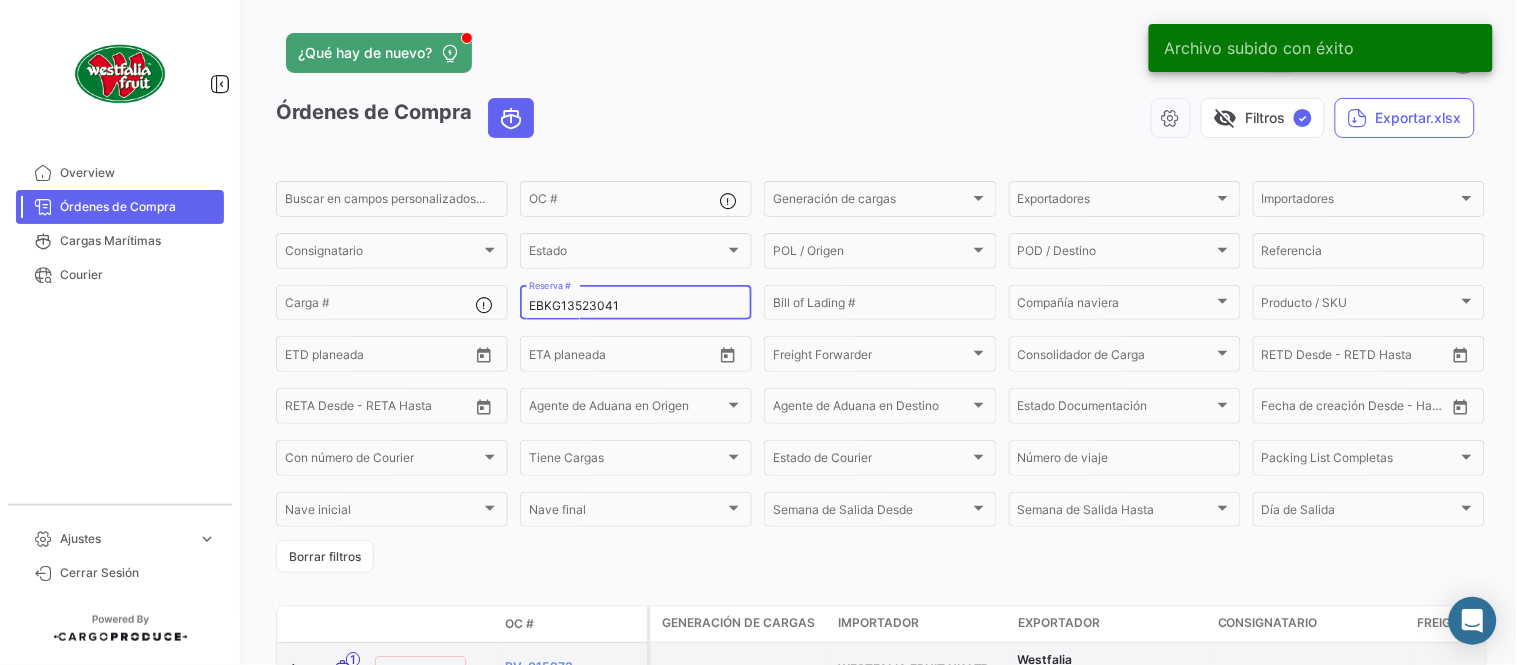 type on "EBKG13523041" 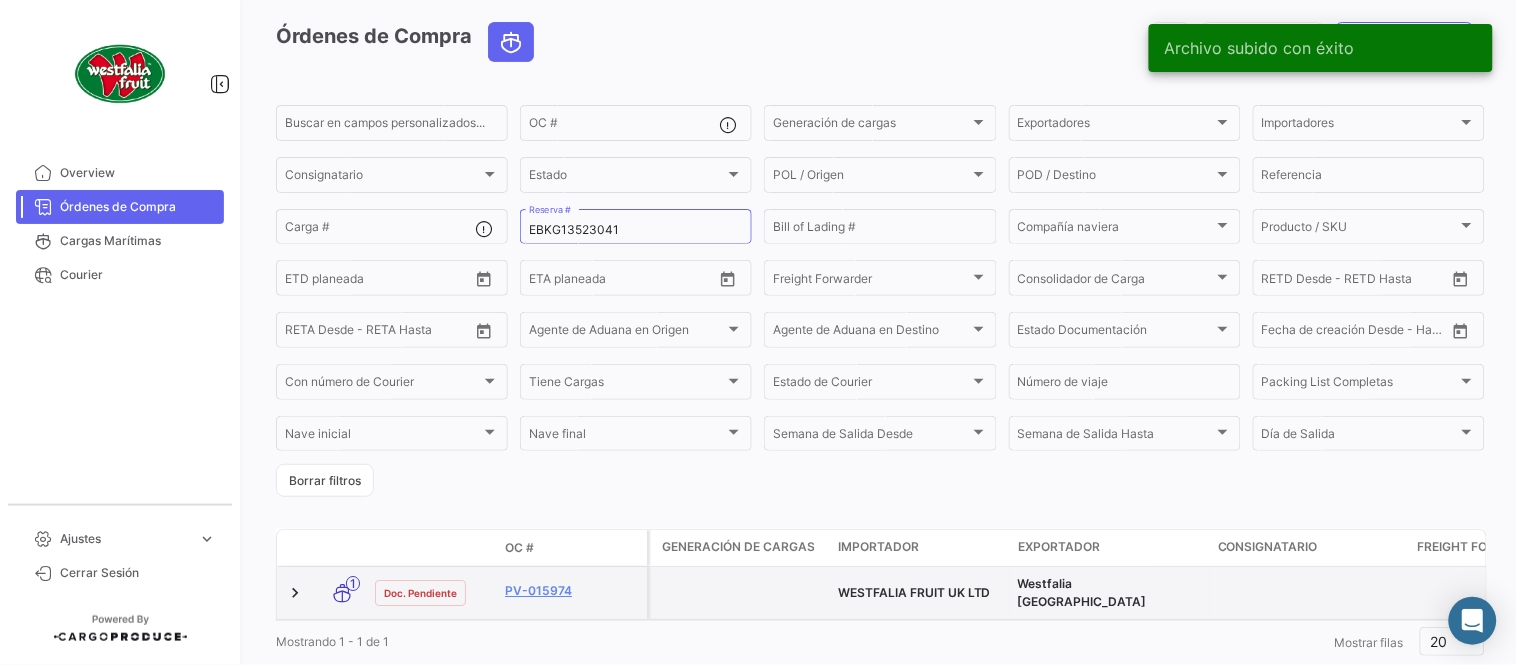 scroll, scrollTop: 111, scrollLeft: 0, axis: vertical 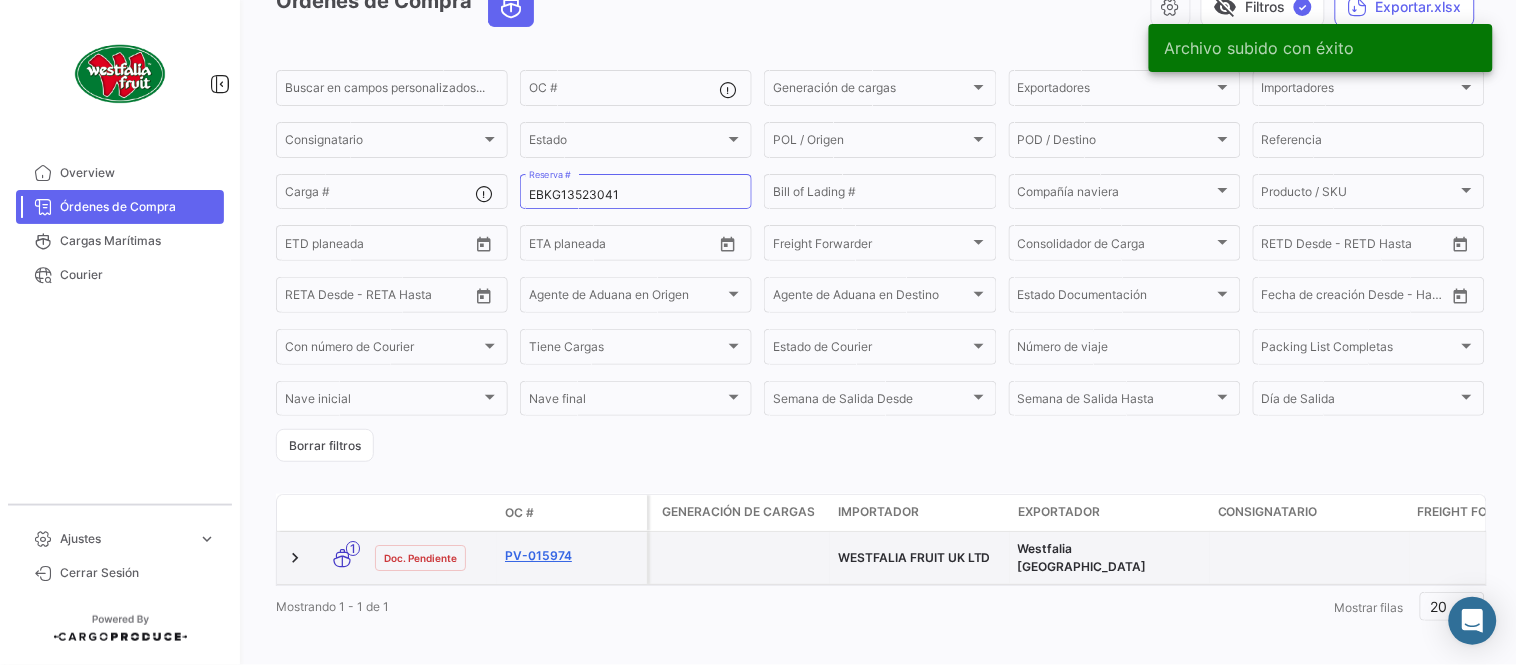 click on "PV-015974" 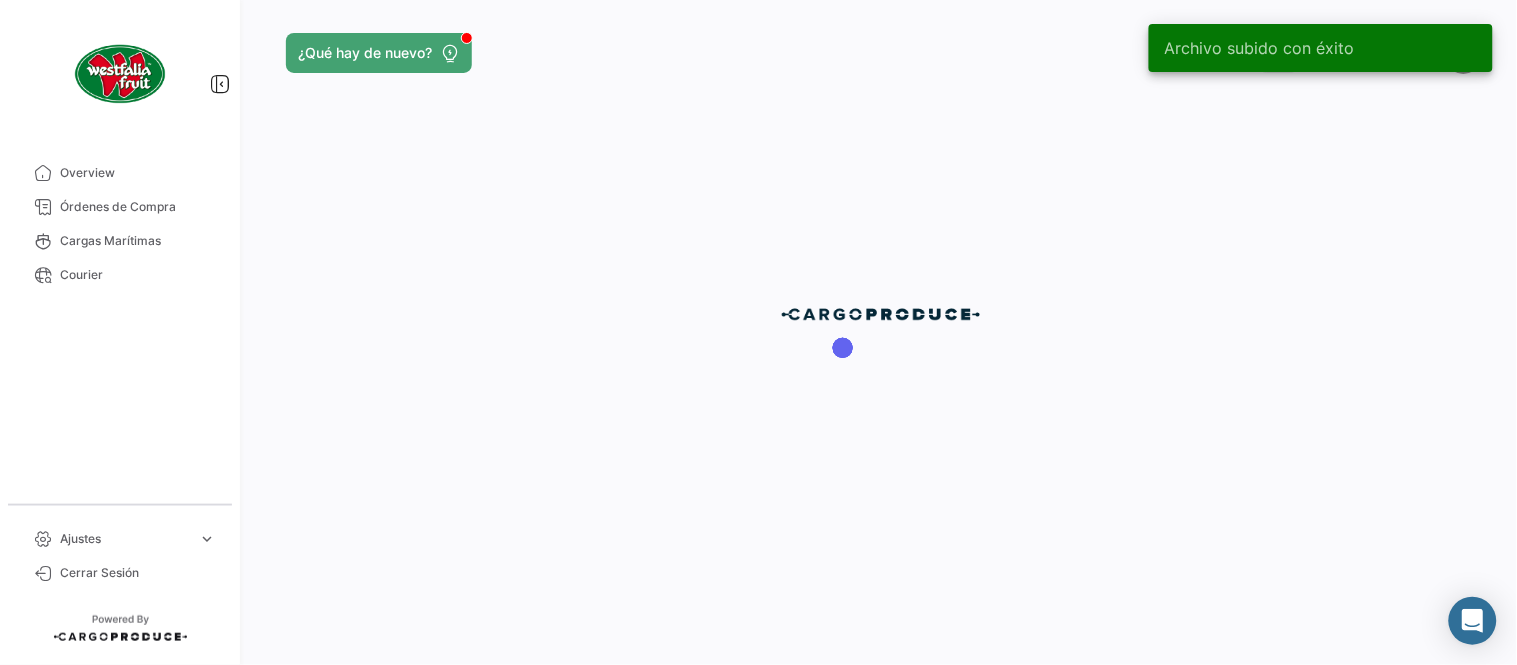 scroll, scrollTop: 0, scrollLeft: 0, axis: both 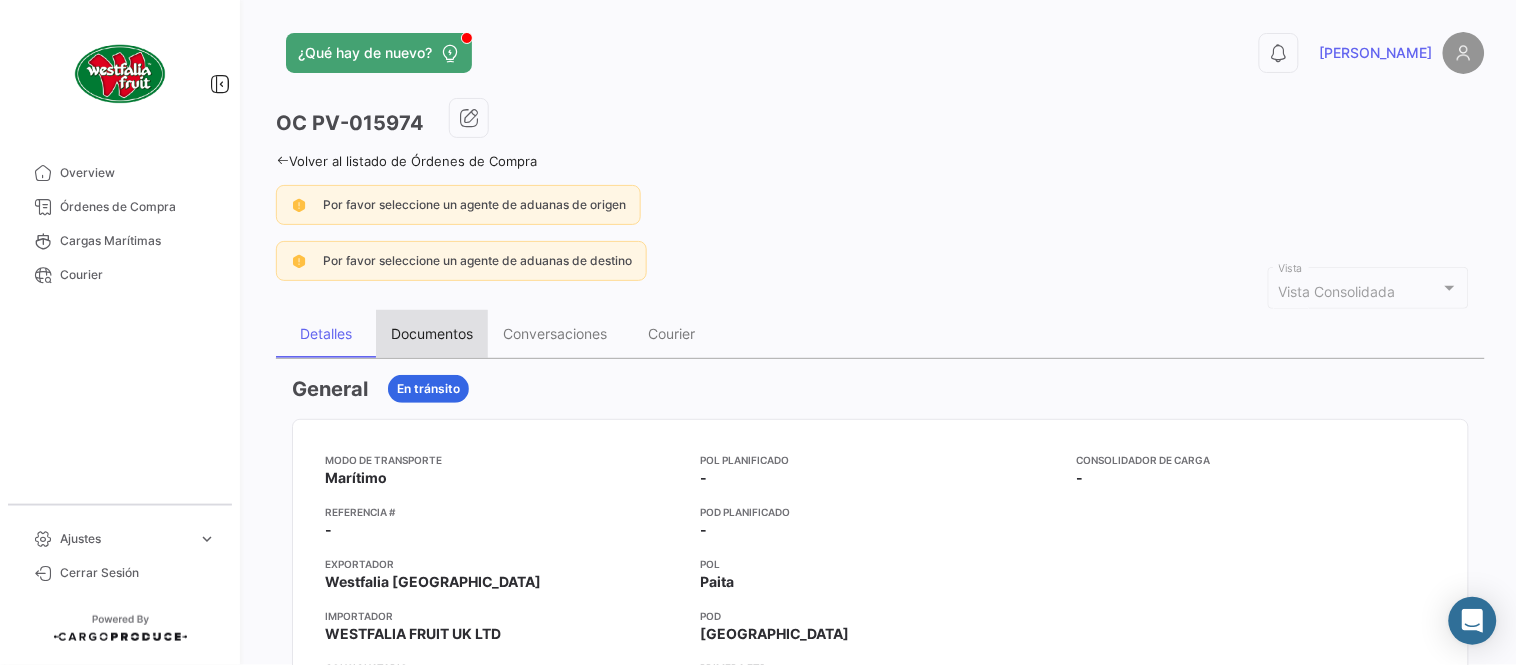 click on "Documentos" at bounding box center (432, 333) 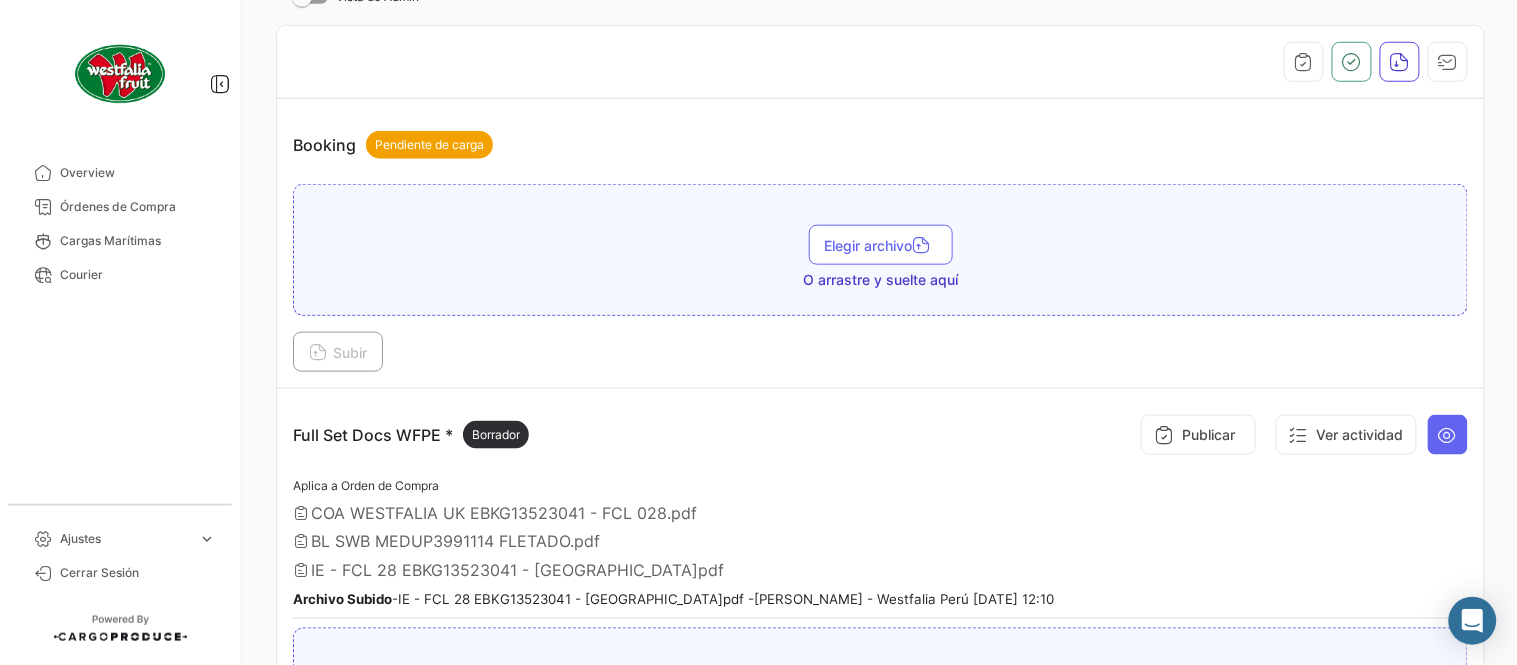scroll, scrollTop: 443, scrollLeft: 0, axis: vertical 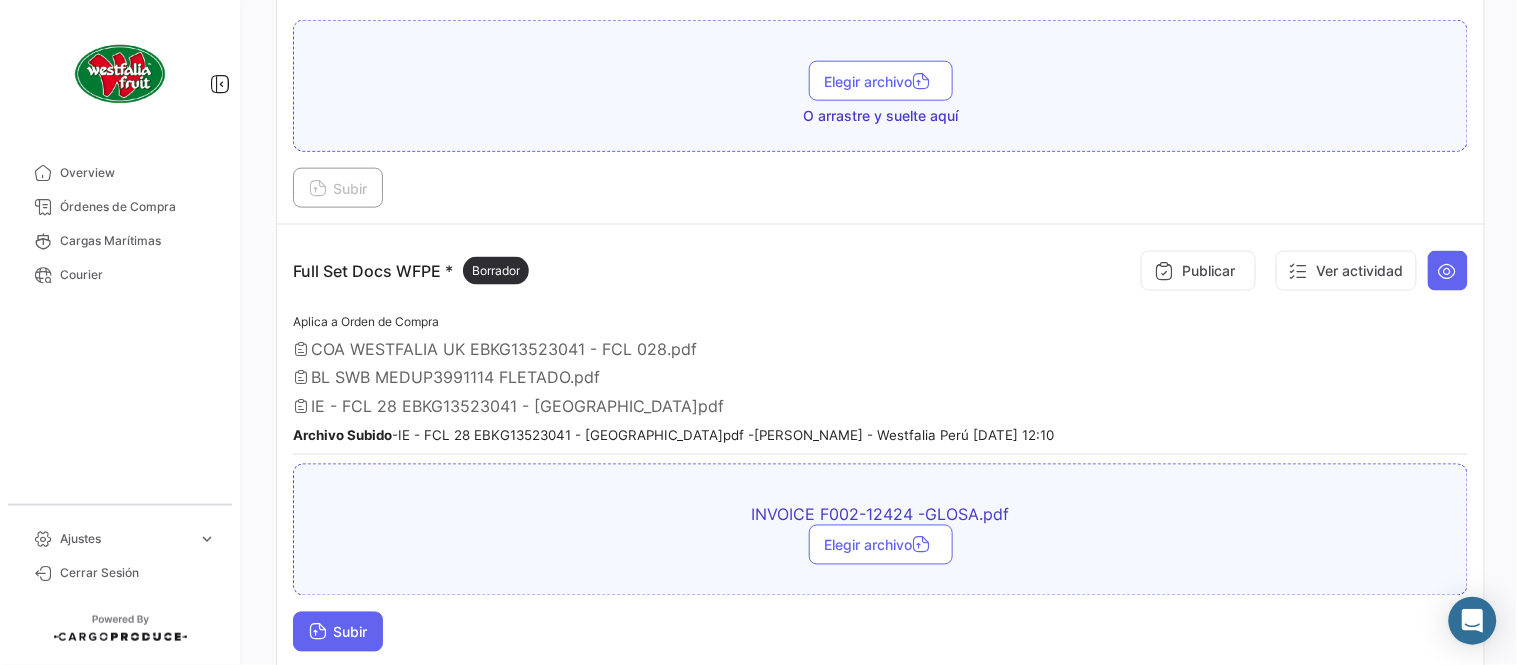 click on "Subir" at bounding box center (338, 632) 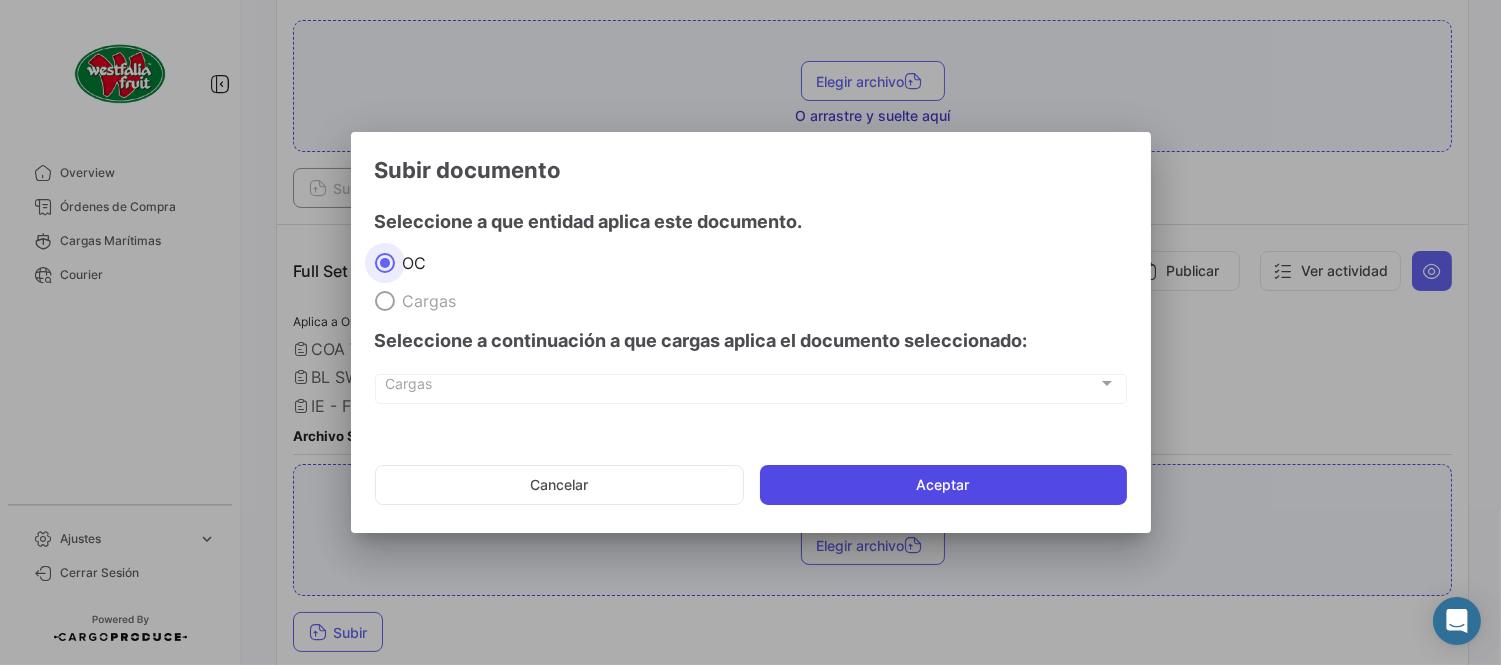 click on "Aceptar" 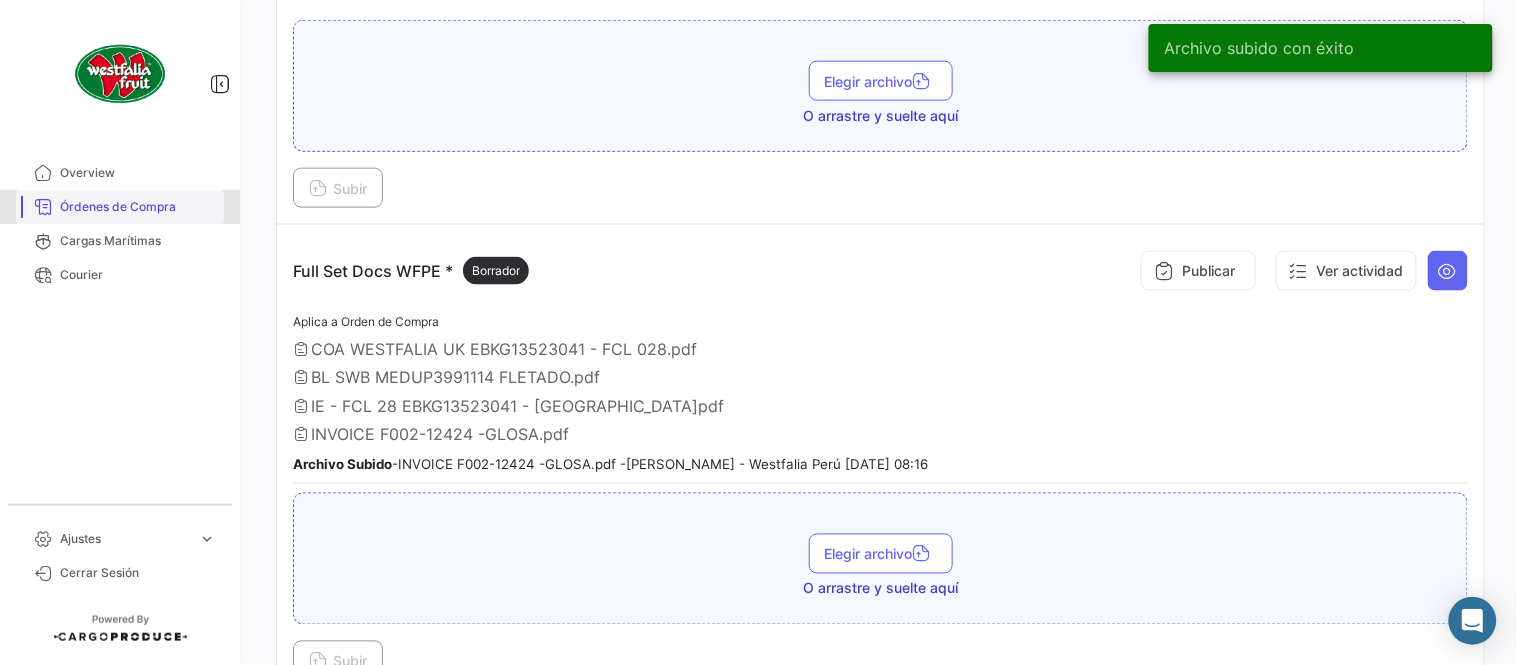 click on "Órdenes de Compra" at bounding box center [138, 207] 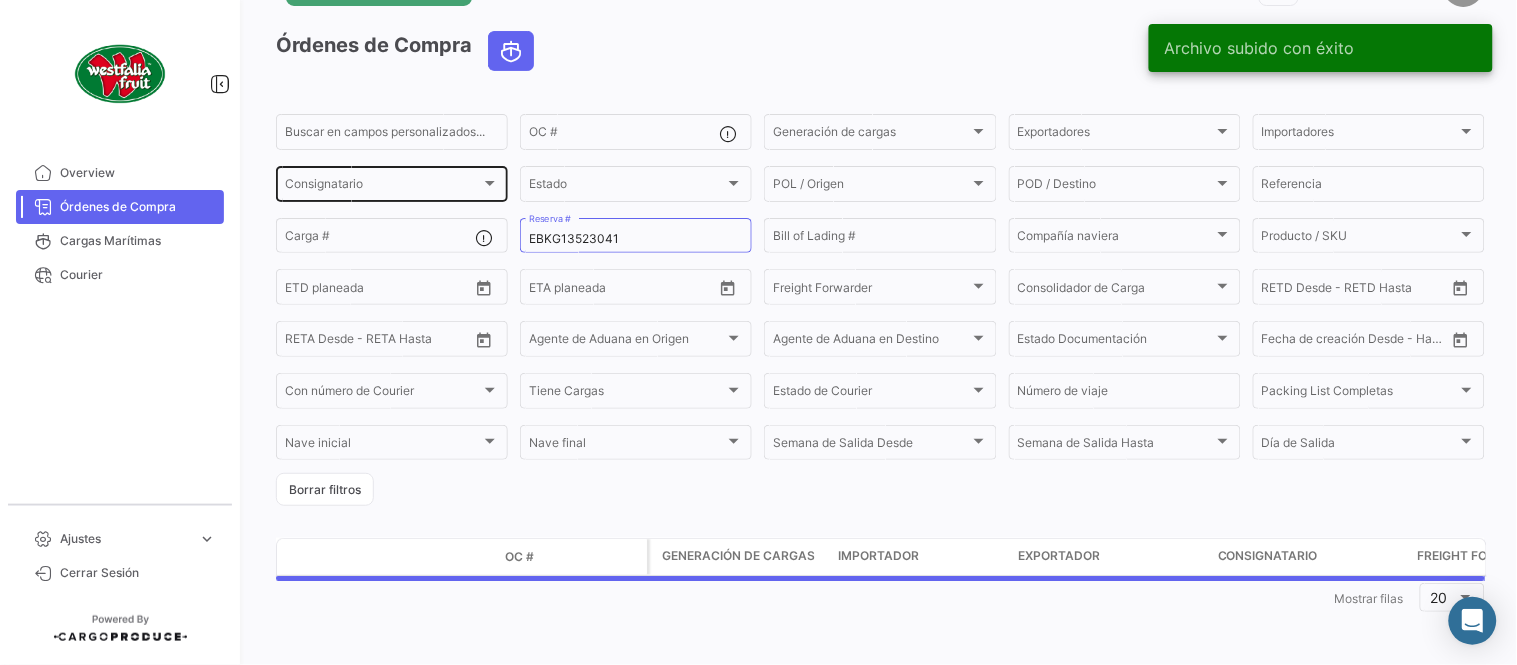 scroll, scrollTop: 0, scrollLeft: 0, axis: both 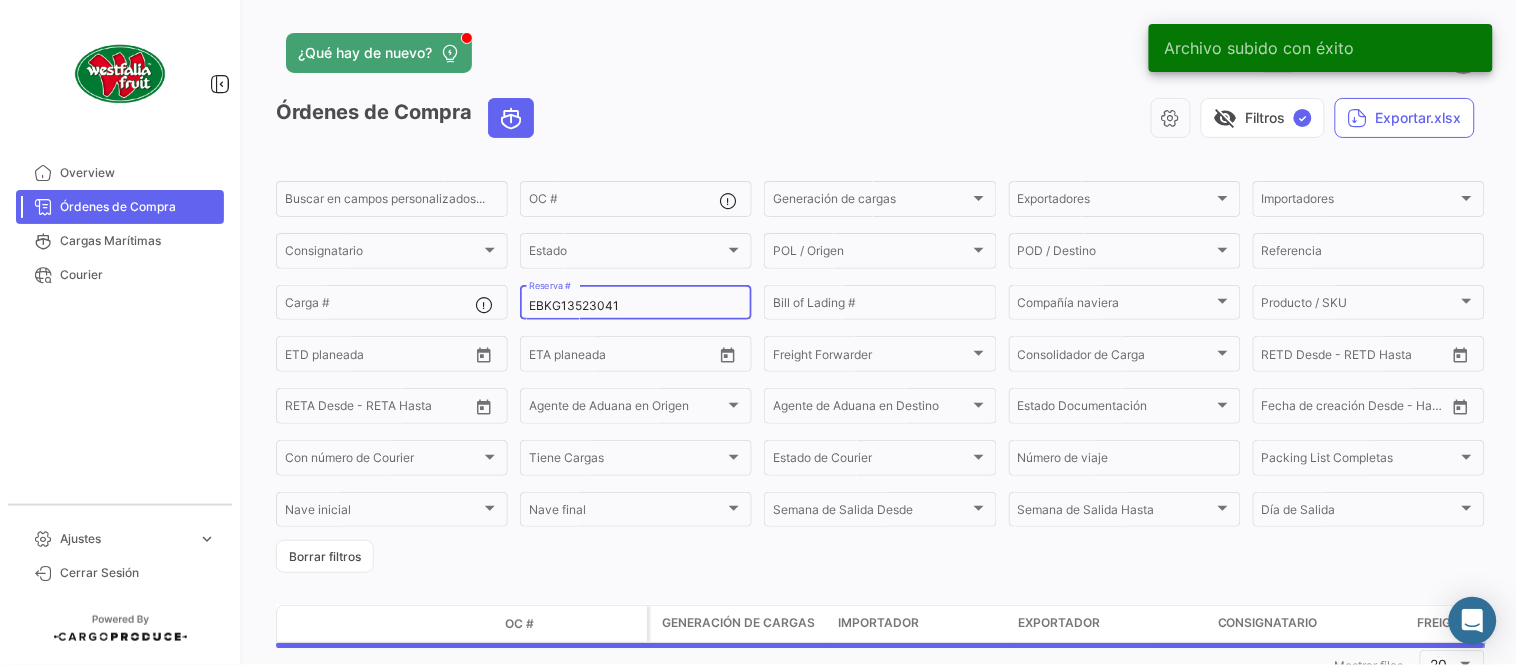 click on "EBKG13523041" at bounding box center [636, 306] 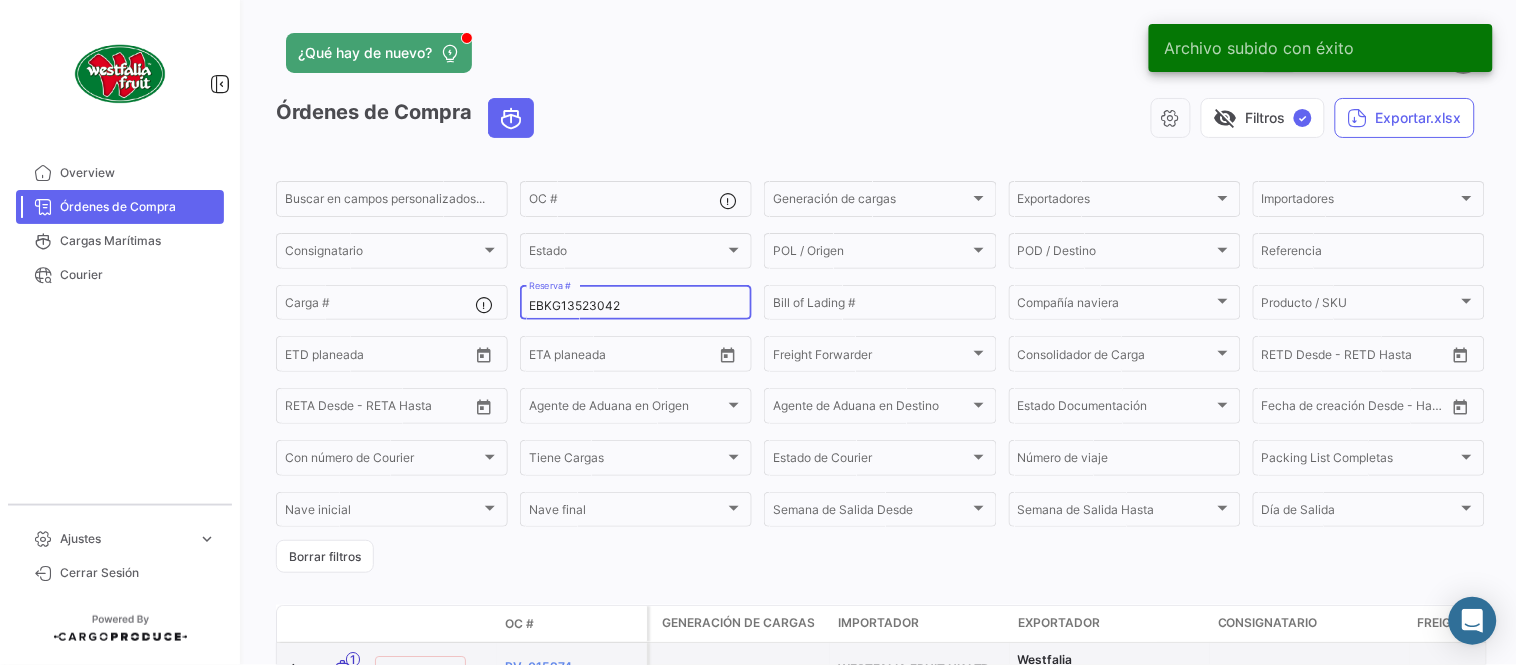 type on "EBKG13523042" 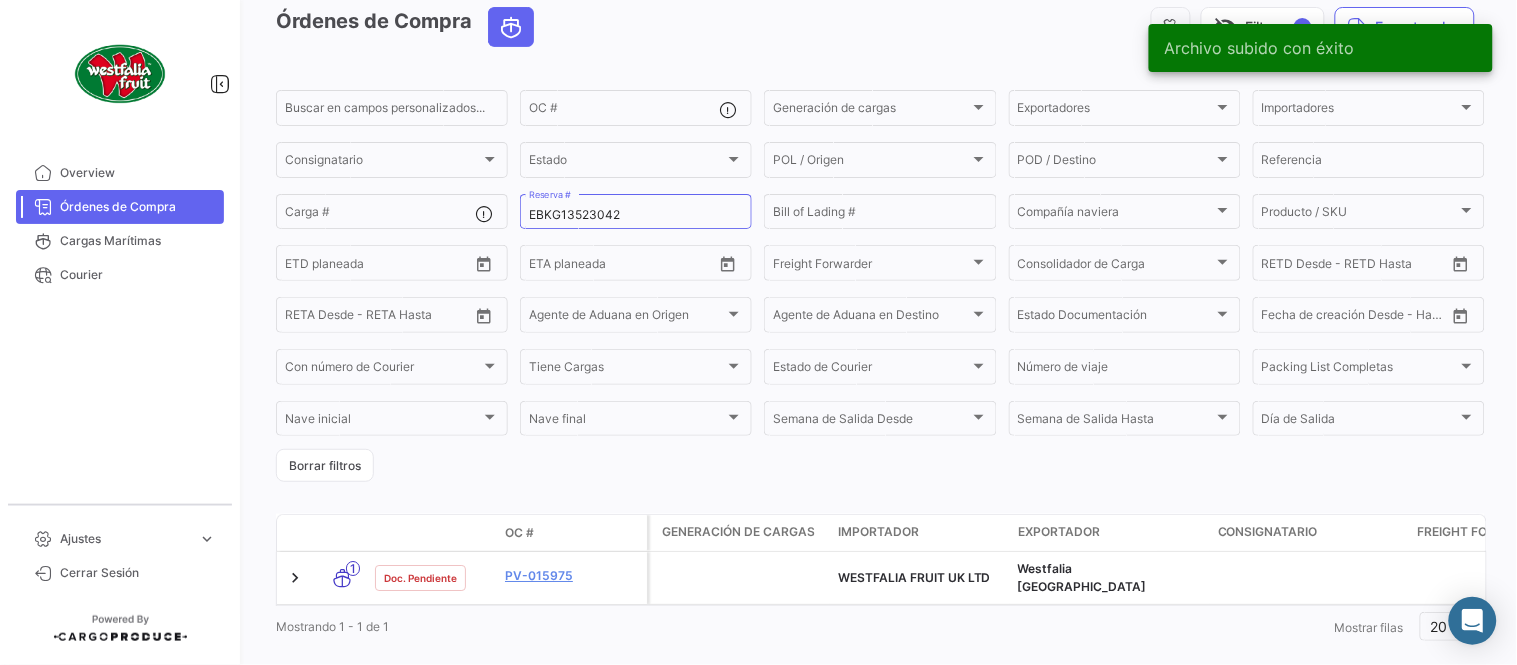 scroll, scrollTop: 111, scrollLeft: 0, axis: vertical 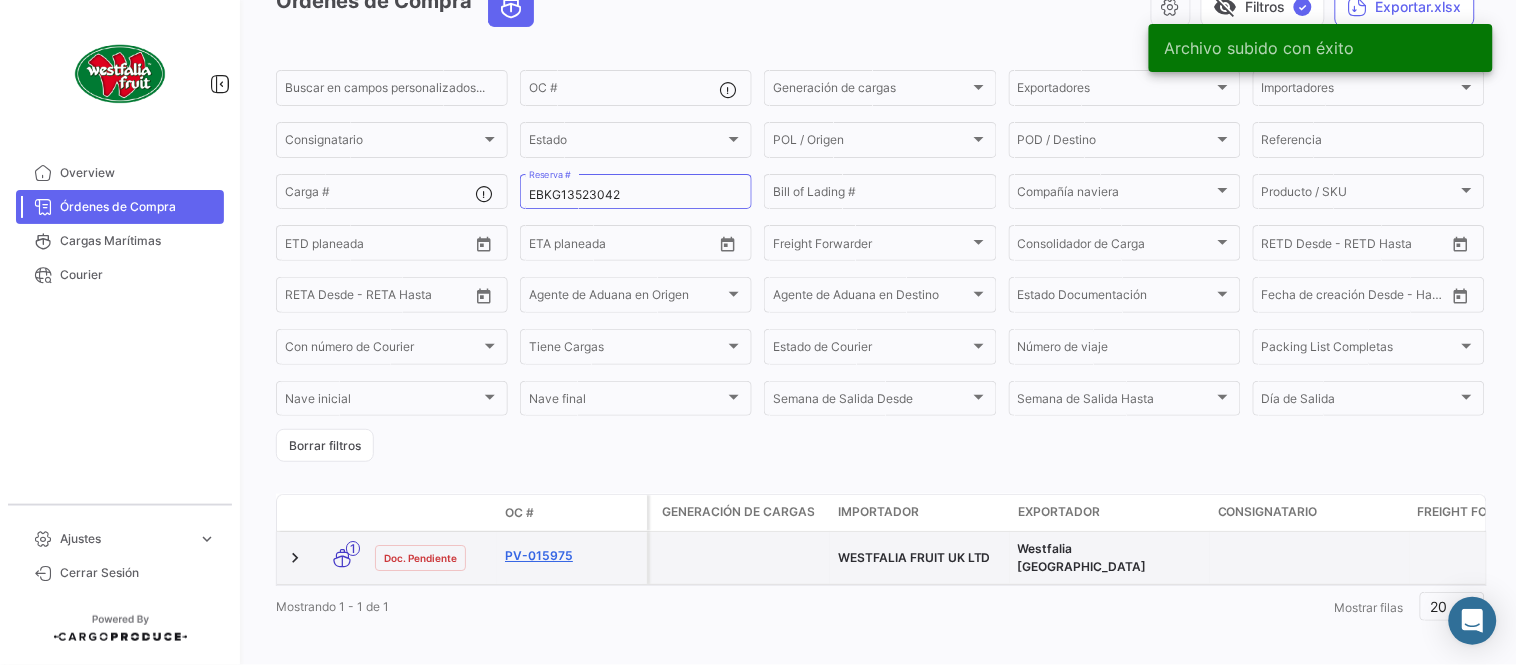 click on "PV-015975" 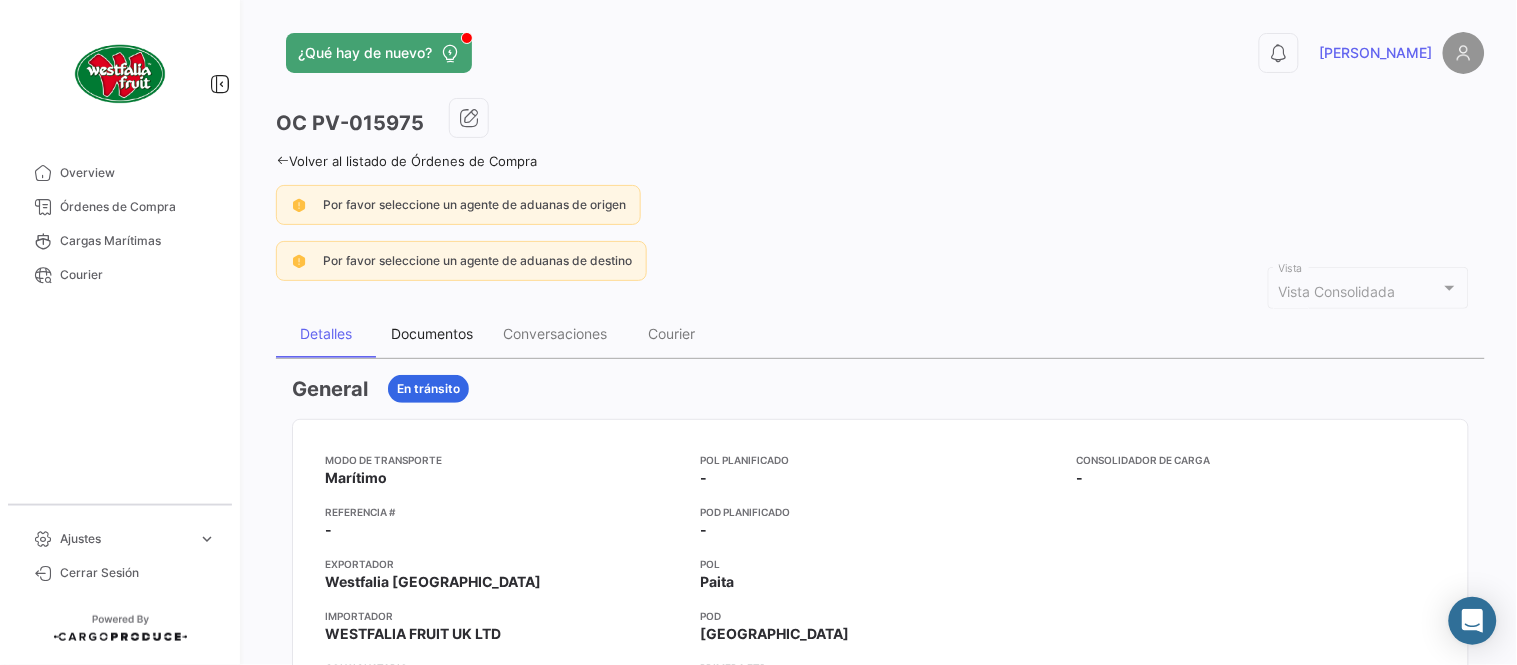 click on "Documentos" at bounding box center [432, 334] 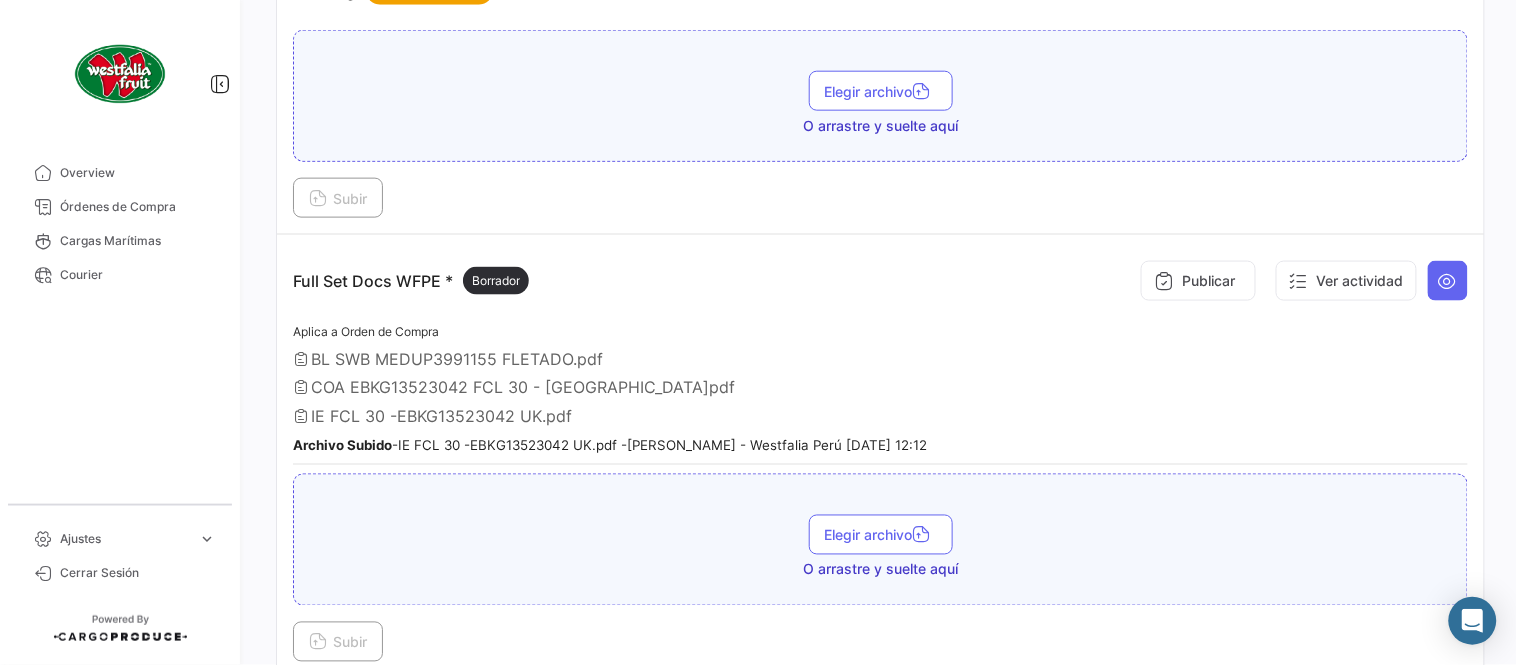 scroll, scrollTop: 554, scrollLeft: 0, axis: vertical 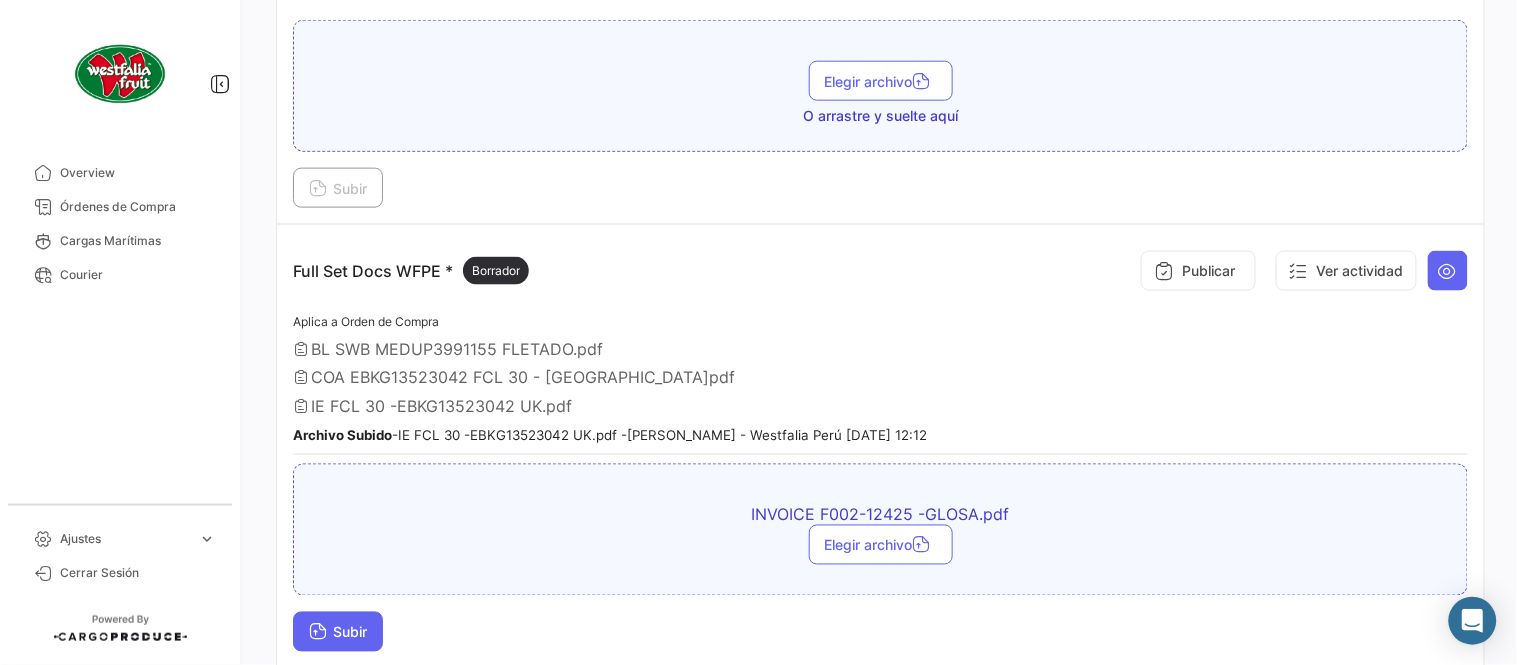 click on "Subir" at bounding box center [338, 632] 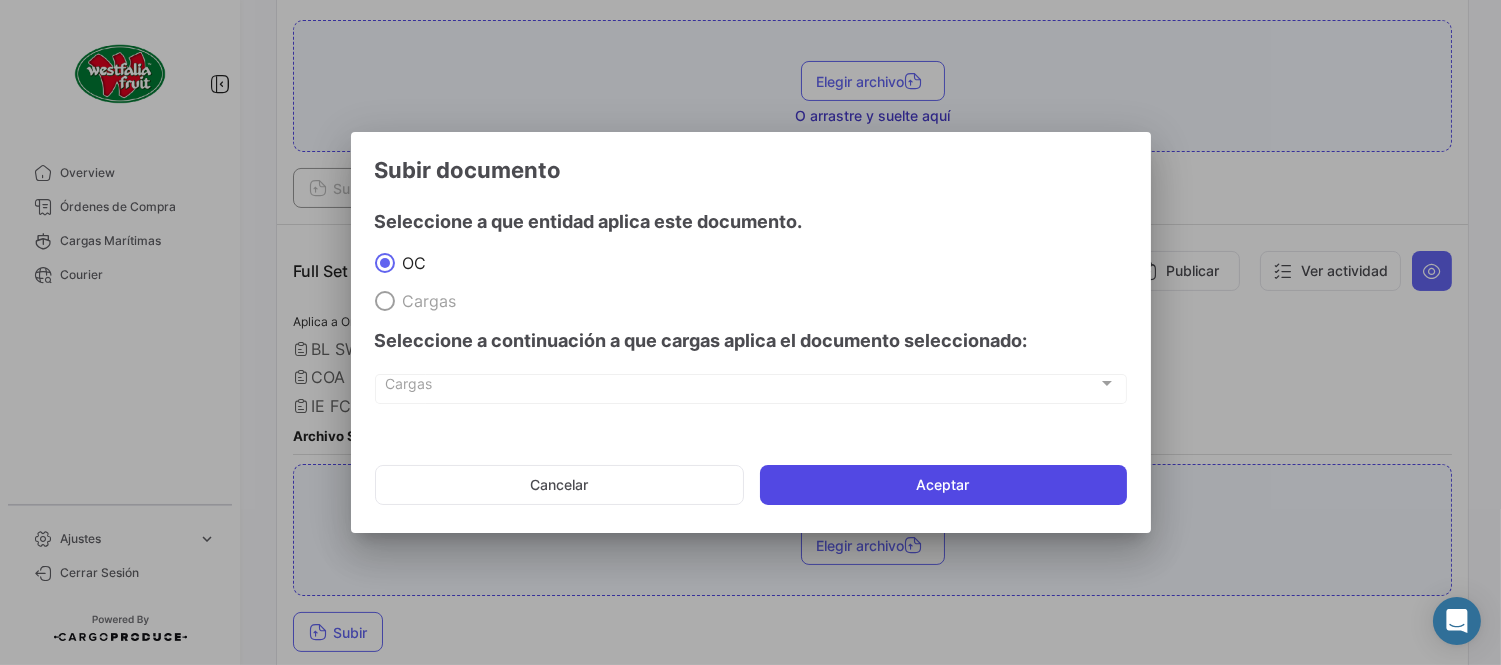 click on "Aceptar" 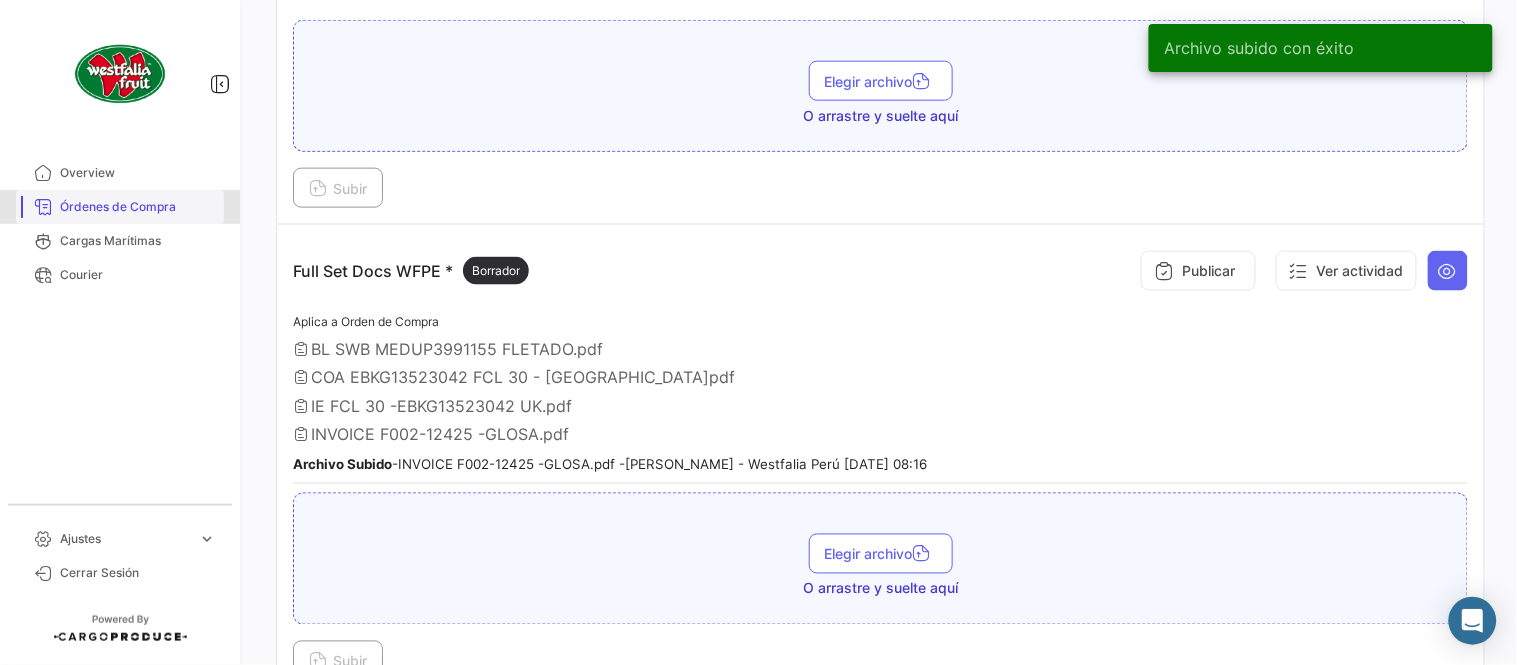 click on "Órdenes de Compra" at bounding box center (138, 207) 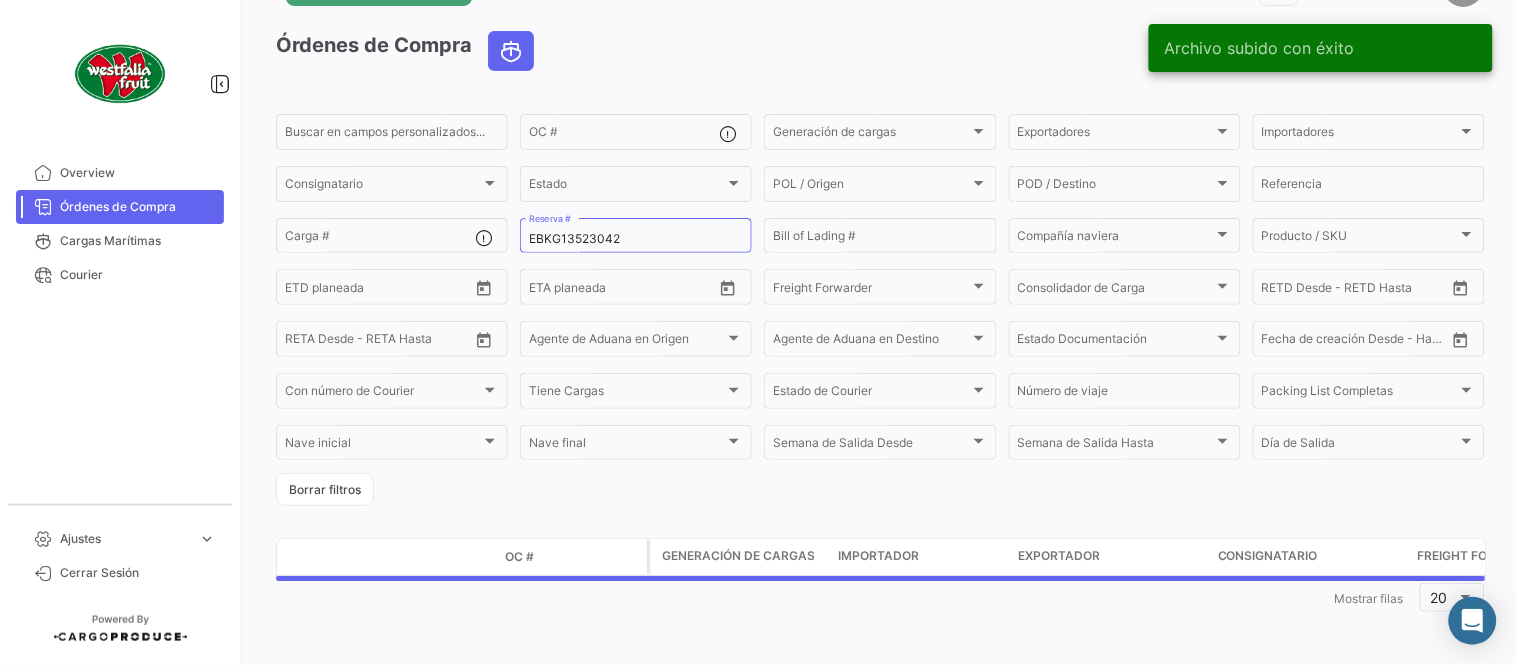 scroll, scrollTop: 0, scrollLeft: 0, axis: both 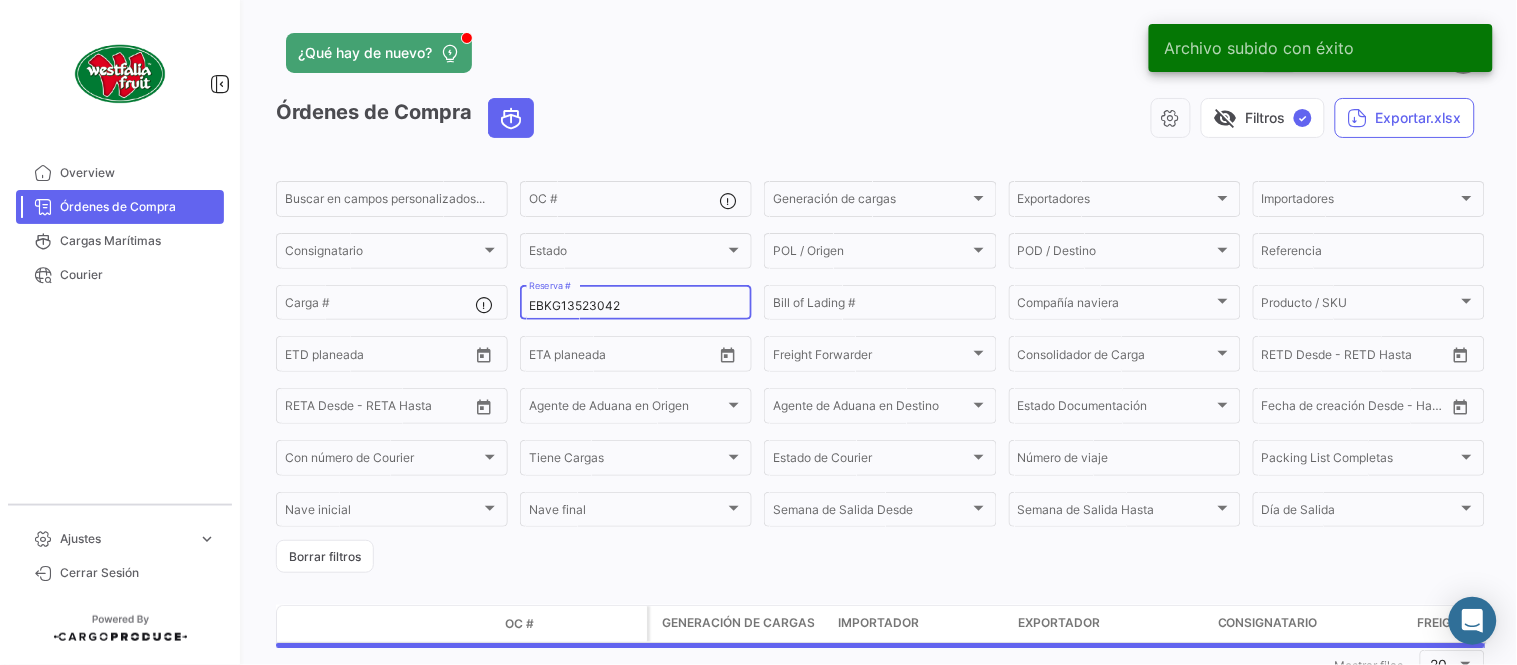 click on "EBKG13523042" at bounding box center [636, 306] 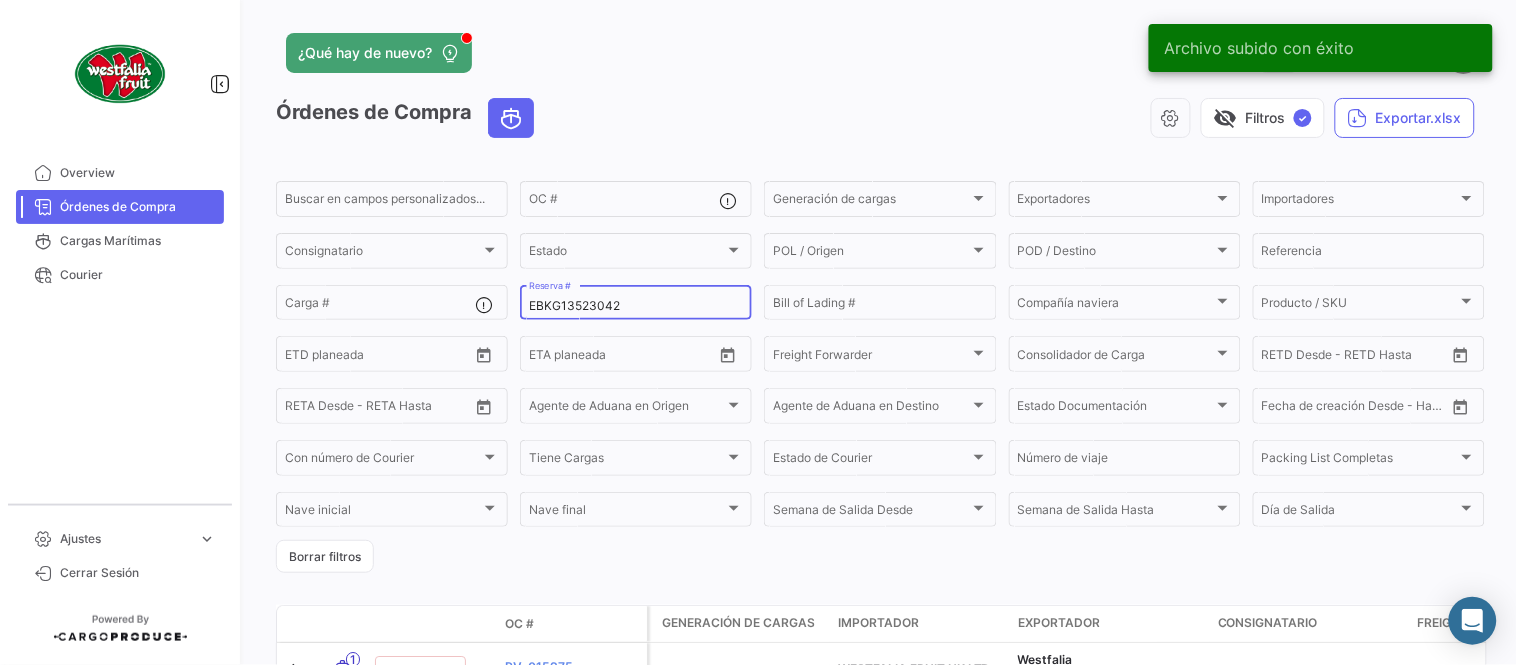 paste on "59" 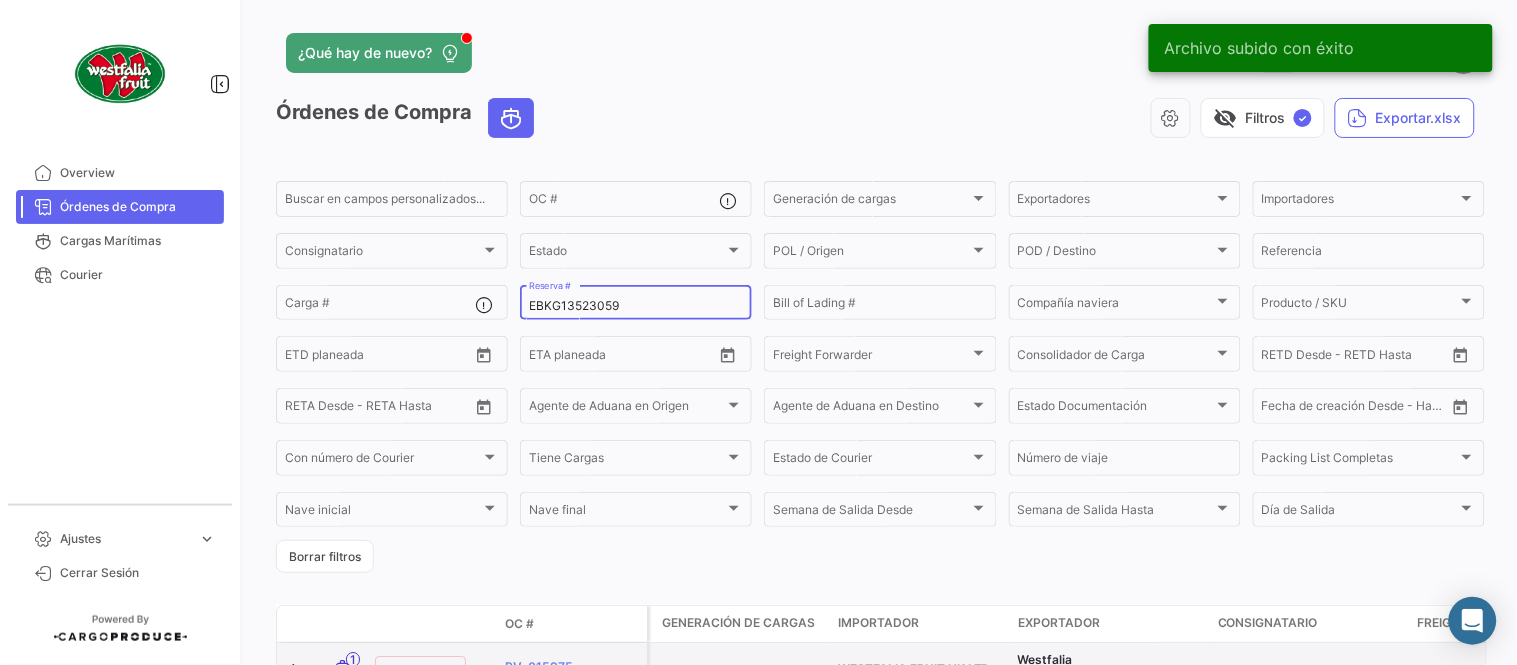 type on "EBKG13523059" 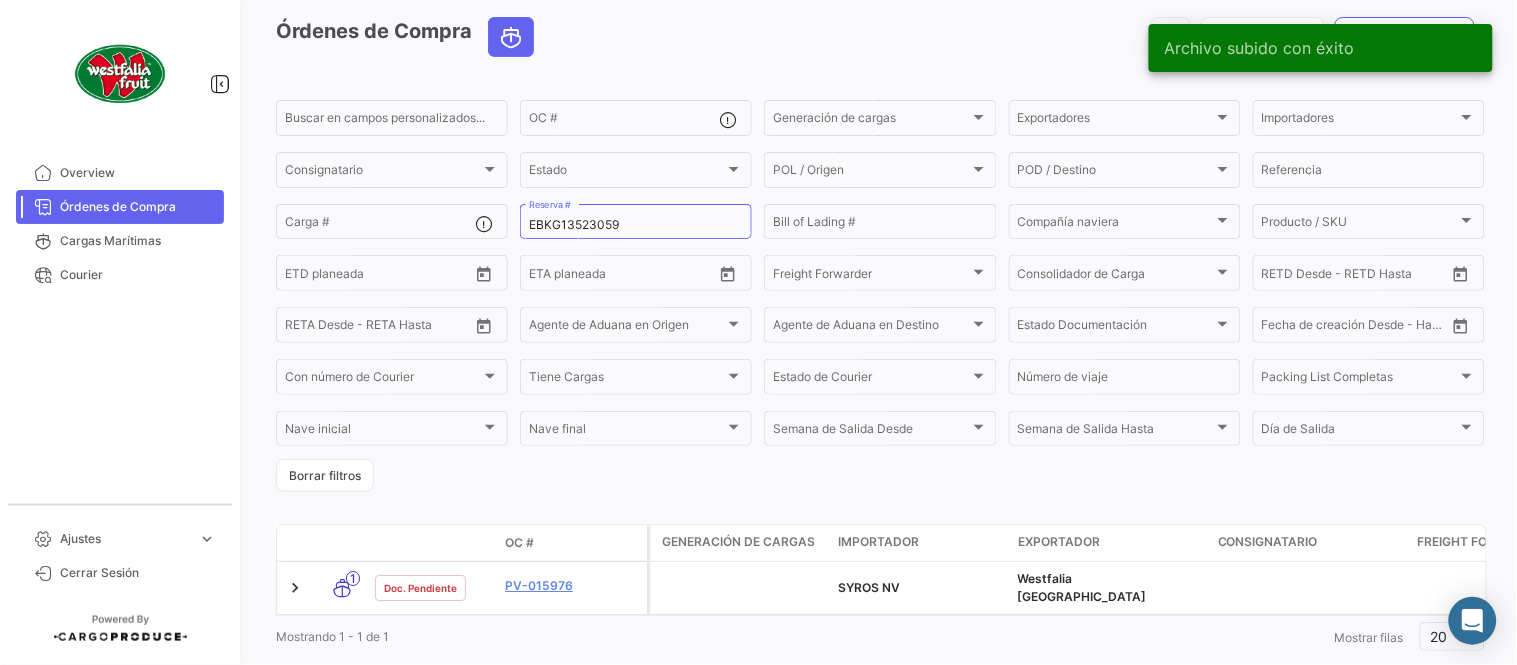 scroll, scrollTop: 128, scrollLeft: 0, axis: vertical 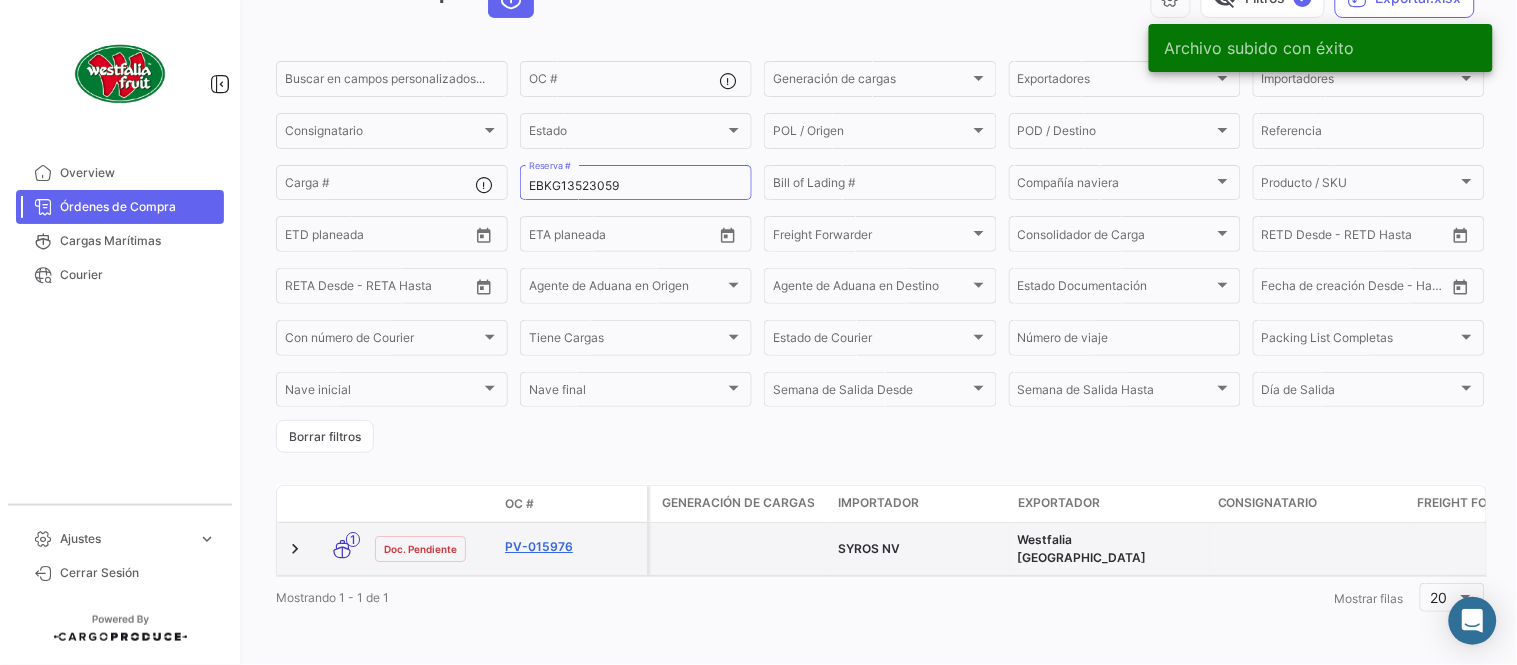 click on "PV-015976" 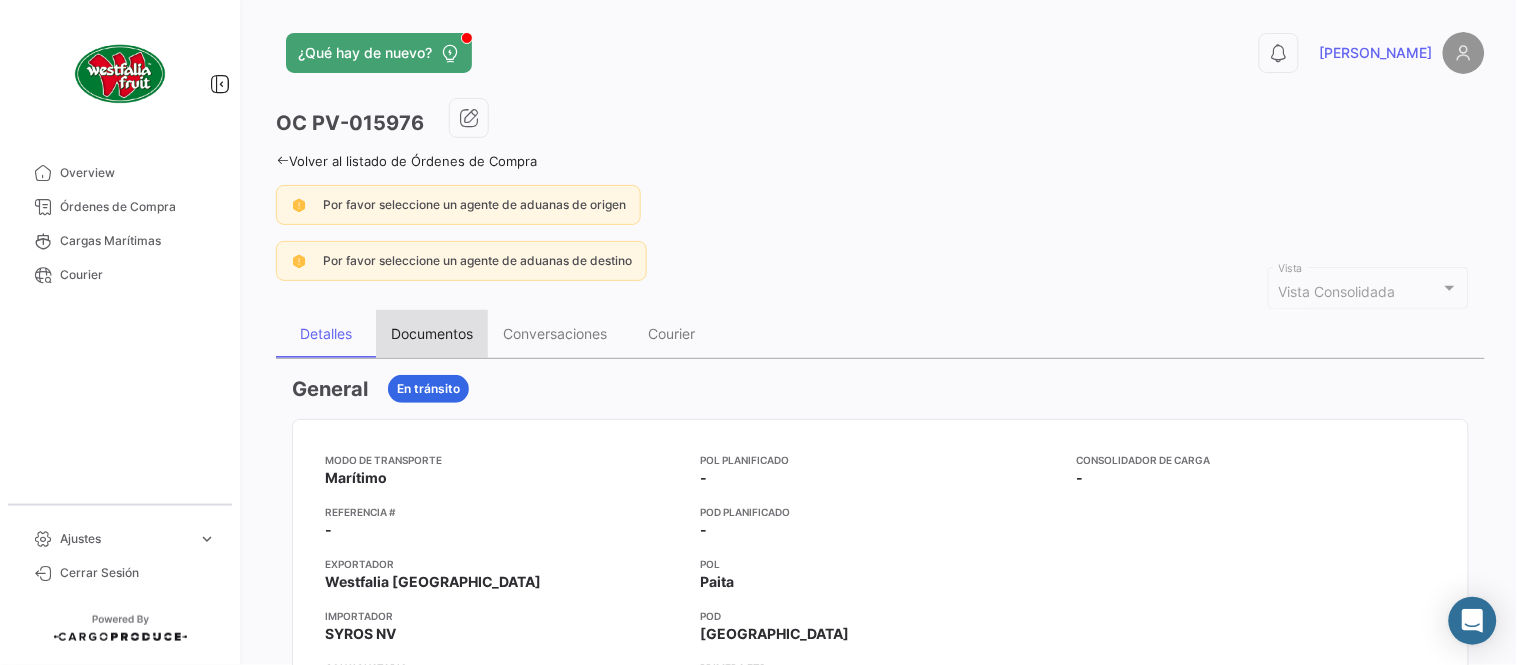 click on "Documentos" at bounding box center [432, 333] 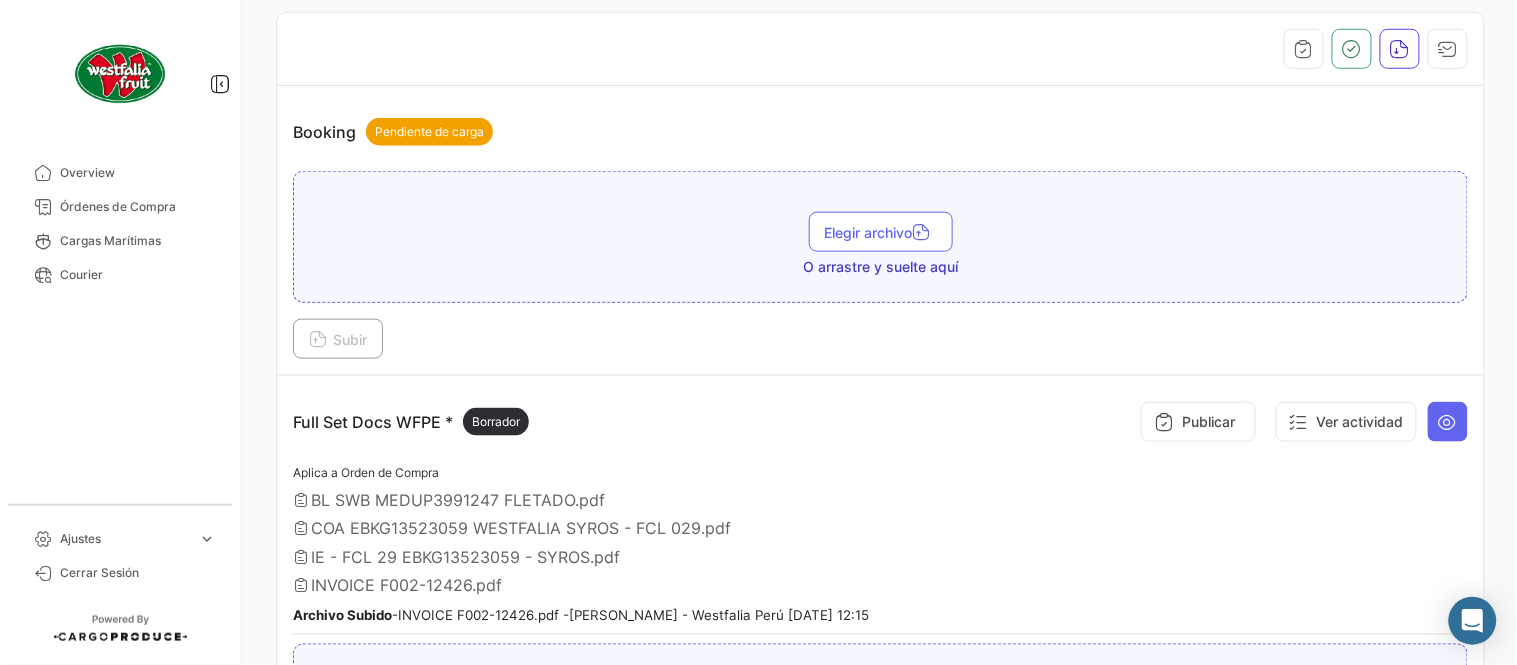 scroll, scrollTop: 666, scrollLeft: 0, axis: vertical 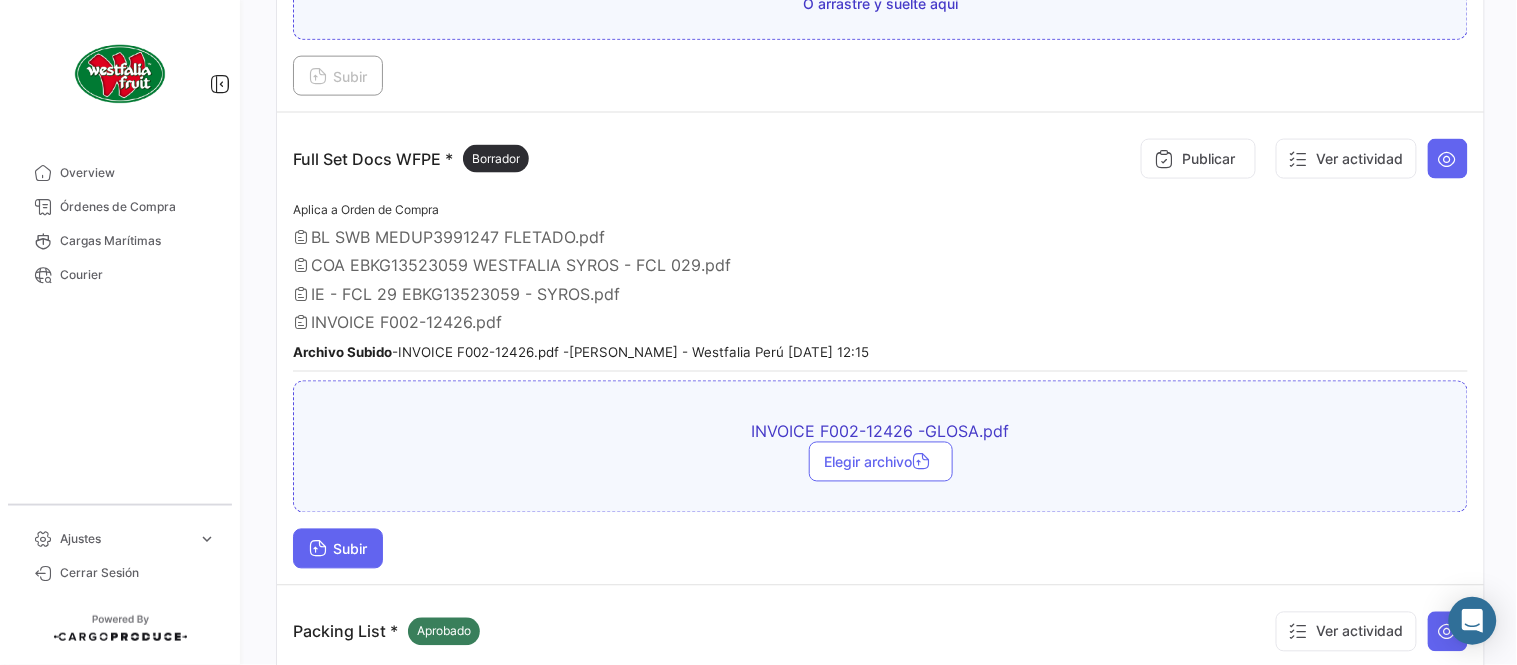 click on "Subir" at bounding box center [338, 549] 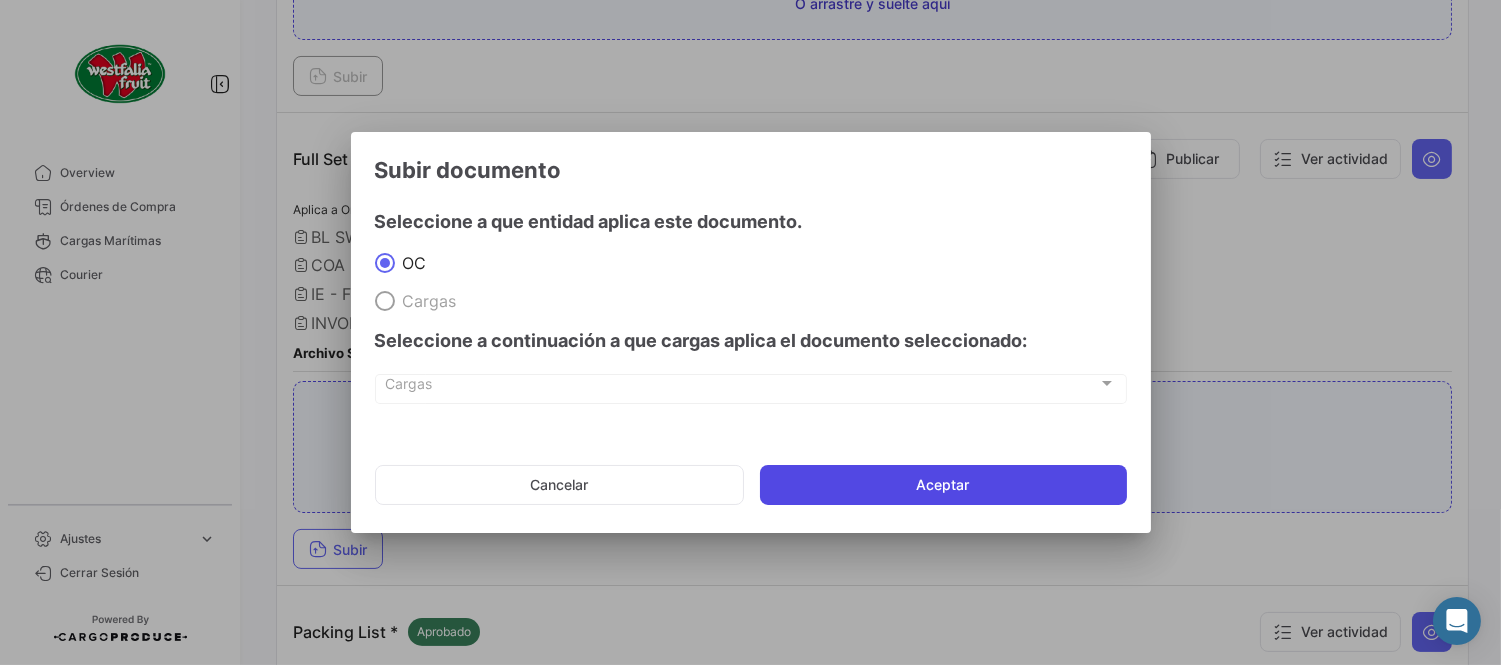 click on "Aceptar" 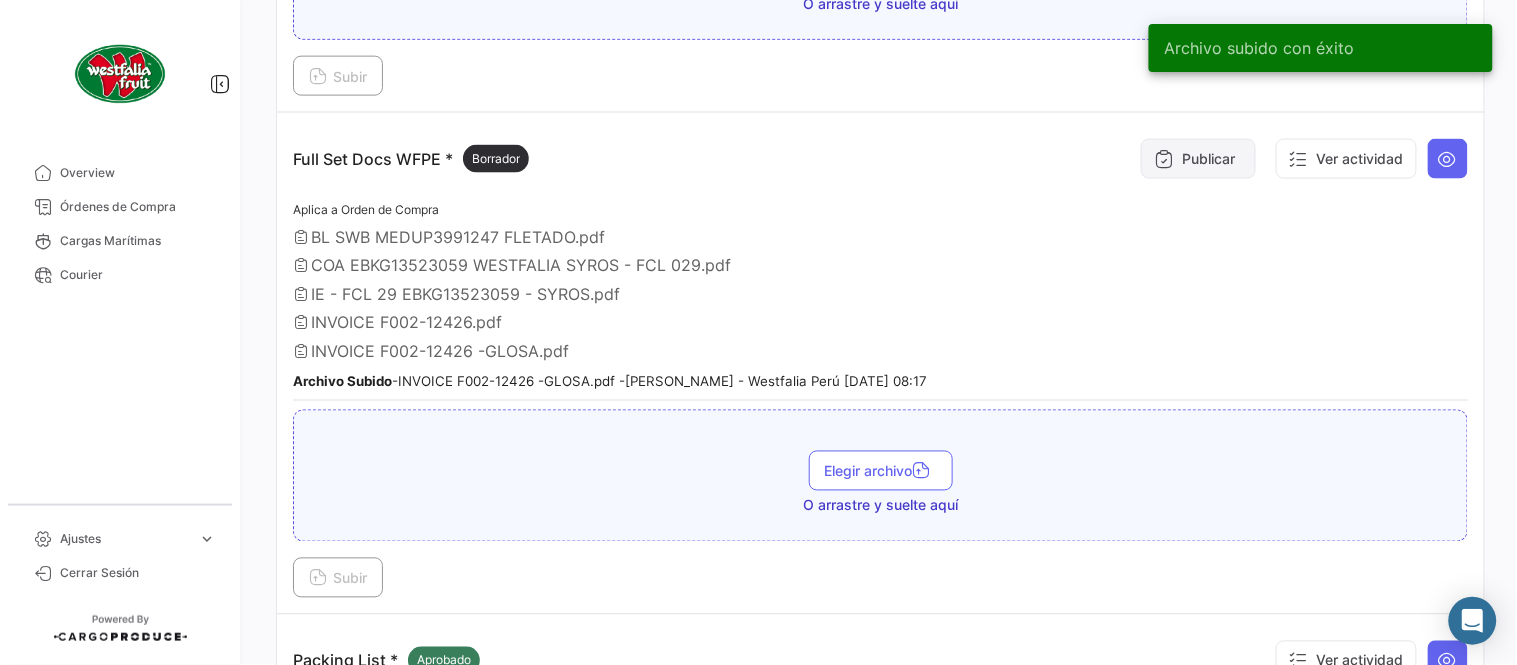 click at bounding box center [1164, 159] 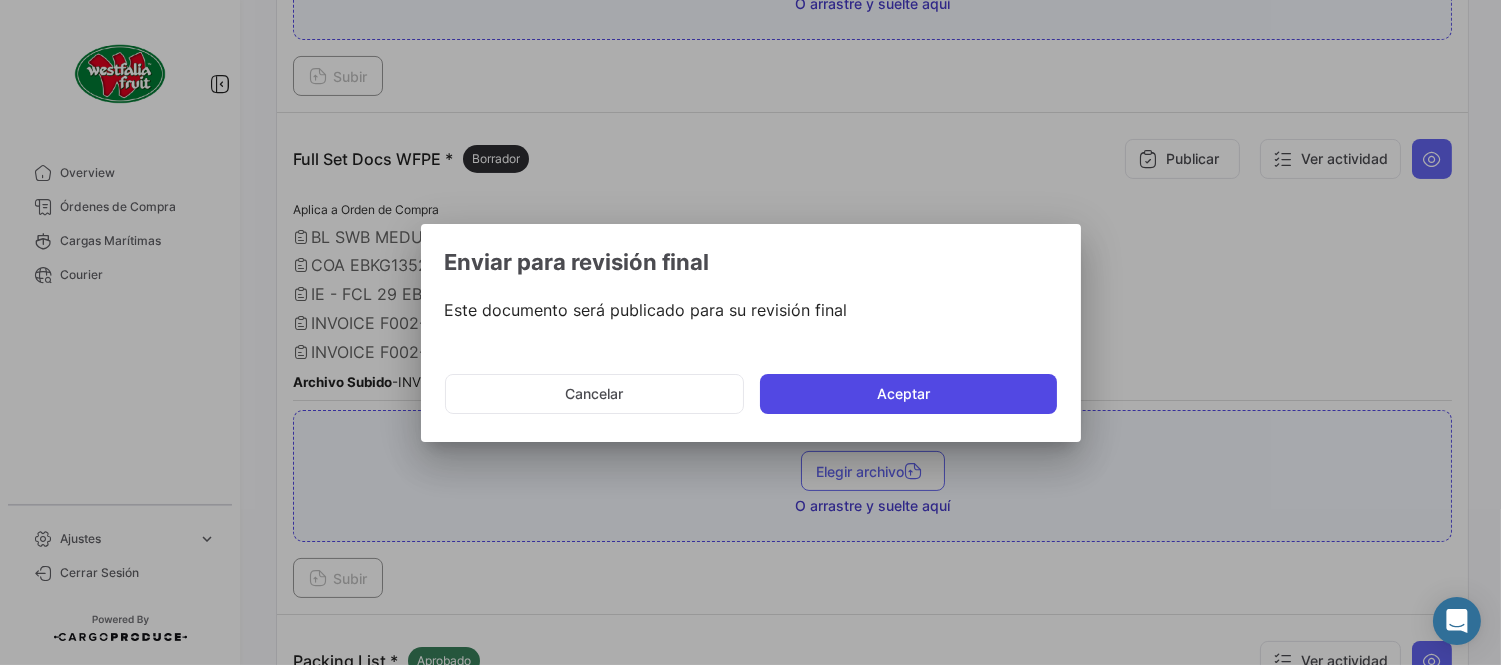 click on "Aceptar" 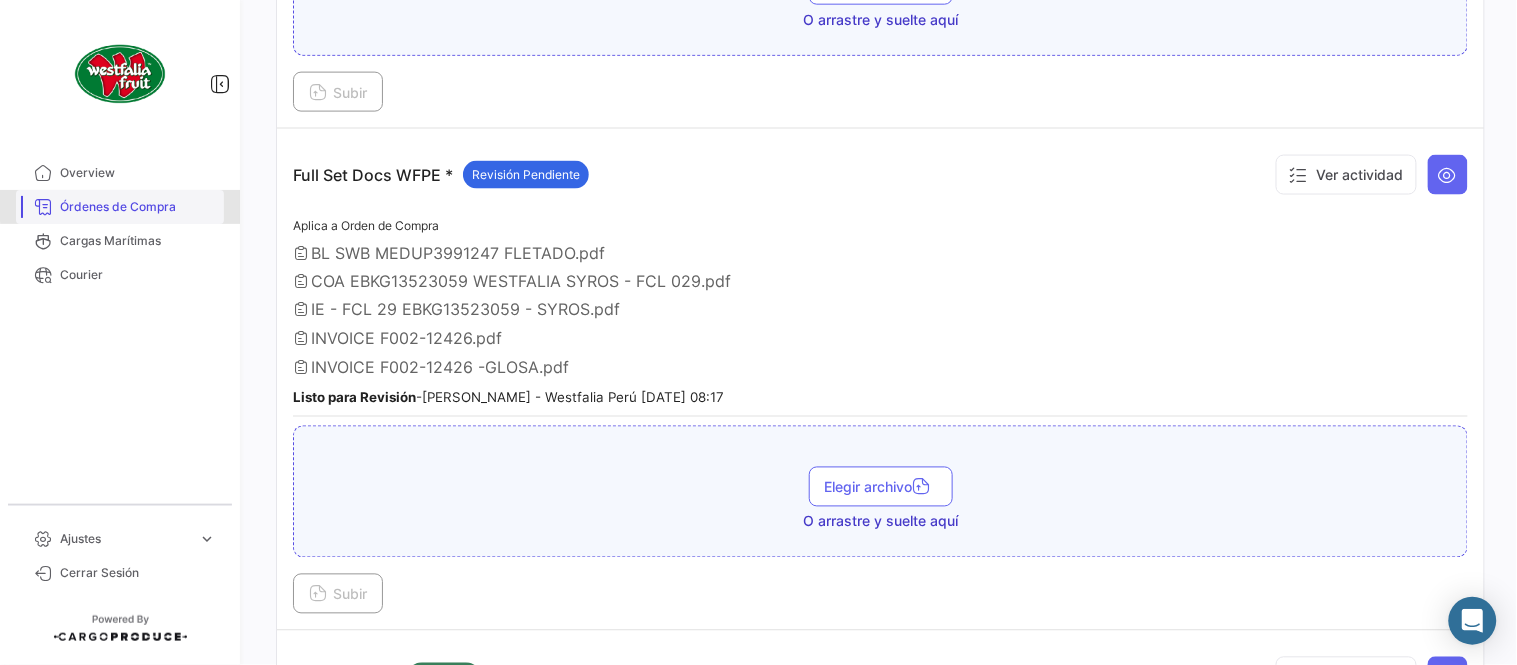 click on "Órdenes de Compra" at bounding box center [138, 207] 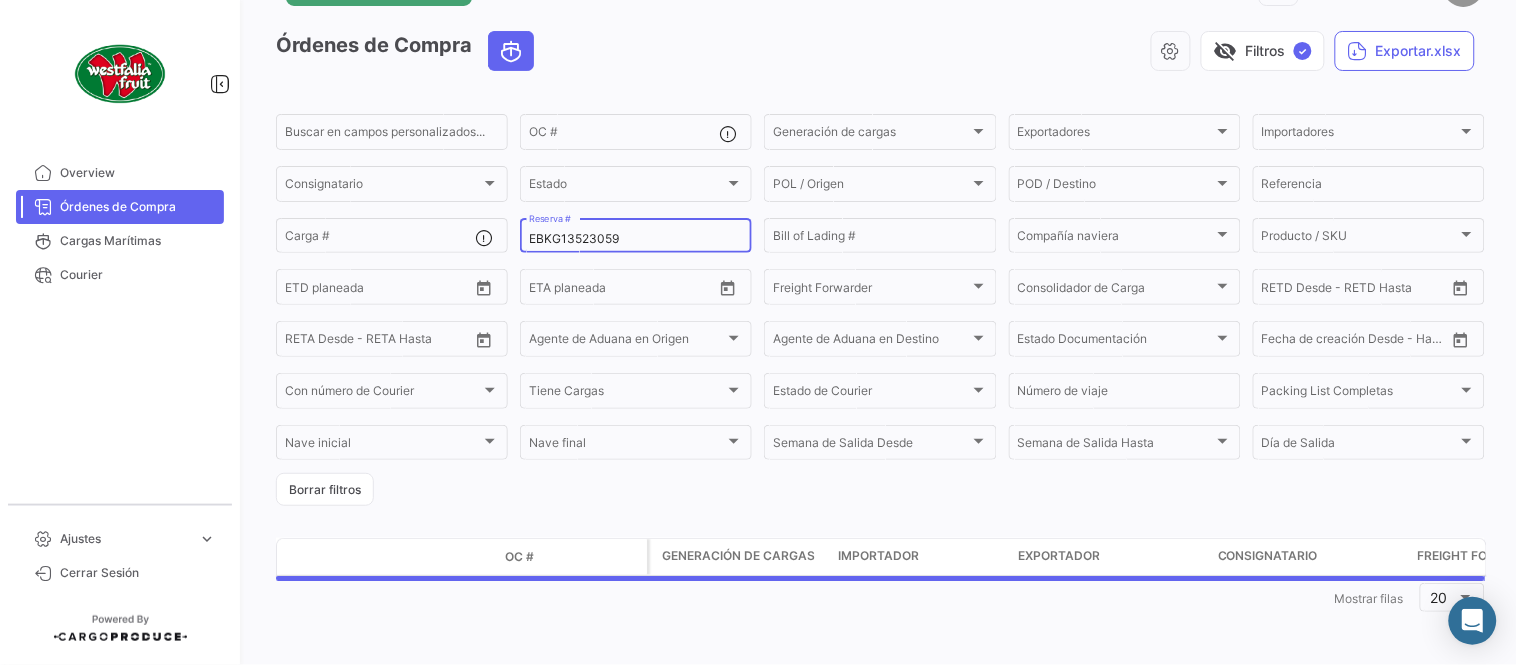 scroll, scrollTop: 0, scrollLeft: 0, axis: both 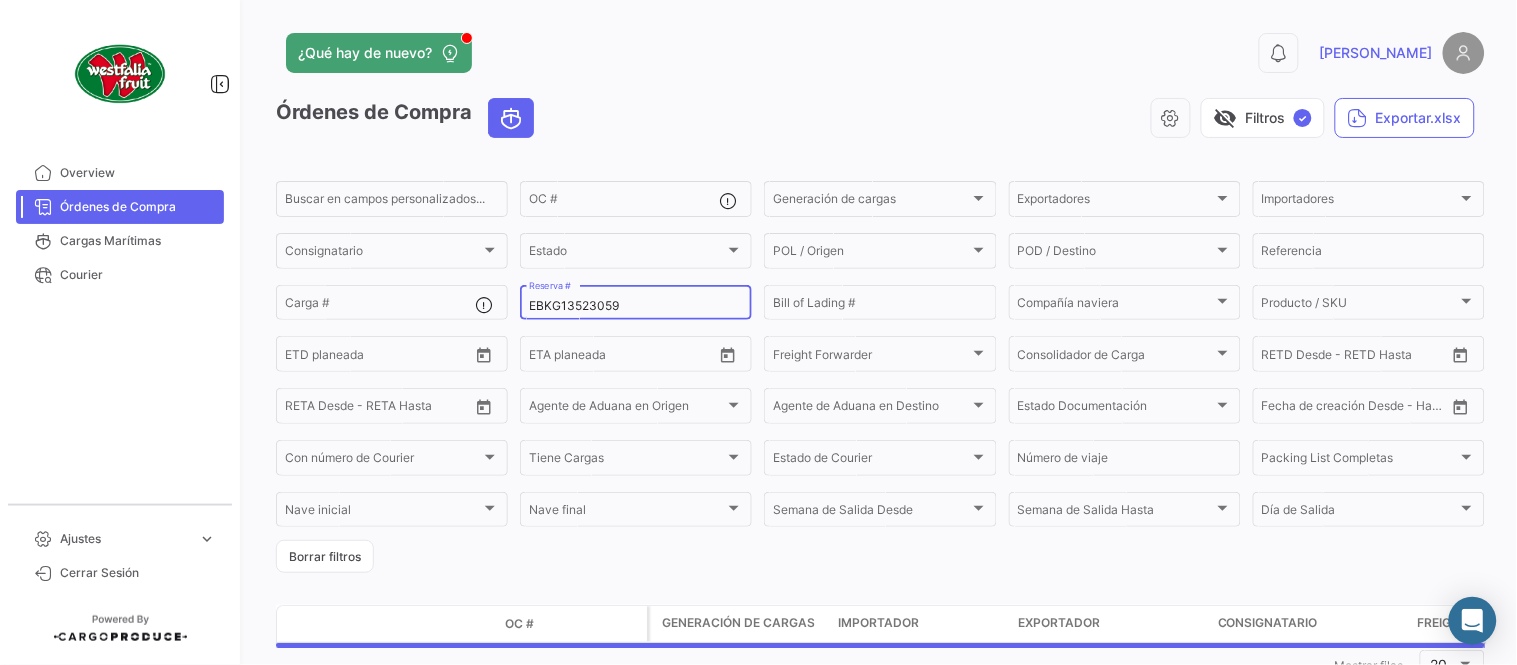 click on "EBKG13523059" at bounding box center (636, 306) 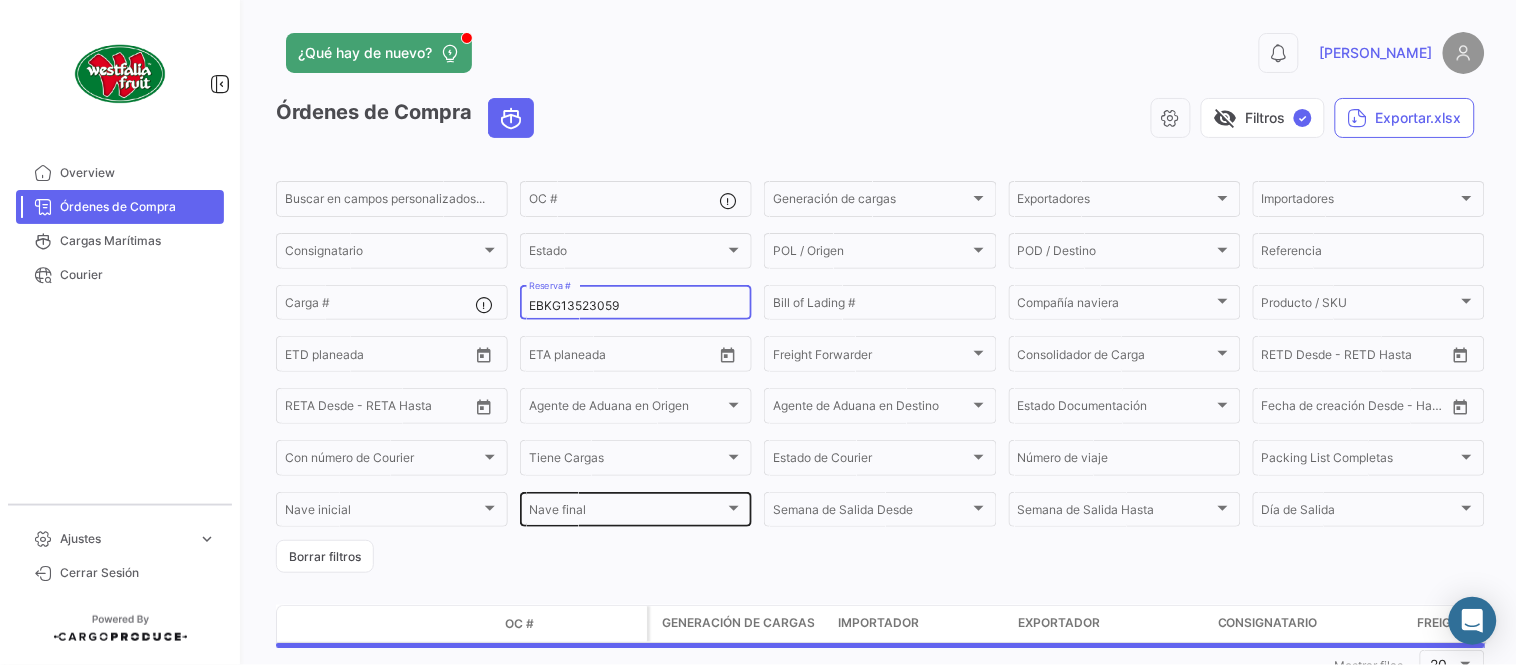paste on "60" 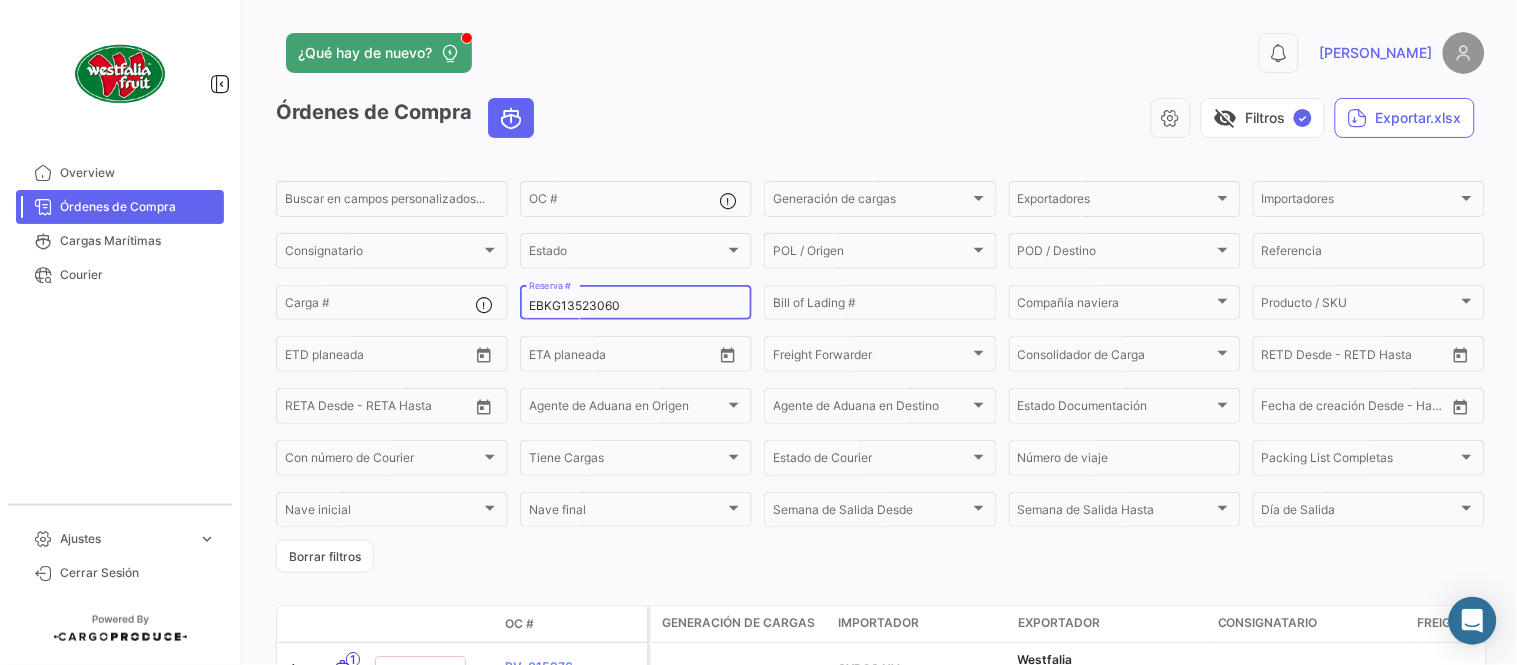 type on "EBKG13523060" 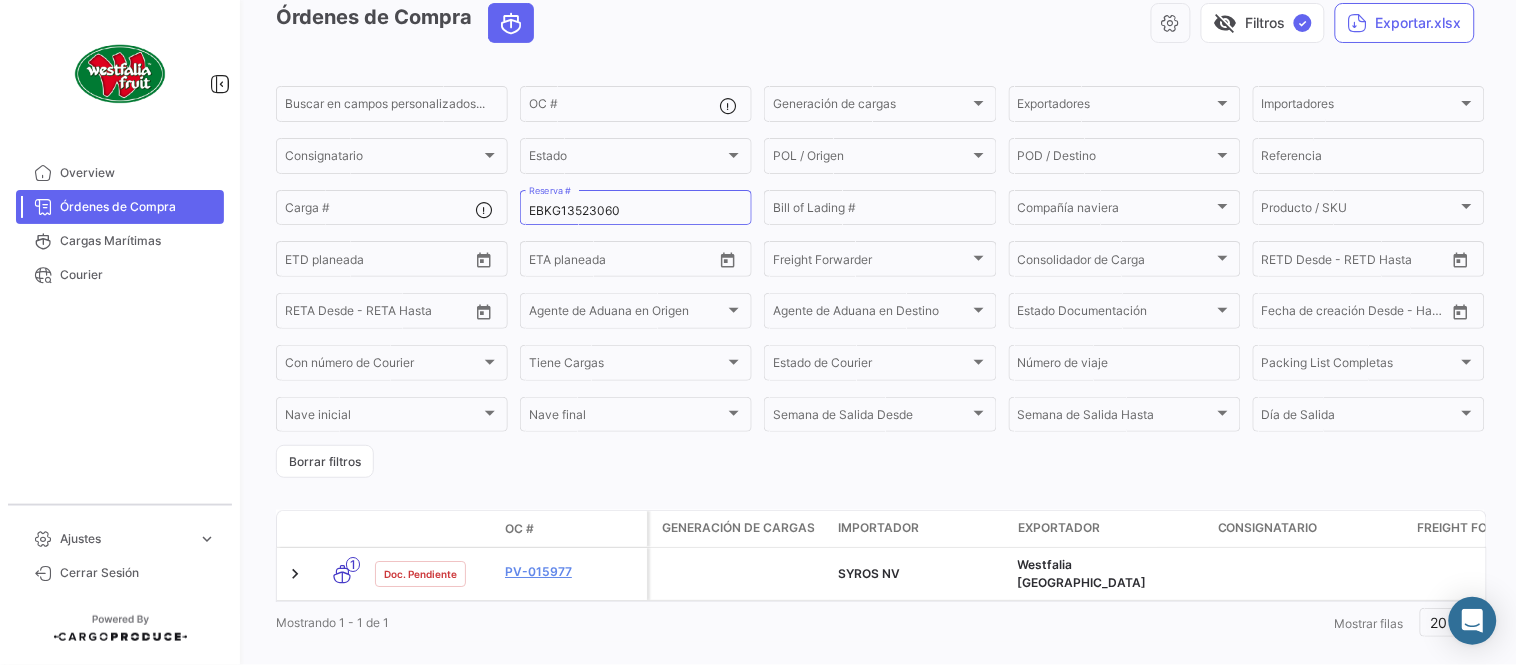 scroll, scrollTop: 128, scrollLeft: 0, axis: vertical 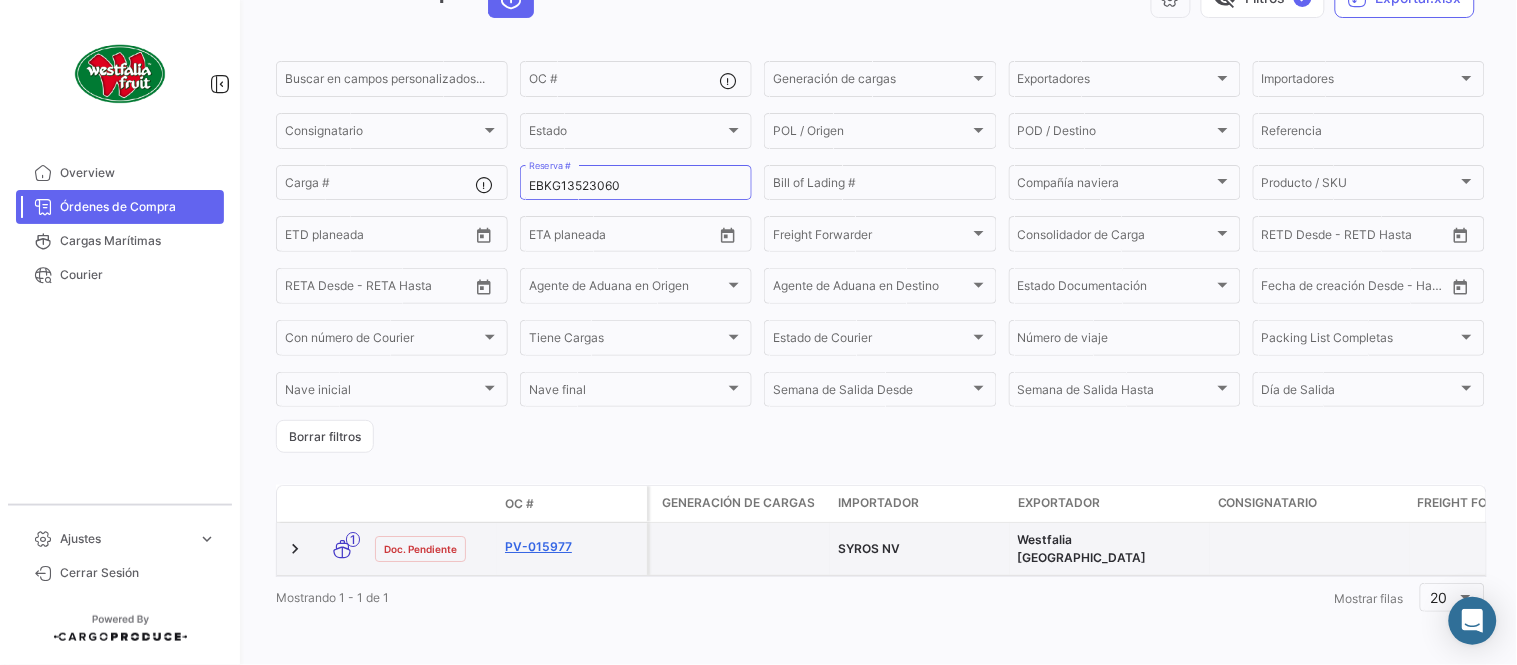 click on "PV-015977" 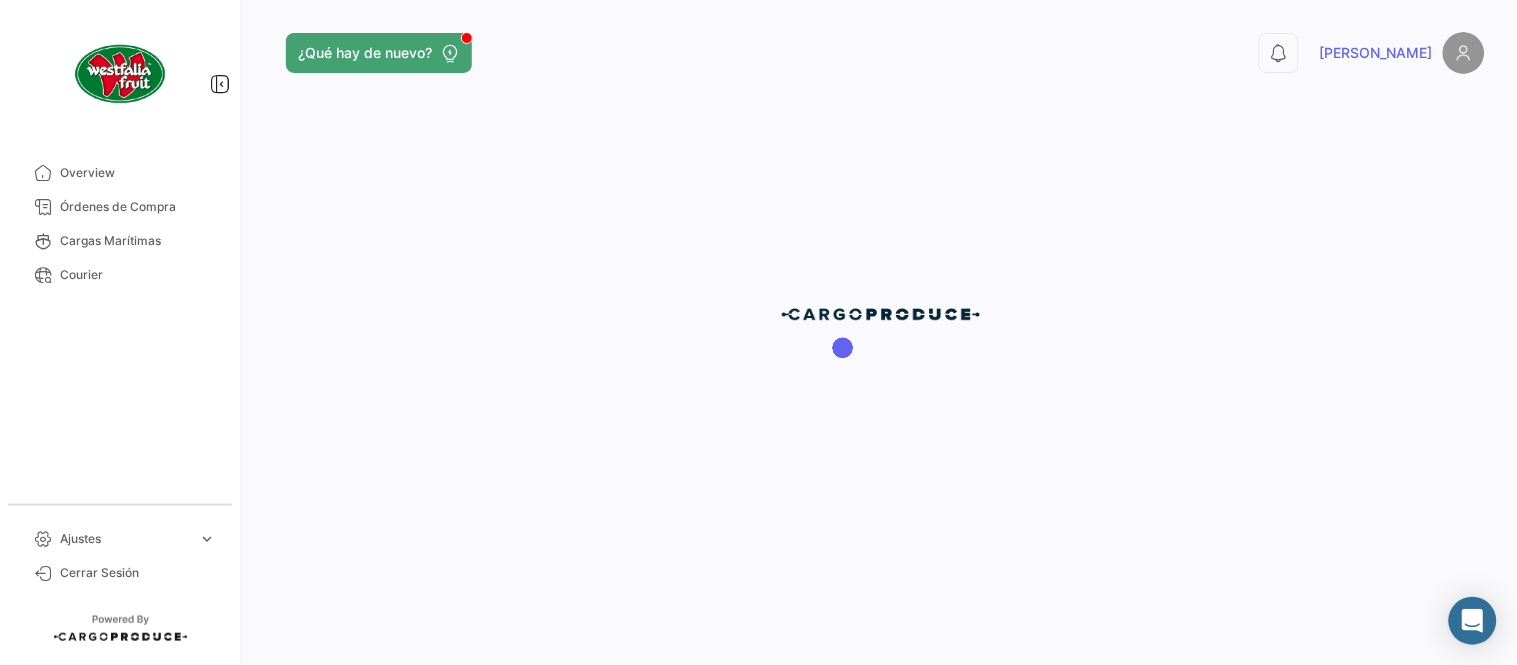scroll, scrollTop: 0, scrollLeft: 0, axis: both 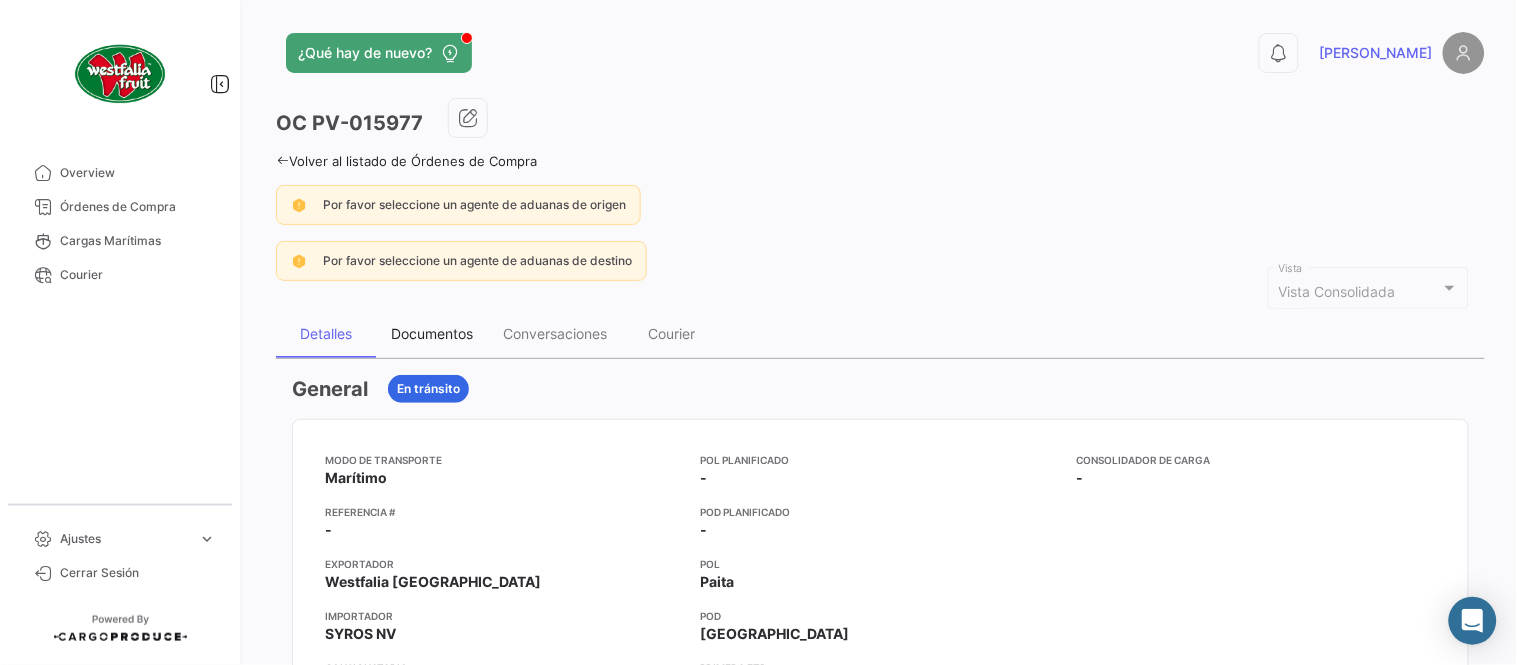 click on "Documentos" at bounding box center [432, 333] 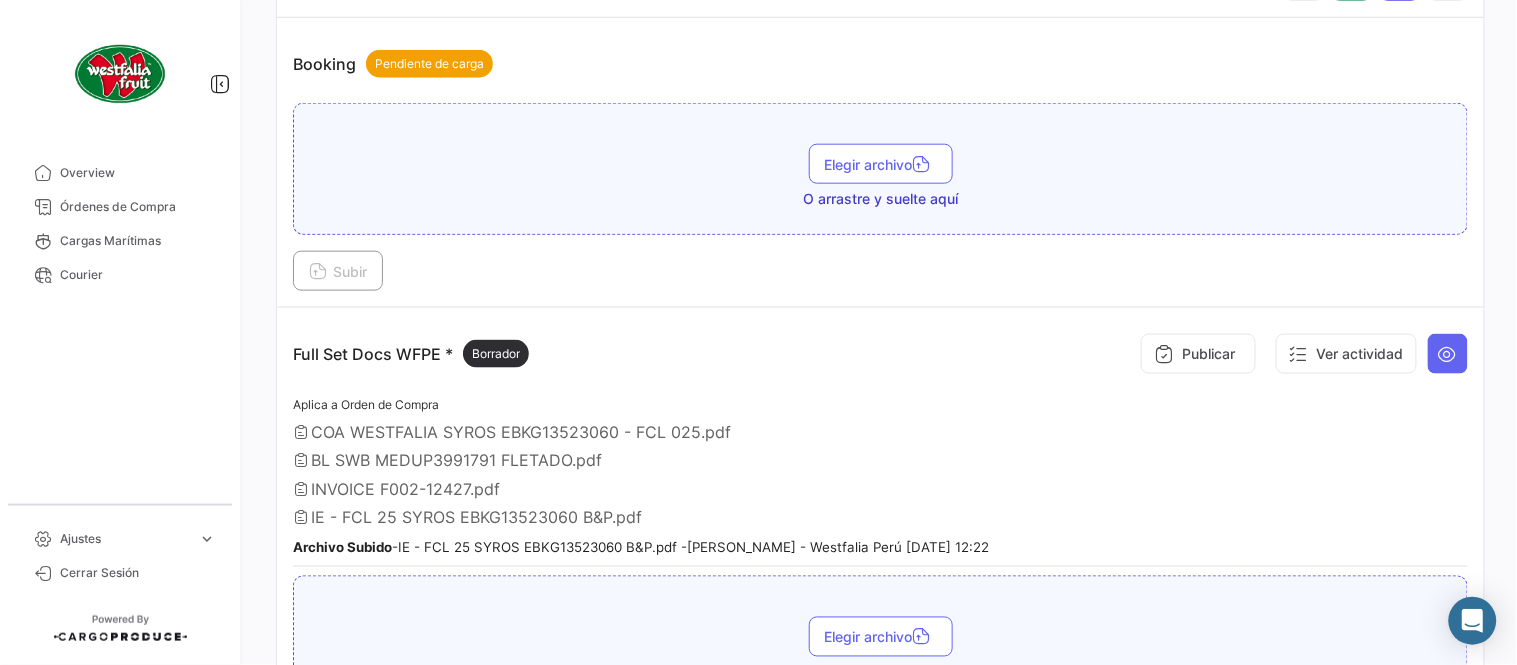 scroll, scrollTop: 693, scrollLeft: 0, axis: vertical 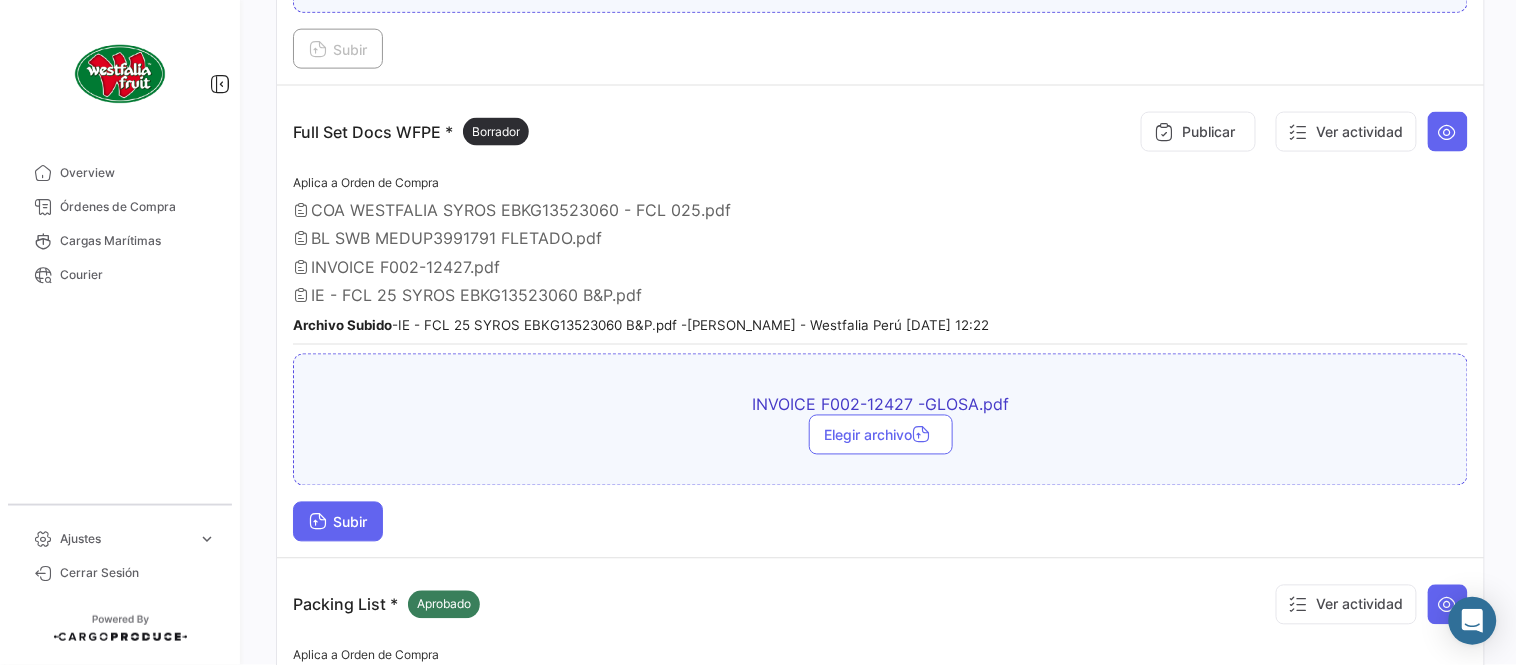 click on "Subir" at bounding box center [338, 522] 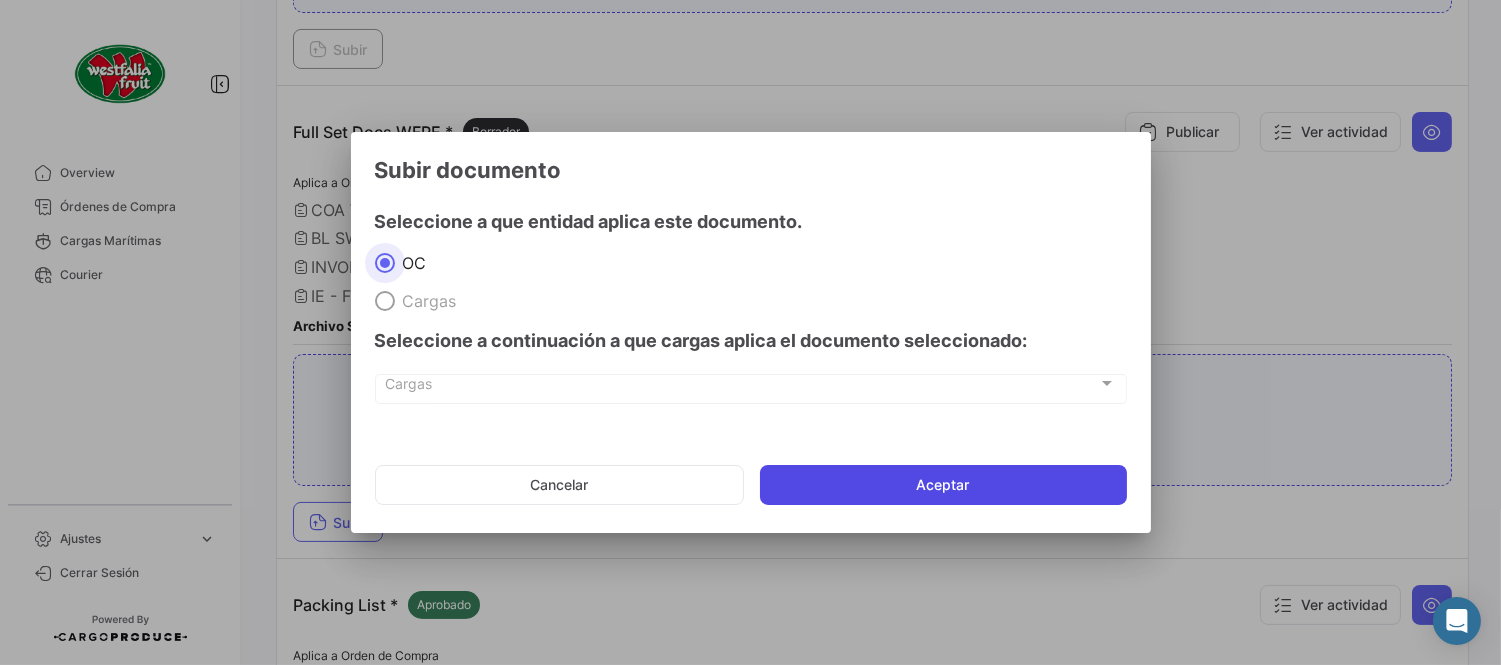 click on "Aceptar" 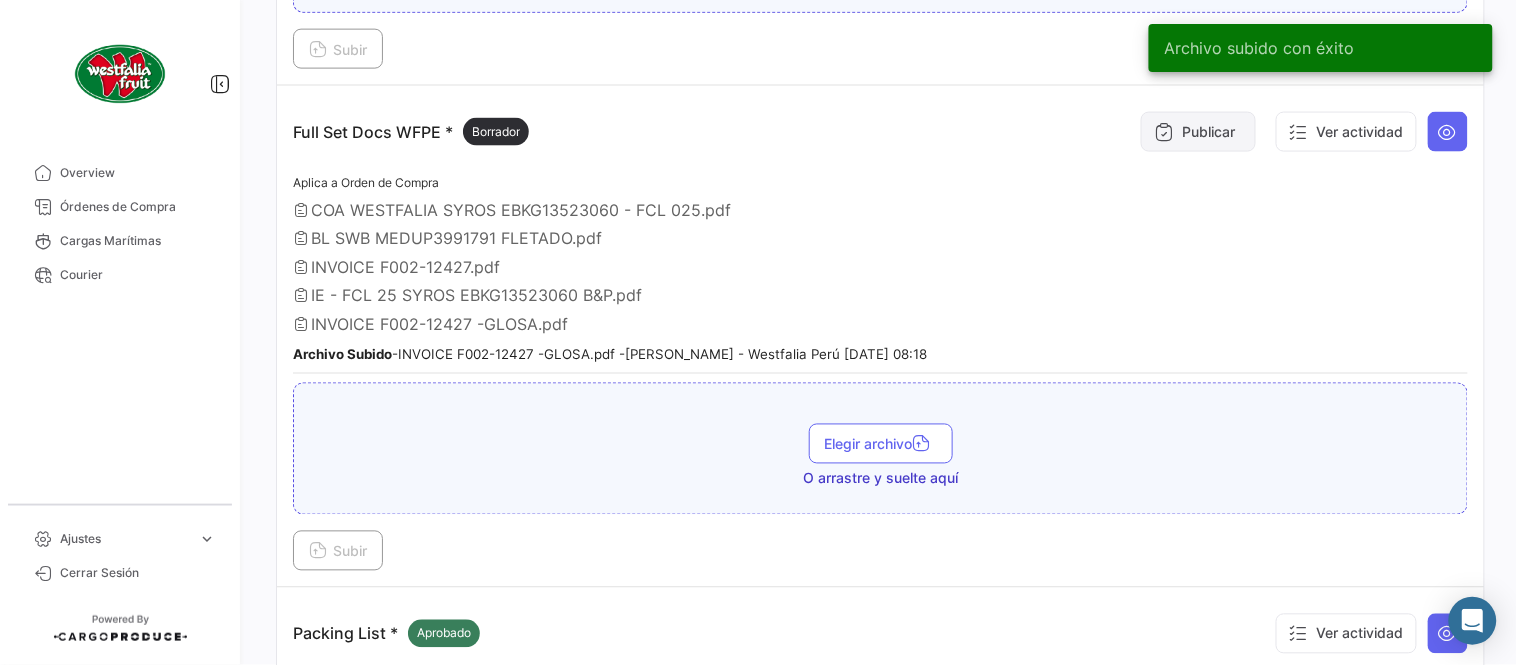 click on "Publicar" at bounding box center (1198, 132) 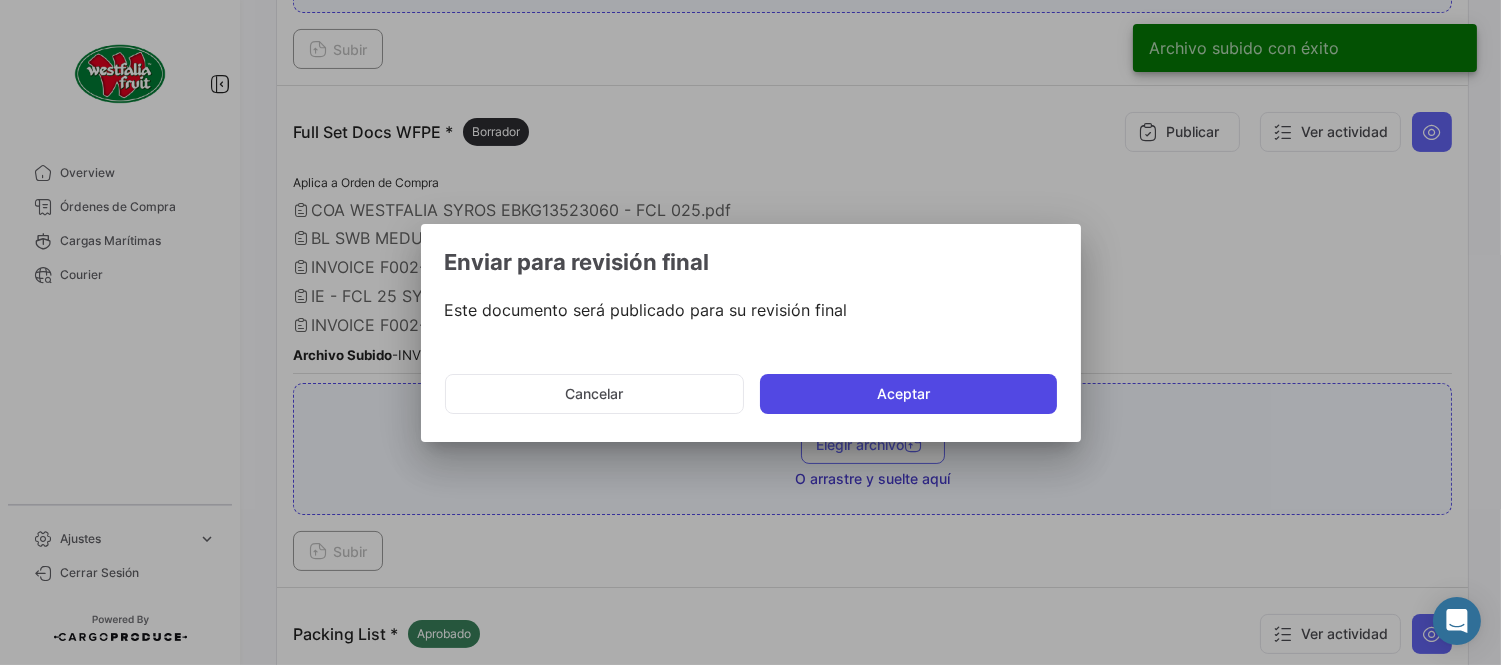click on "Aceptar" 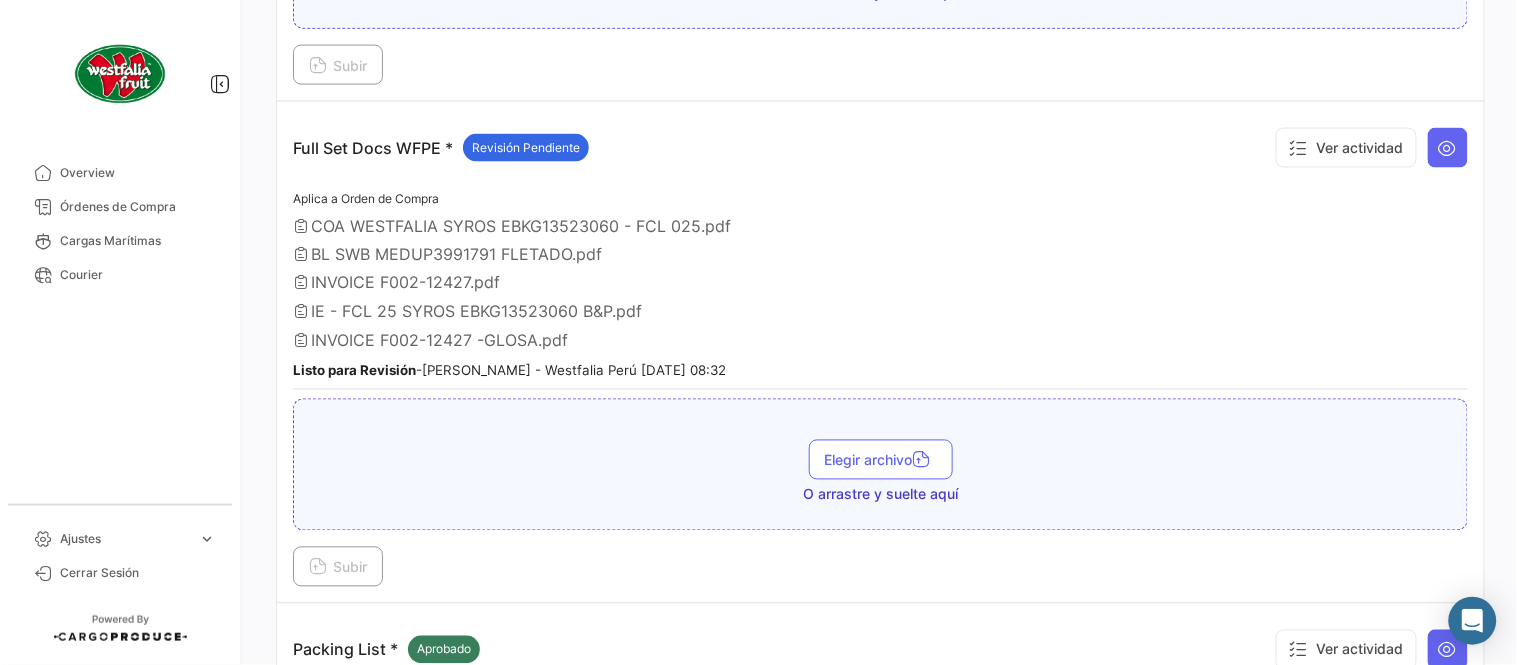 click on "BL SWB MEDUP3991791 FLETADO.pdf" at bounding box center (880, 254) 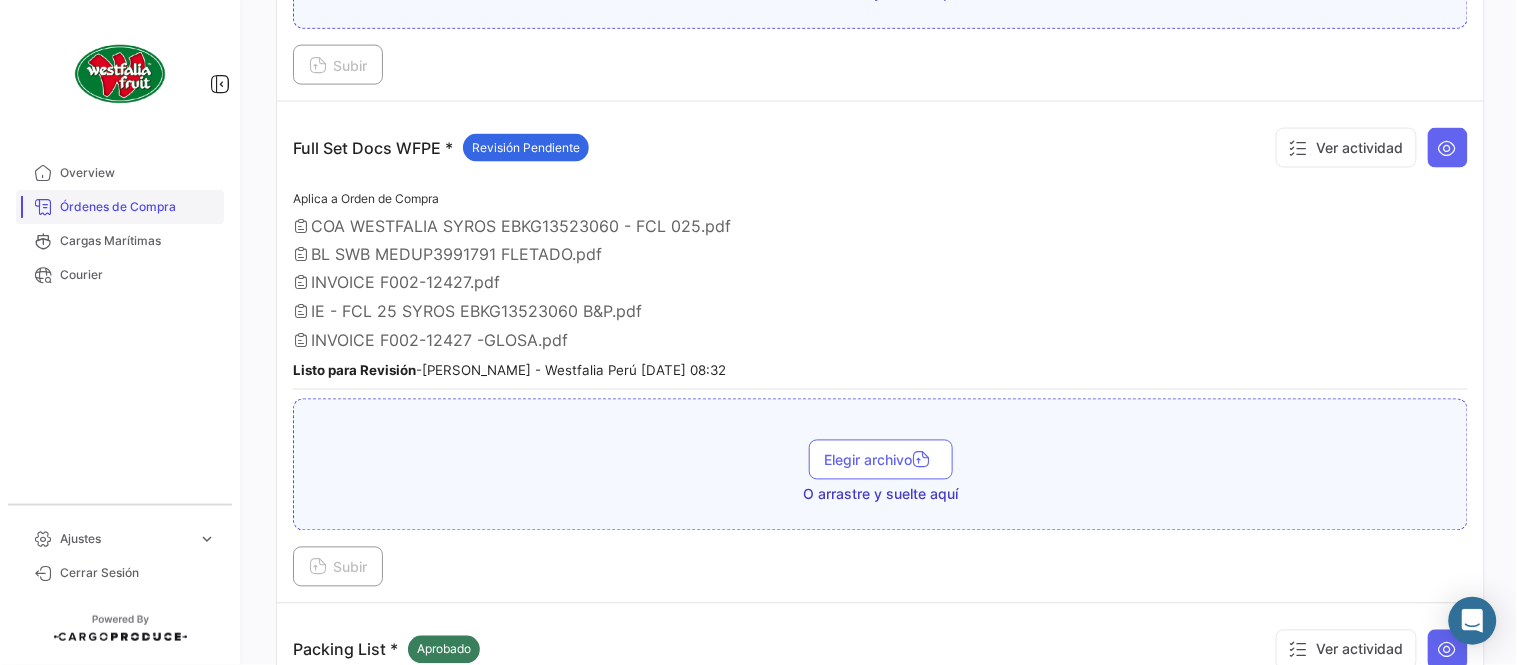 click on "Órdenes de Compra" at bounding box center [138, 207] 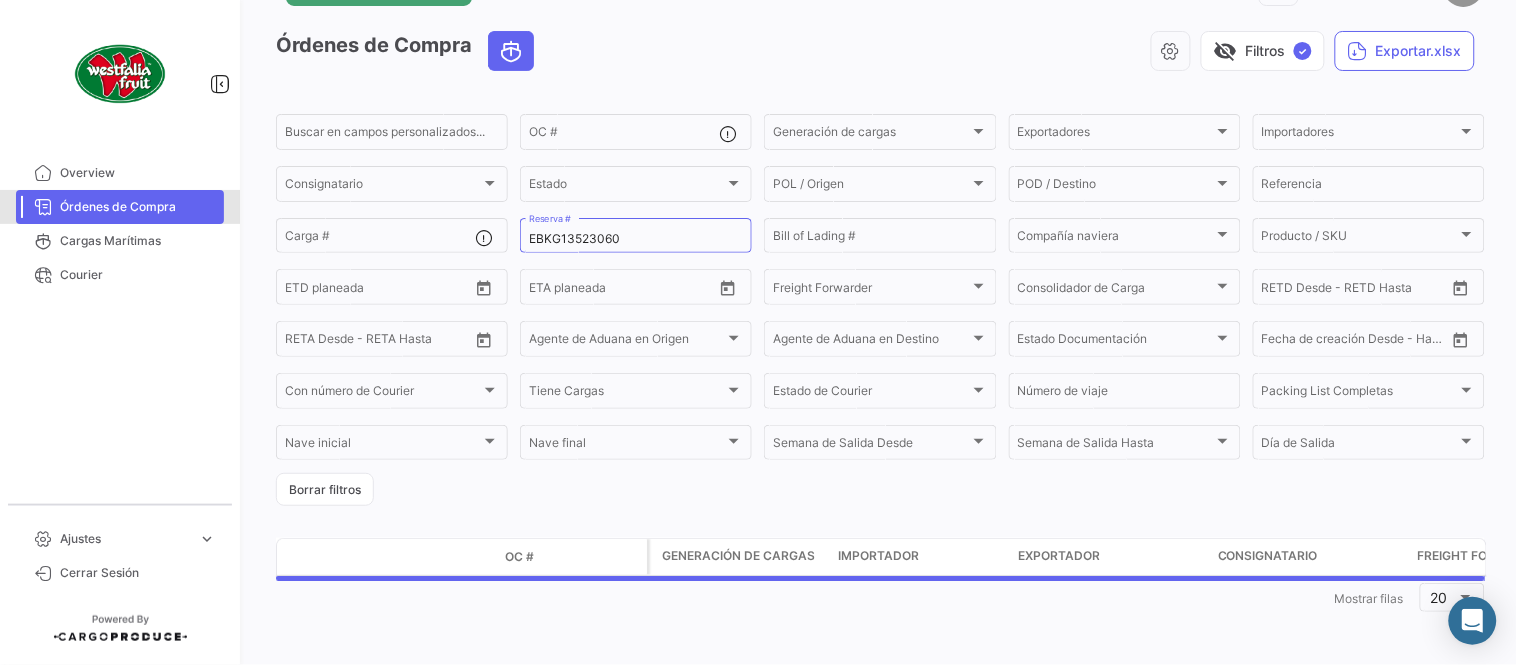 scroll, scrollTop: 0, scrollLeft: 0, axis: both 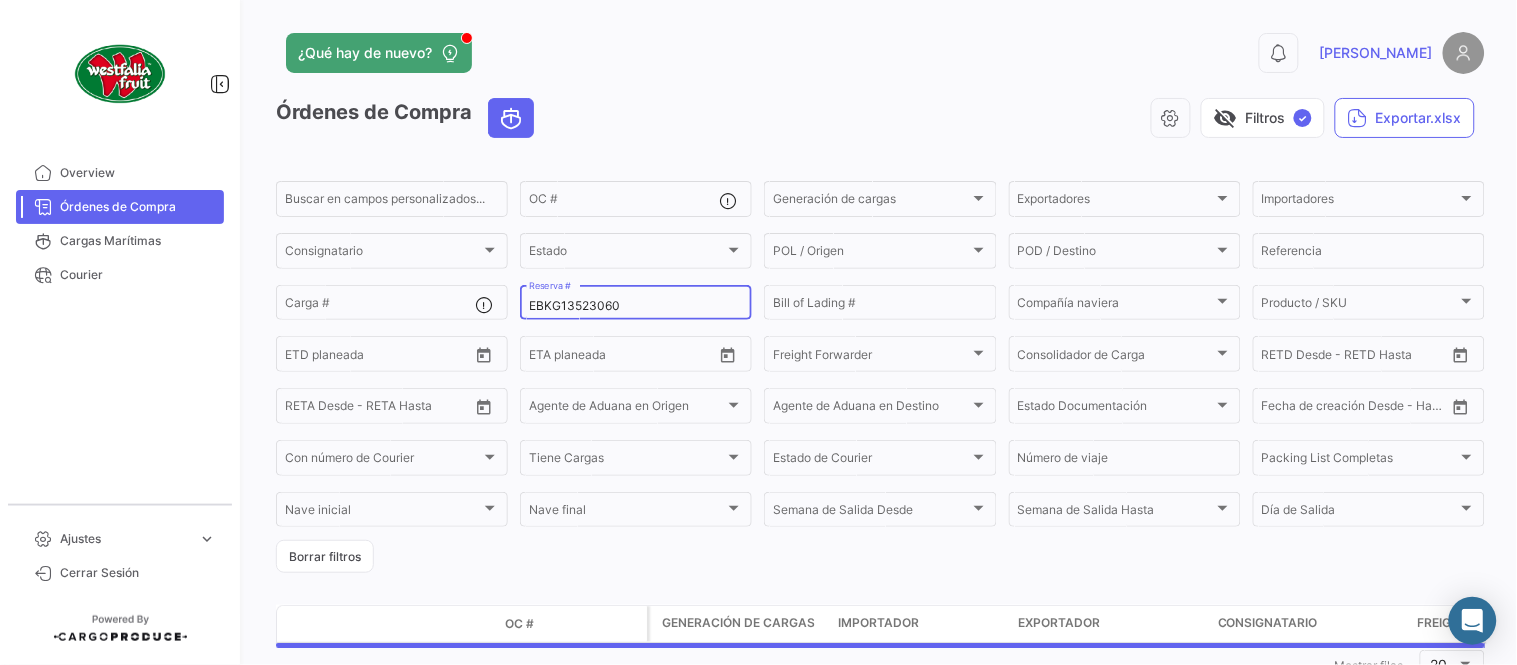 click on "EBKG13523060" at bounding box center (636, 306) 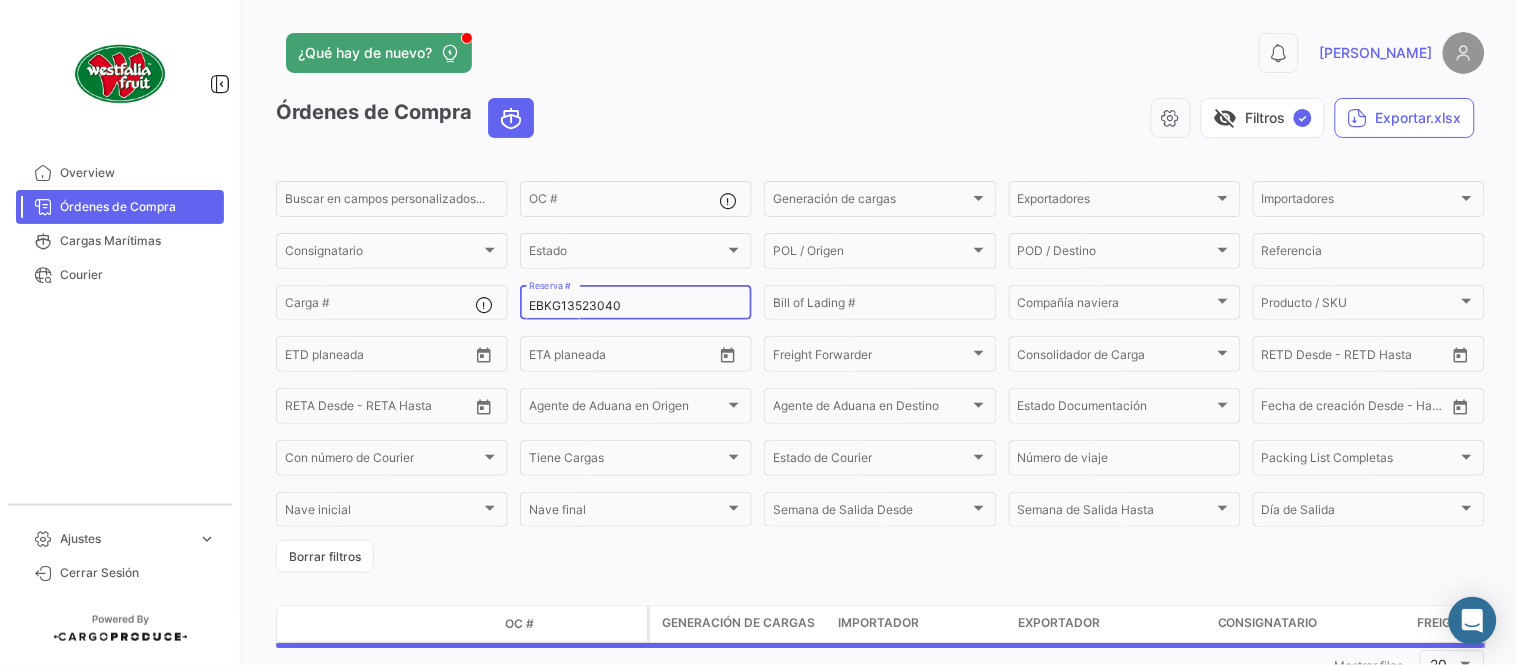 type on "EBKG13523040" 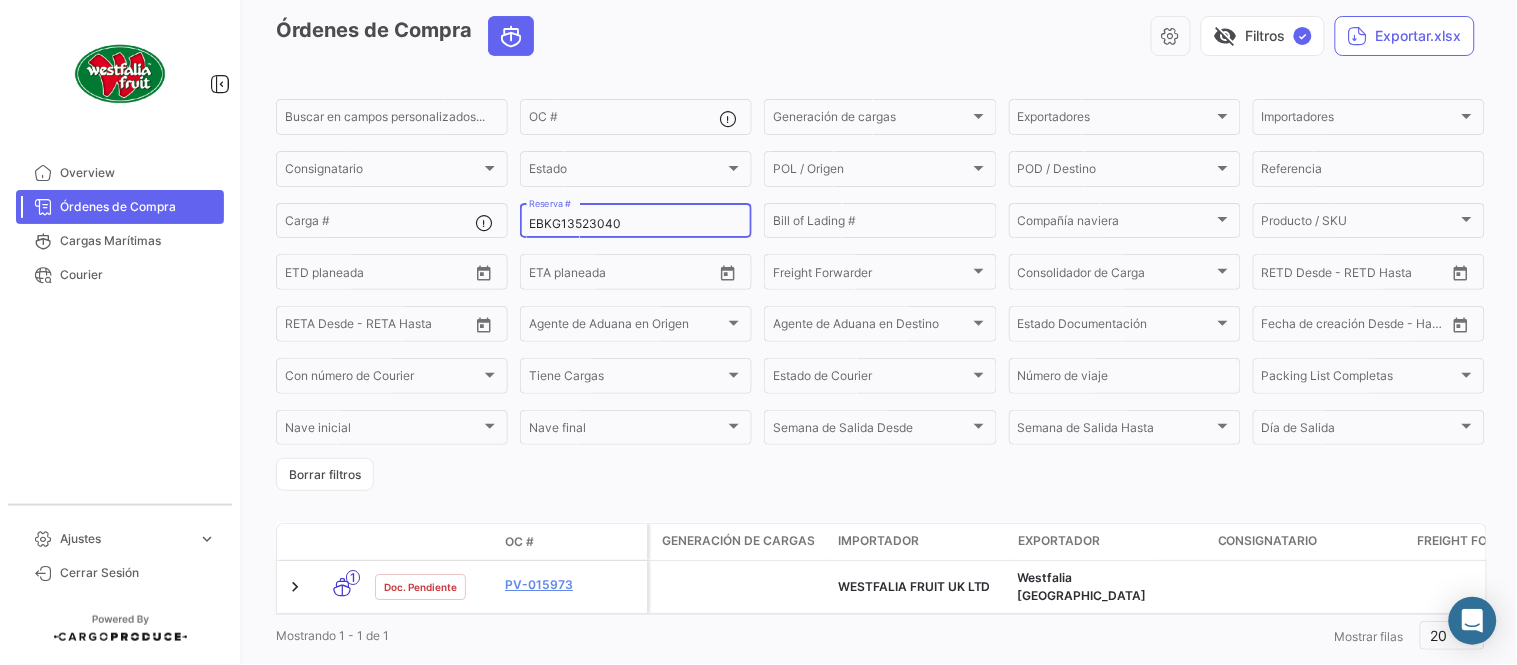 scroll, scrollTop: 128, scrollLeft: 0, axis: vertical 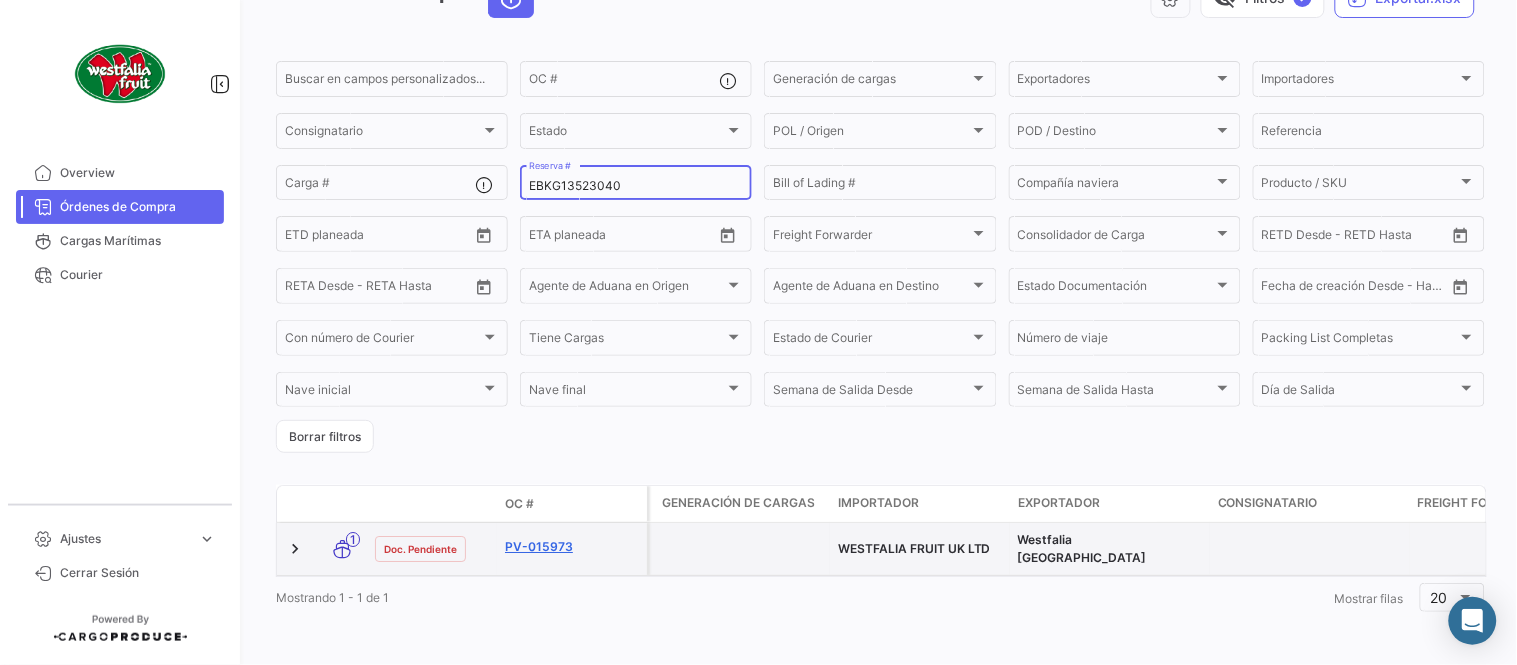 click on "PV-015973" 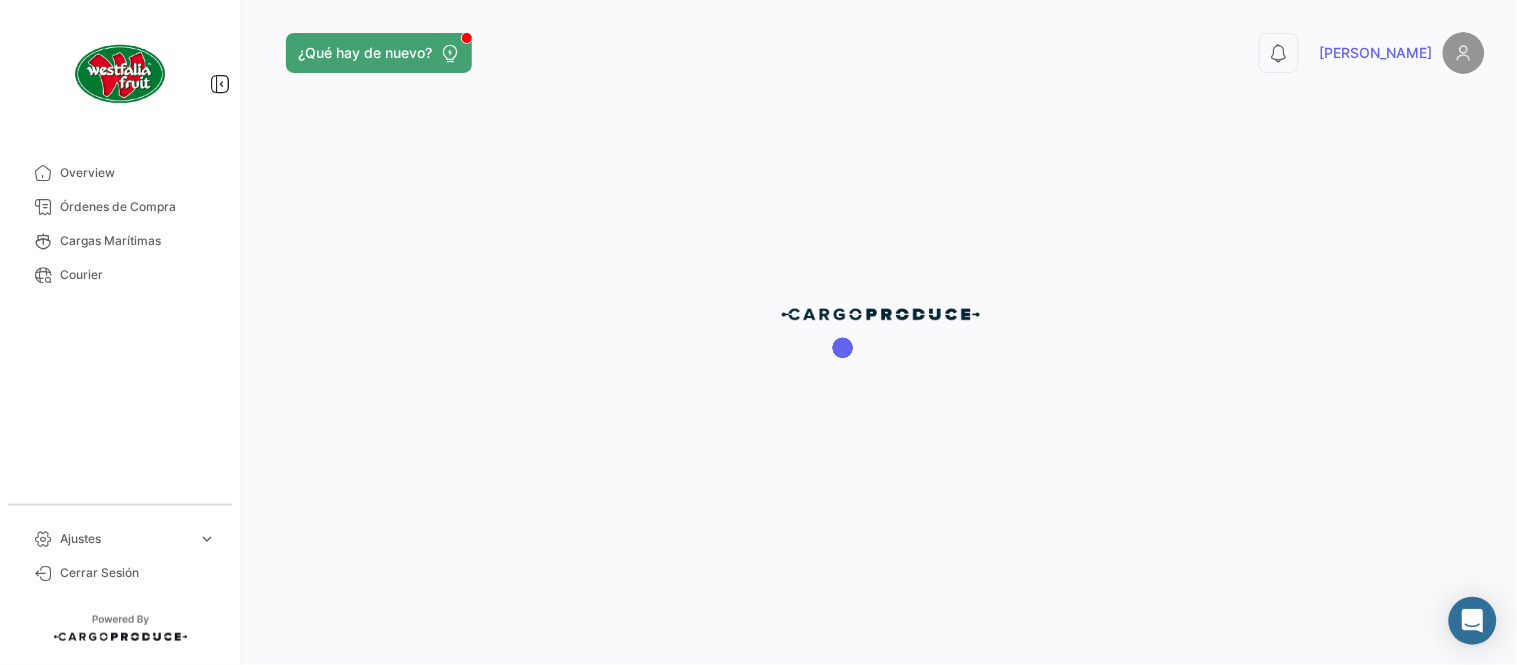scroll, scrollTop: 0, scrollLeft: 0, axis: both 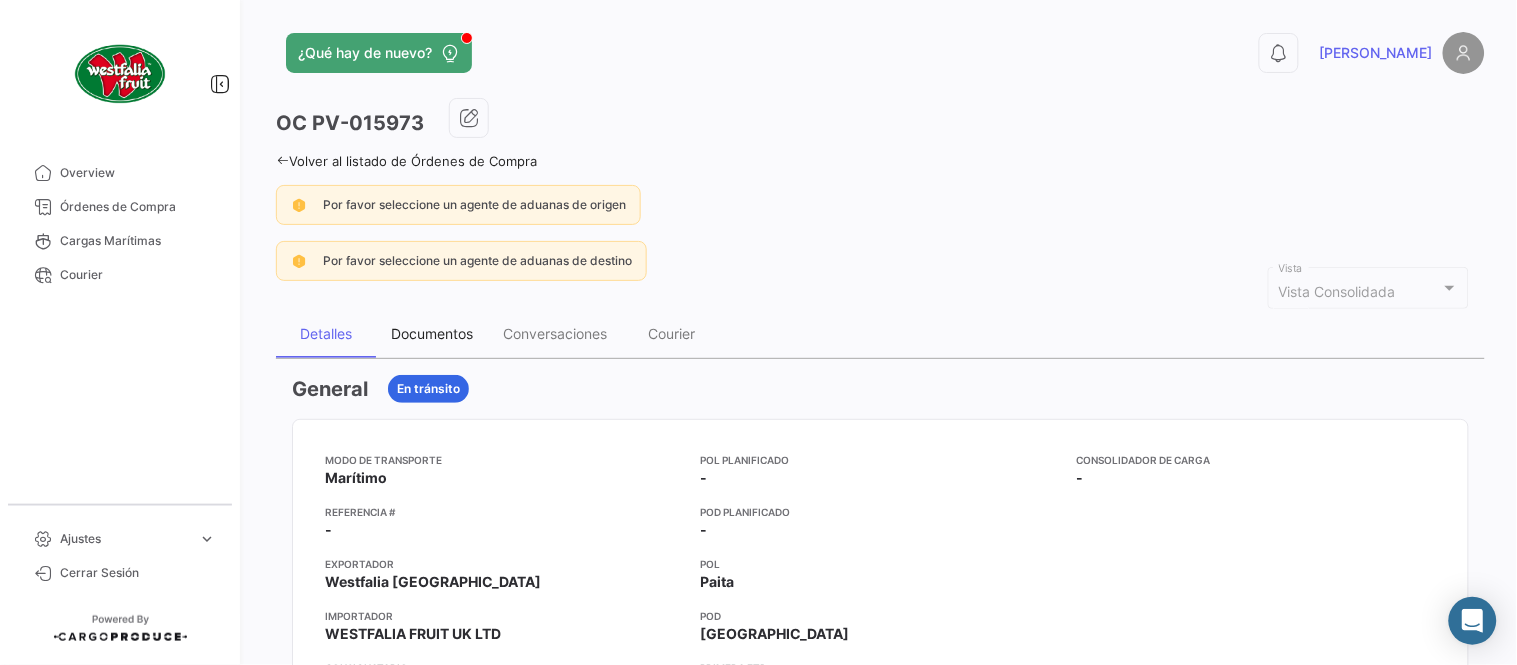 click on "Documentos" at bounding box center [432, 333] 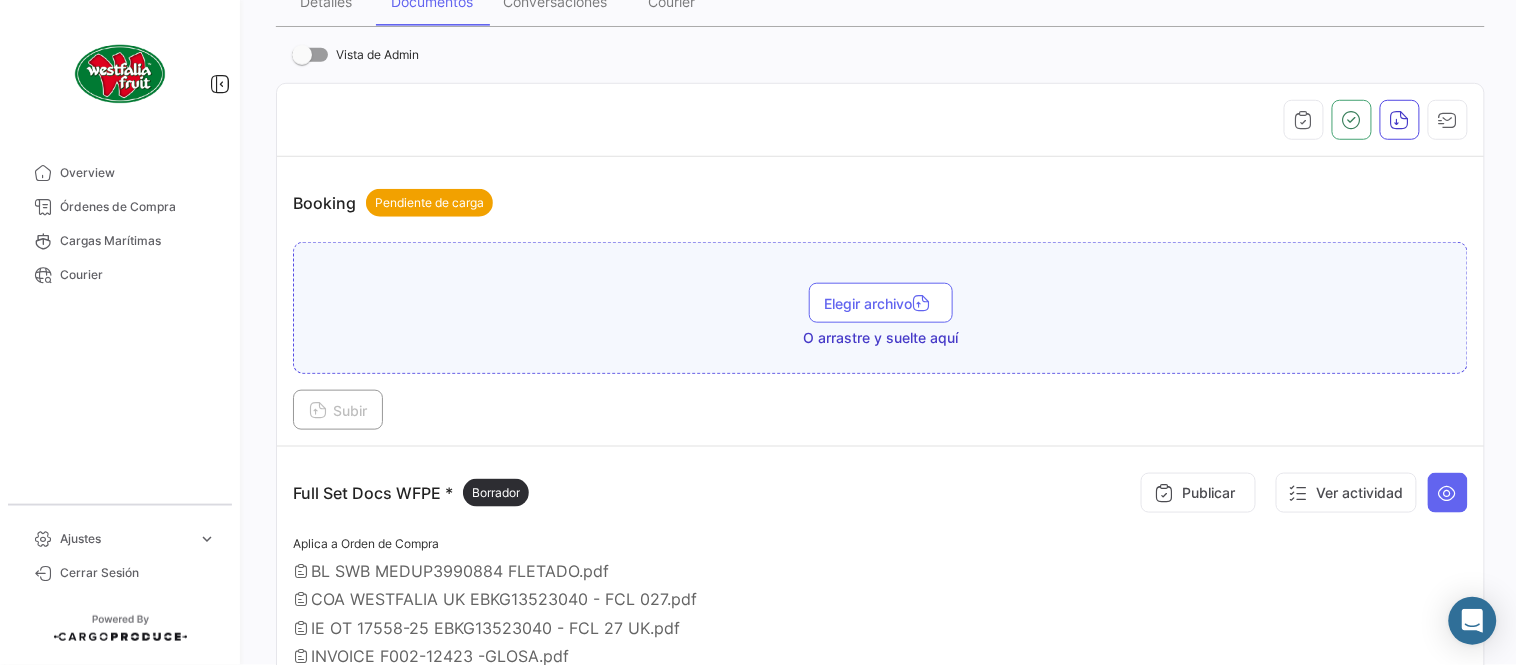 scroll, scrollTop: 443, scrollLeft: 0, axis: vertical 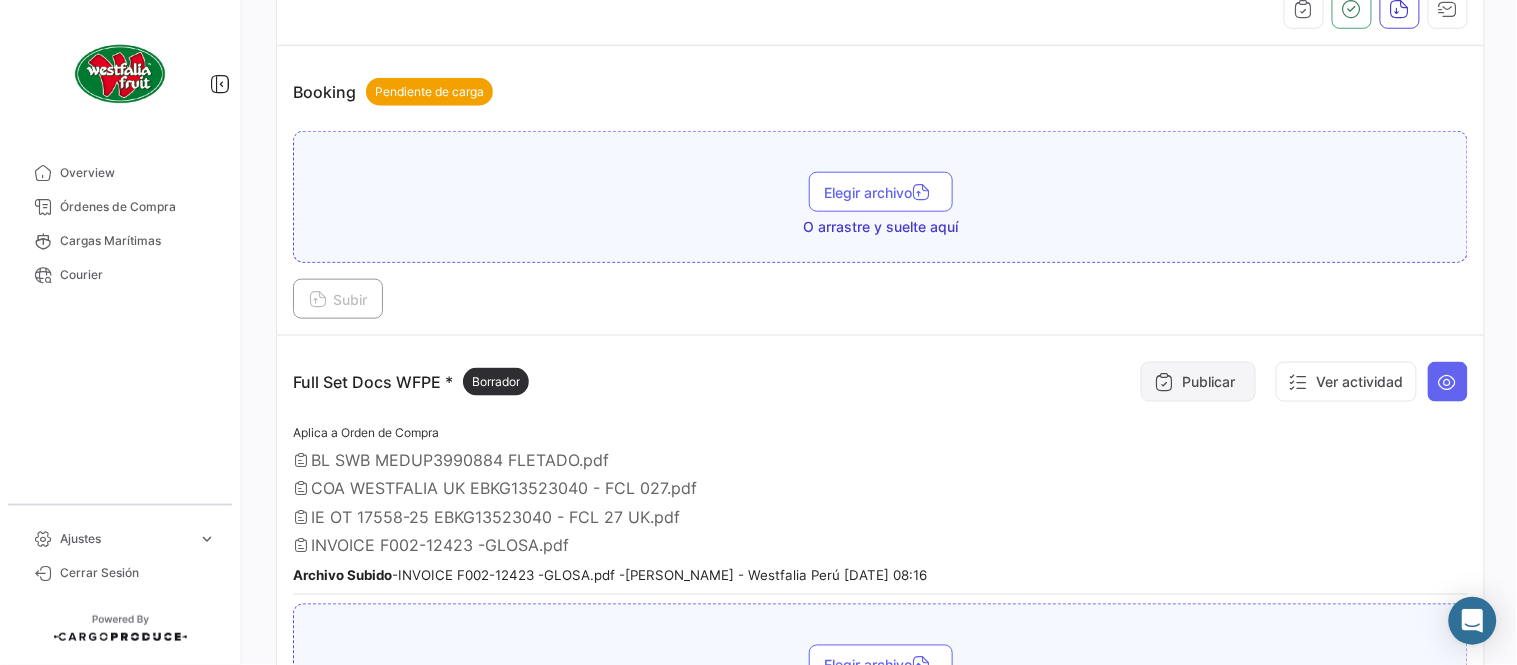 click at bounding box center (1164, 382) 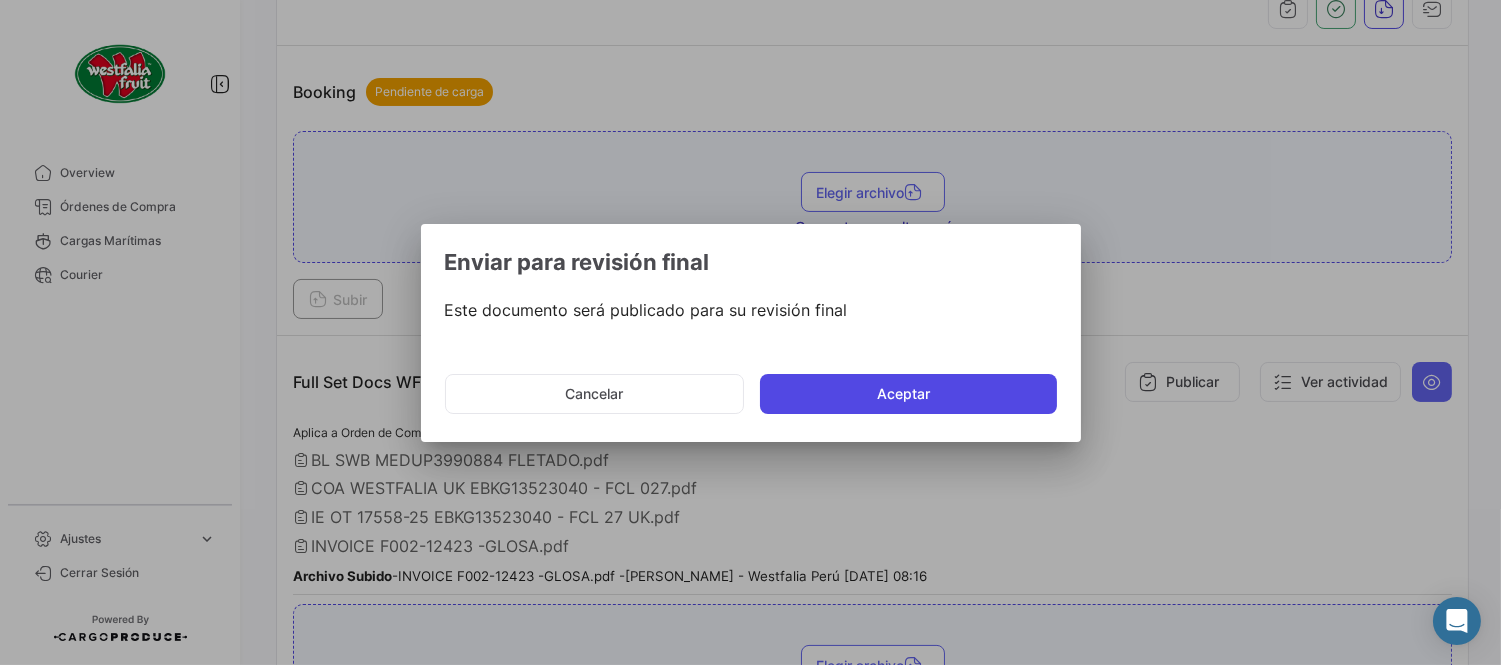 click on "Aceptar" 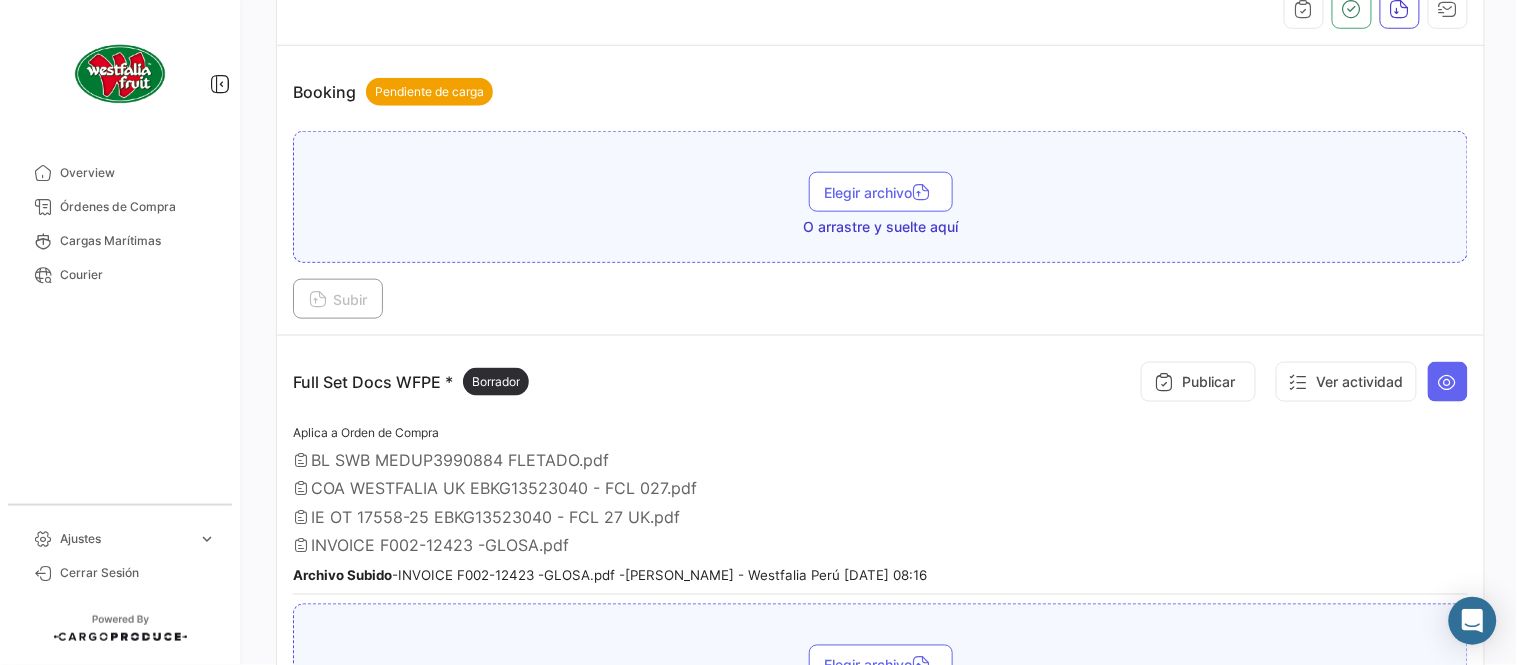 type 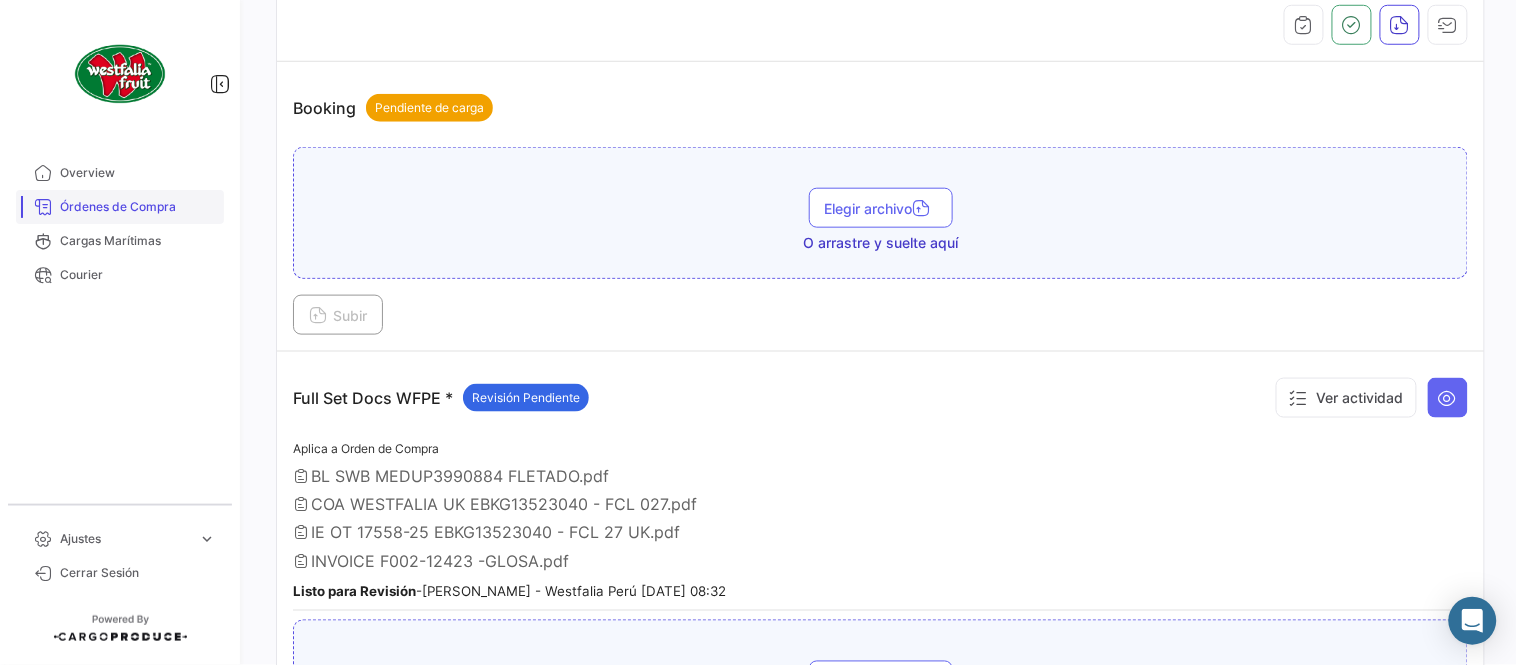 click on "Órdenes de Compra" at bounding box center [138, 207] 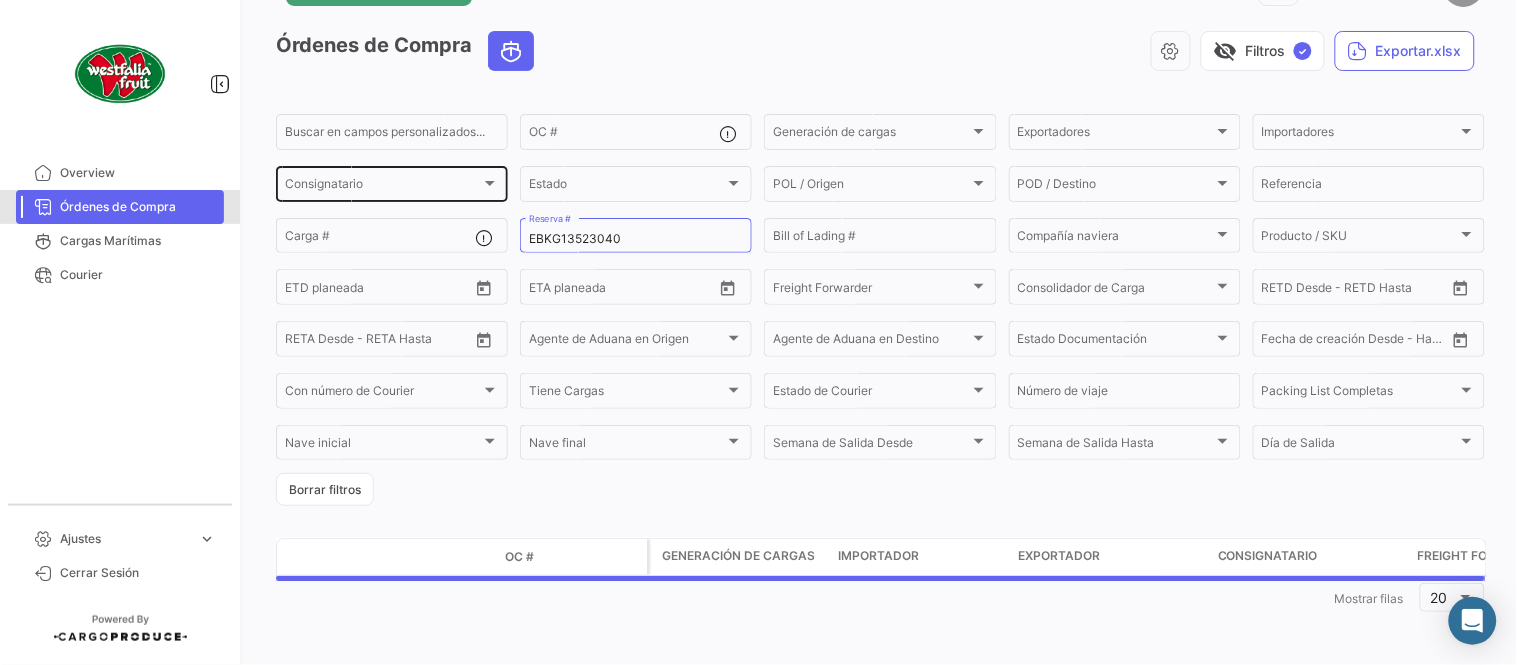 scroll, scrollTop: 0, scrollLeft: 0, axis: both 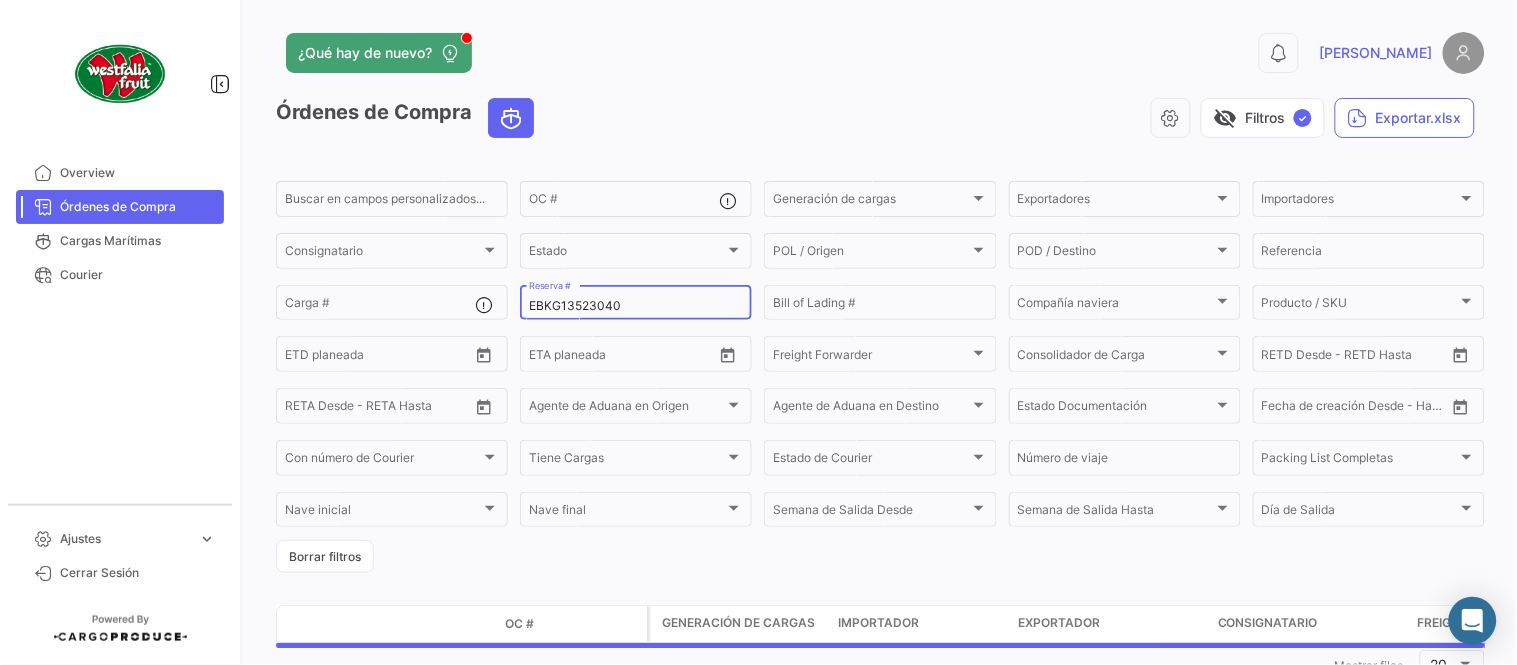 click on "EBKG13523040 Reserva #" 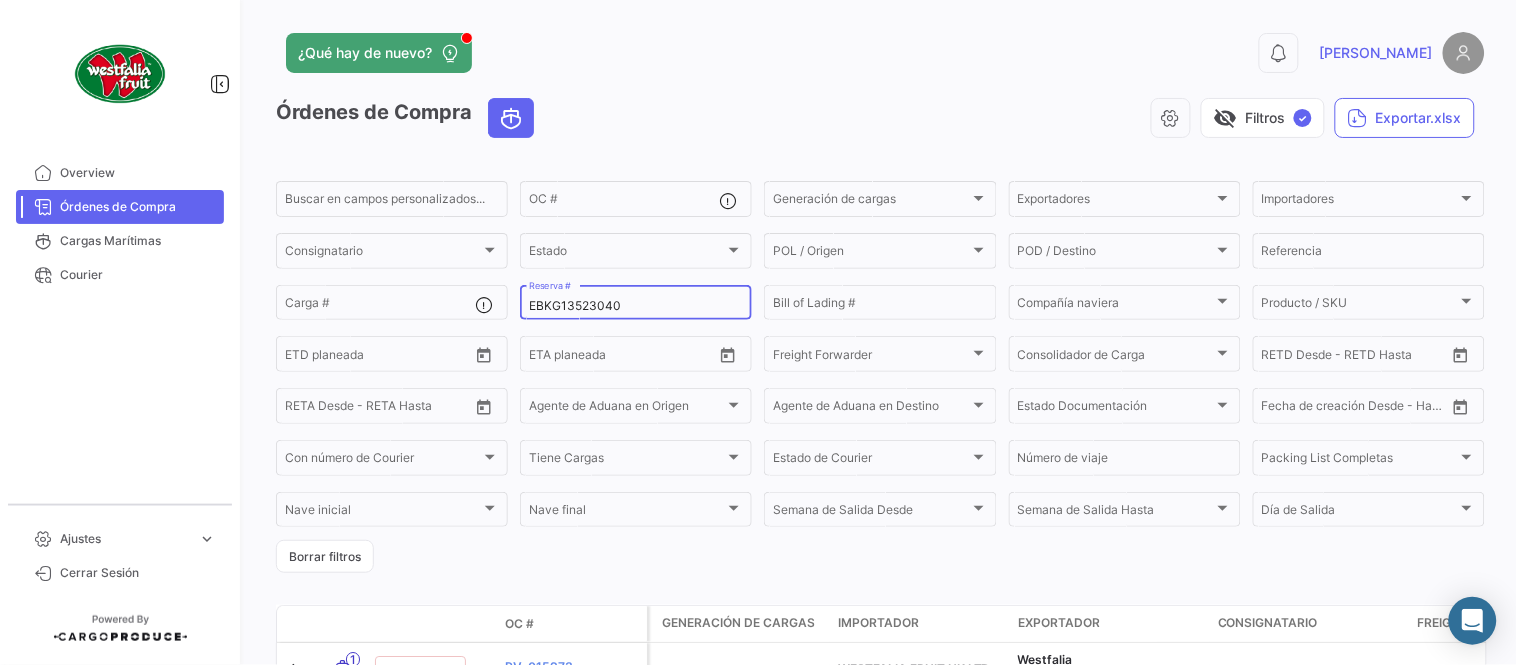 click on "EBKG13523040" at bounding box center [636, 306] 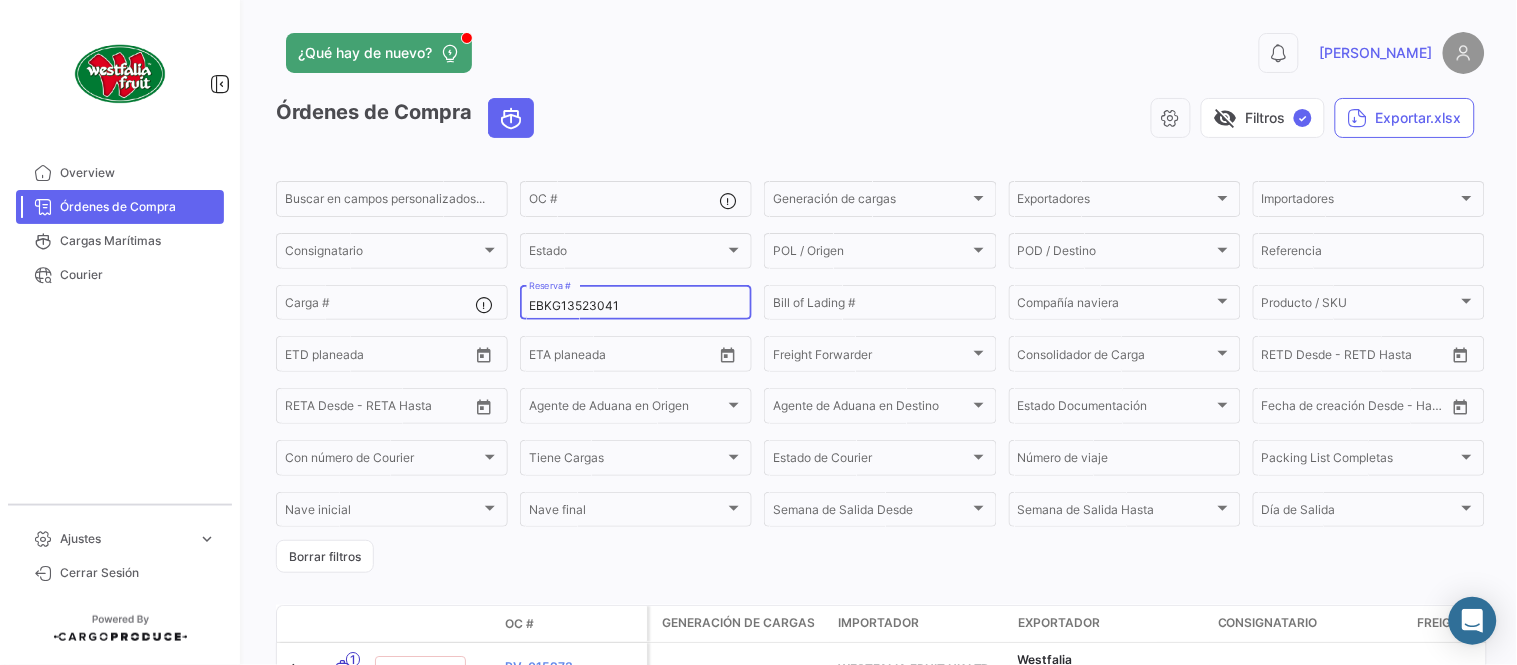 type on "EBKG13523041" 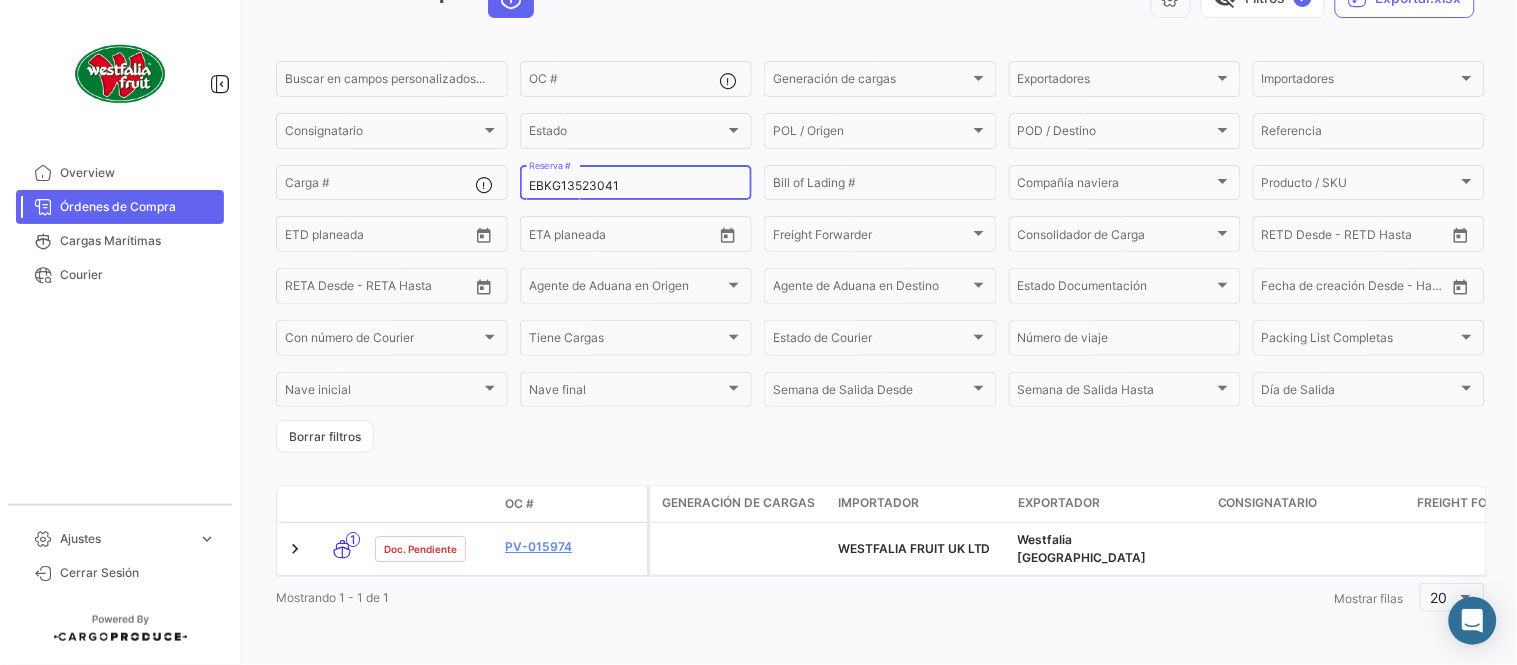 scroll, scrollTop: 128, scrollLeft: 0, axis: vertical 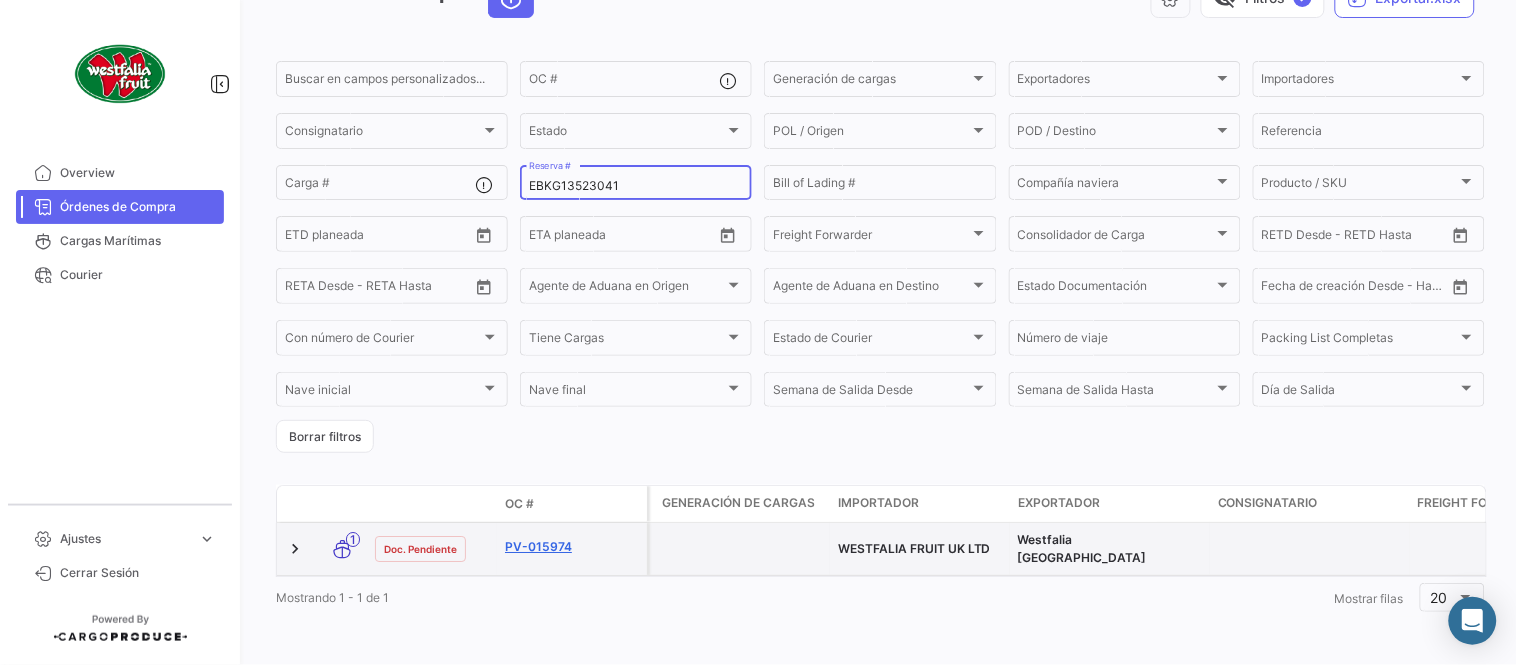 click on "PV-015974" 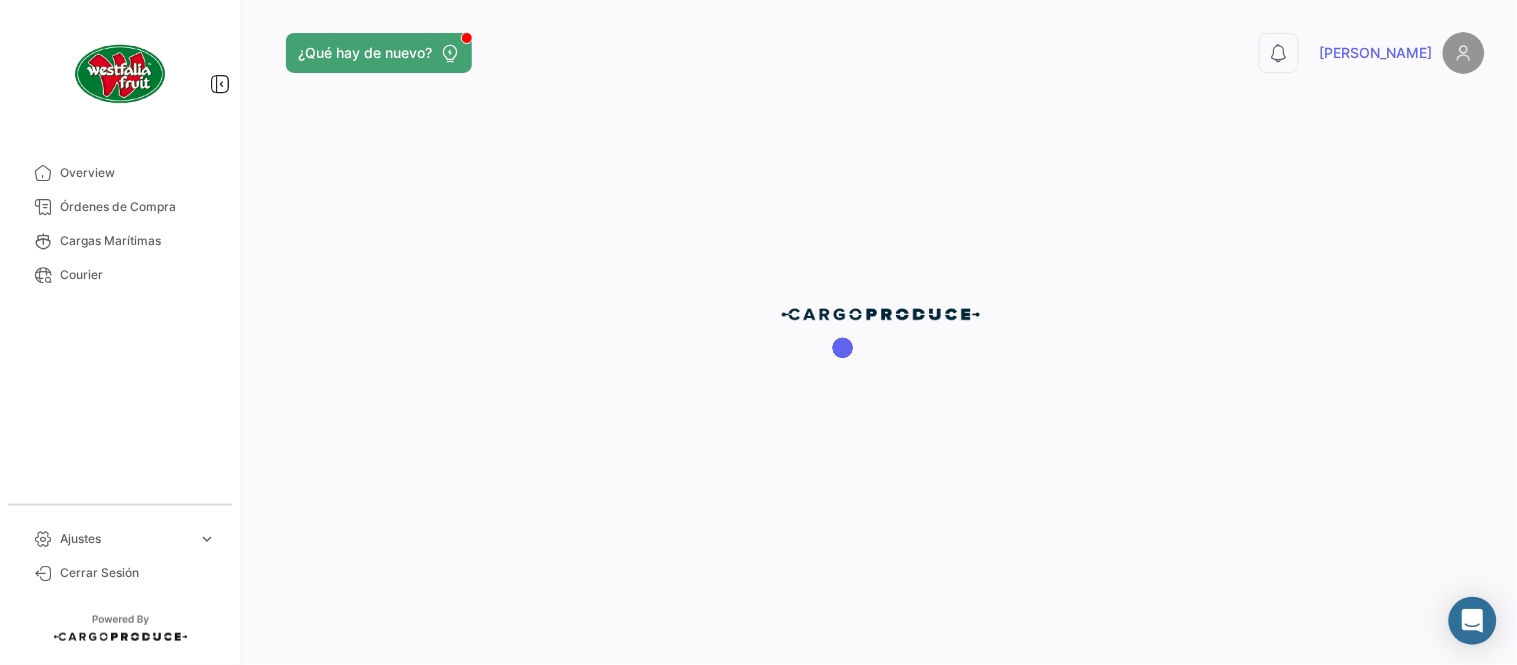 scroll, scrollTop: 0, scrollLeft: 0, axis: both 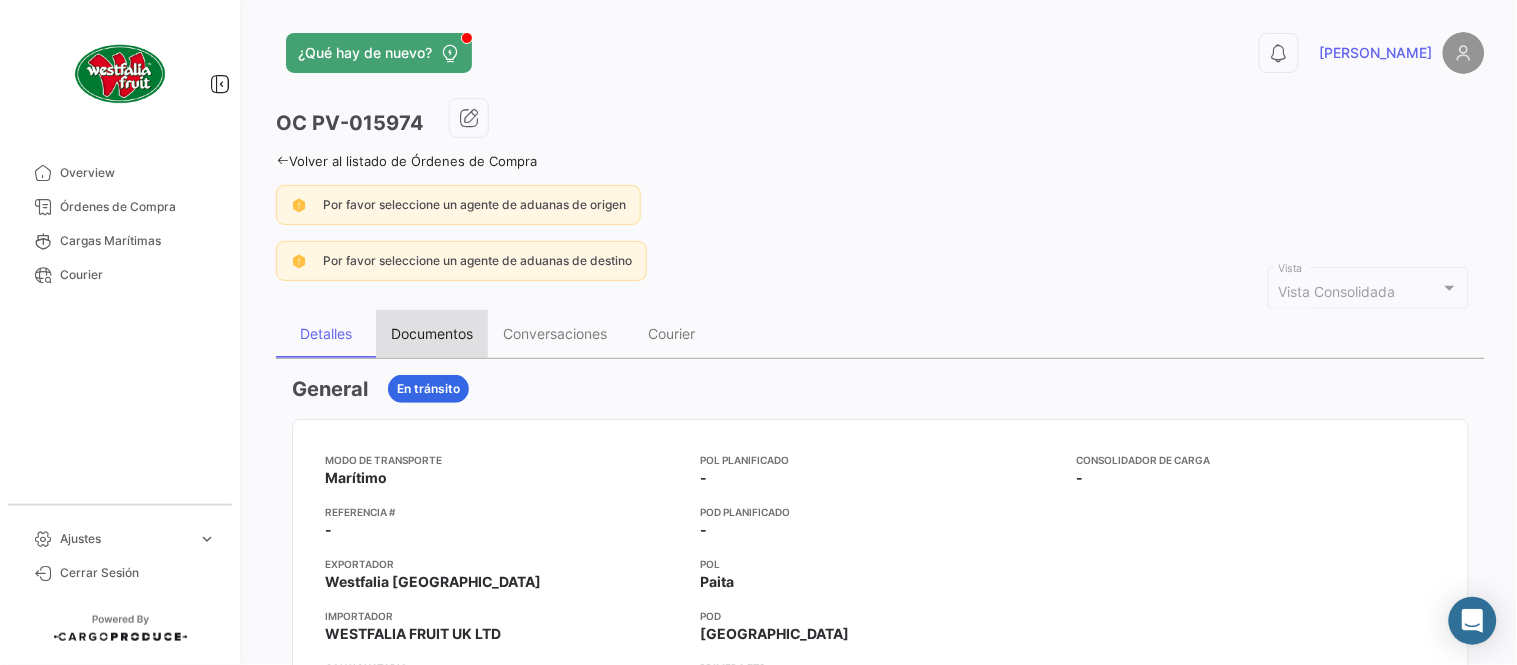 click on "Documentos" at bounding box center (432, 334) 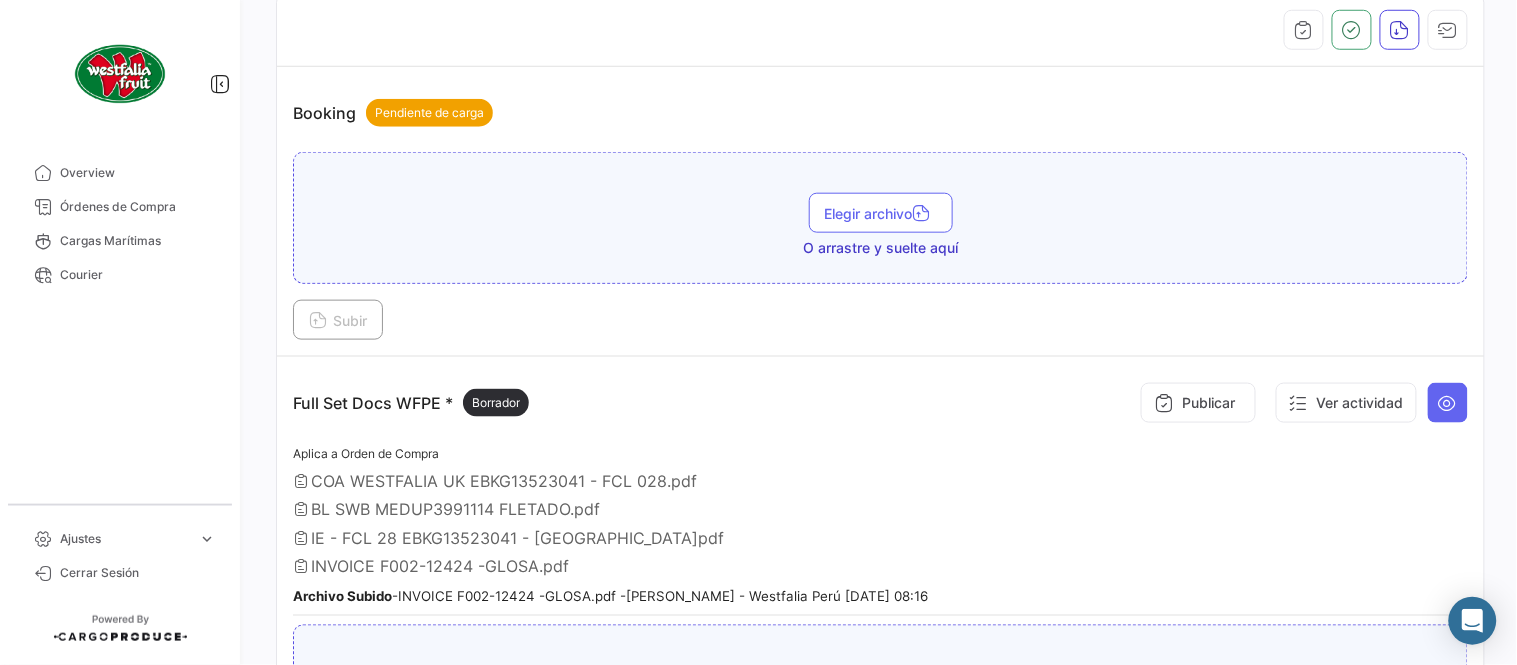 scroll, scrollTop: 443, scrollLeft: 0, axis: vertical 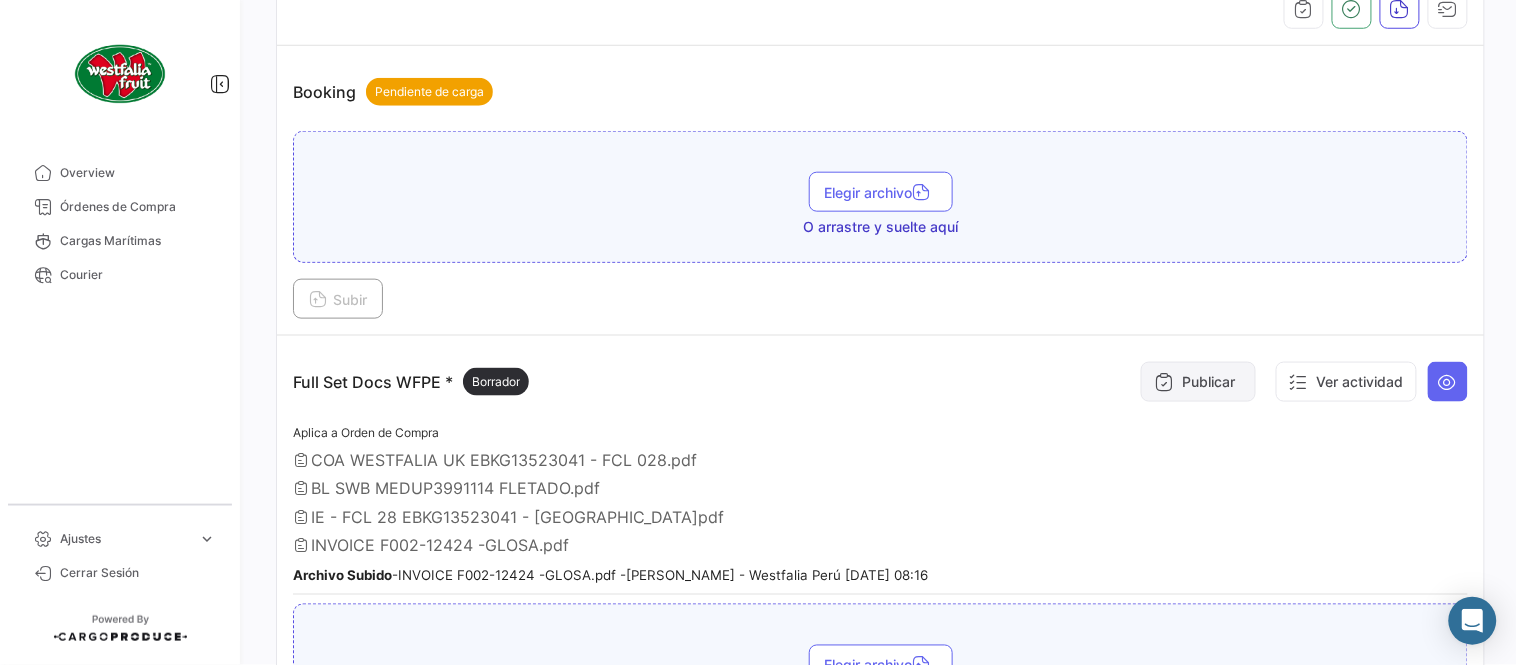 click on "Publicar" at bounding box center (1198, 382) 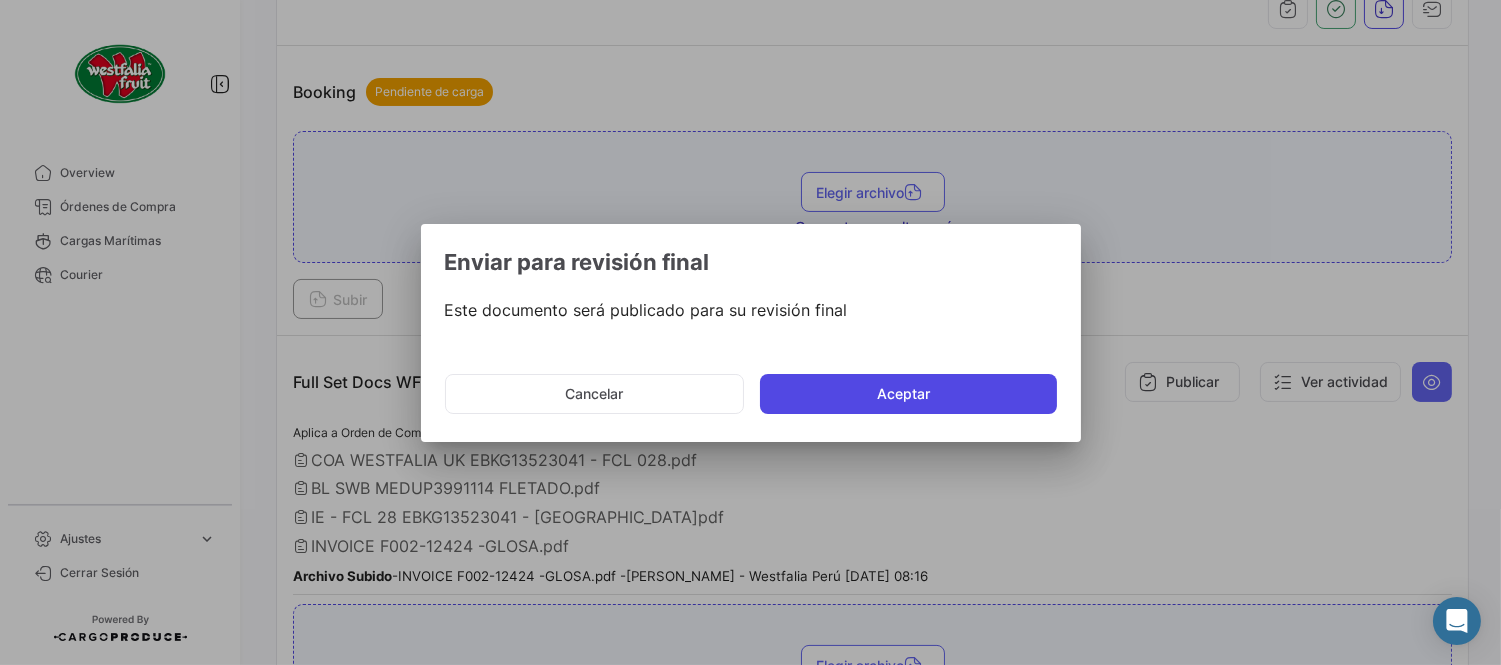 click on "Aceptar" 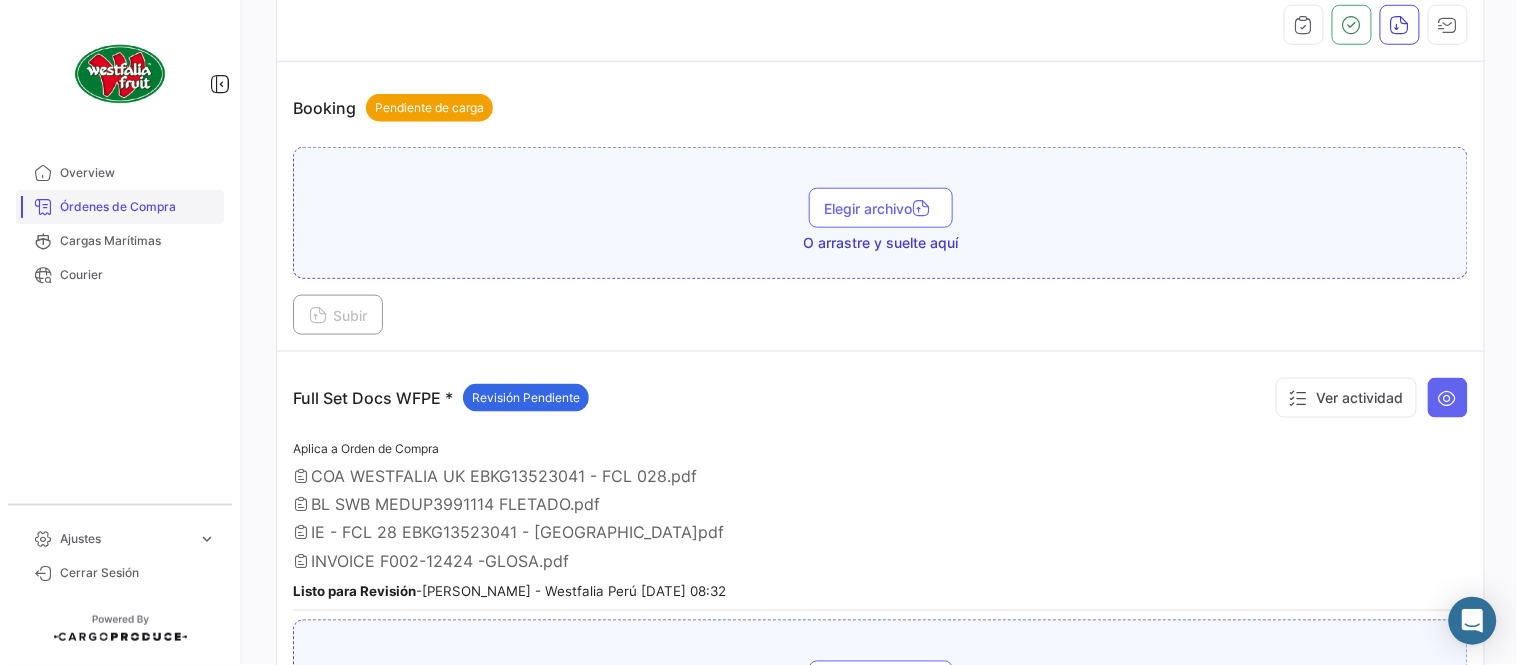 click on "Órdenes de Compra" at bounding box center (138, 207) 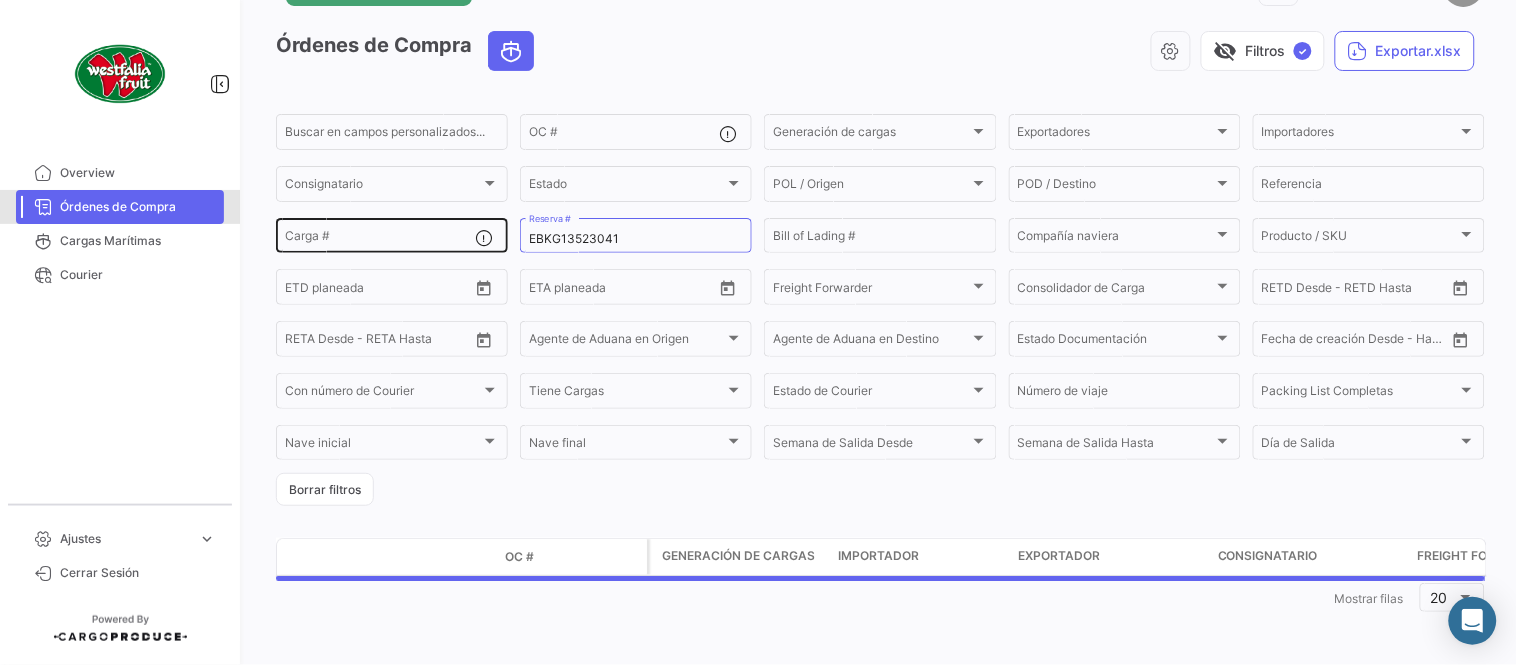 scroll, scrollTop: 0, scrollLeft: 0, axis: both 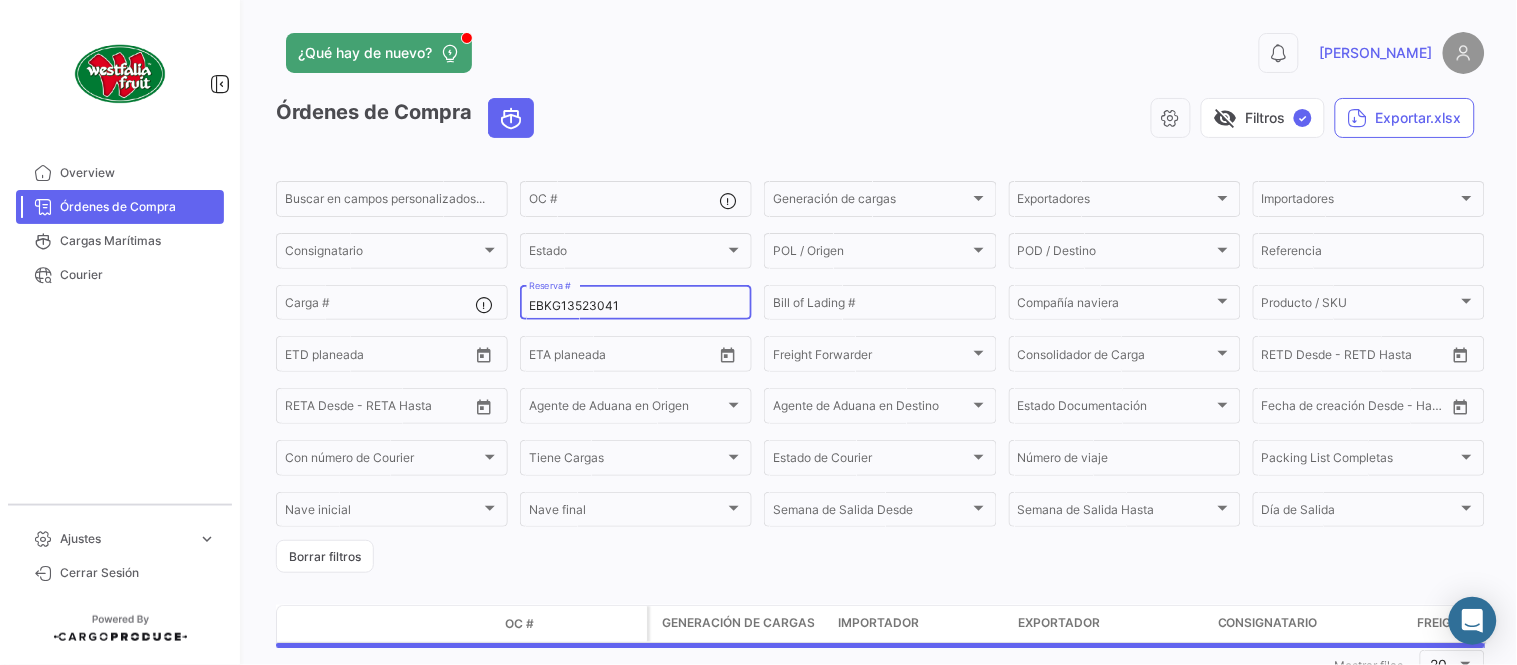click on "EBKG13523041 Reserva #" 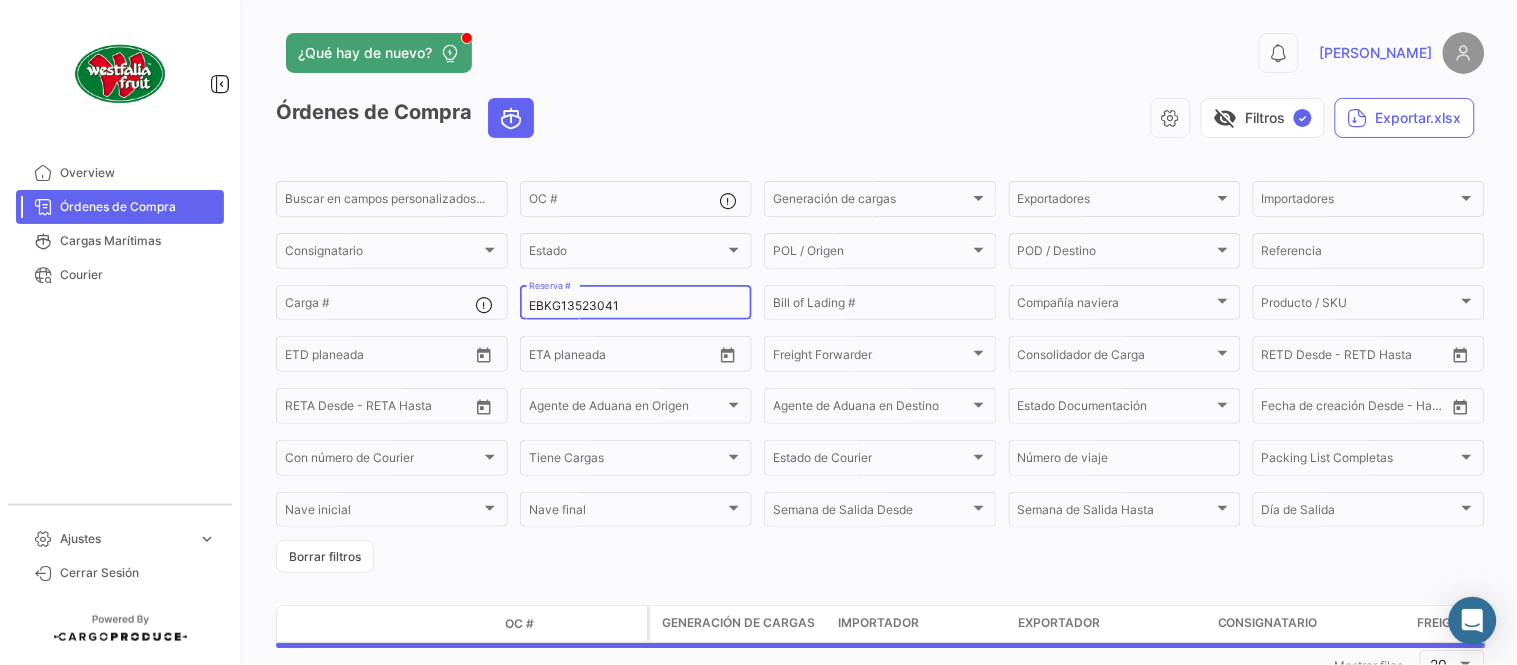 click on "EBKG13523041" at bounding box center [636, 306] 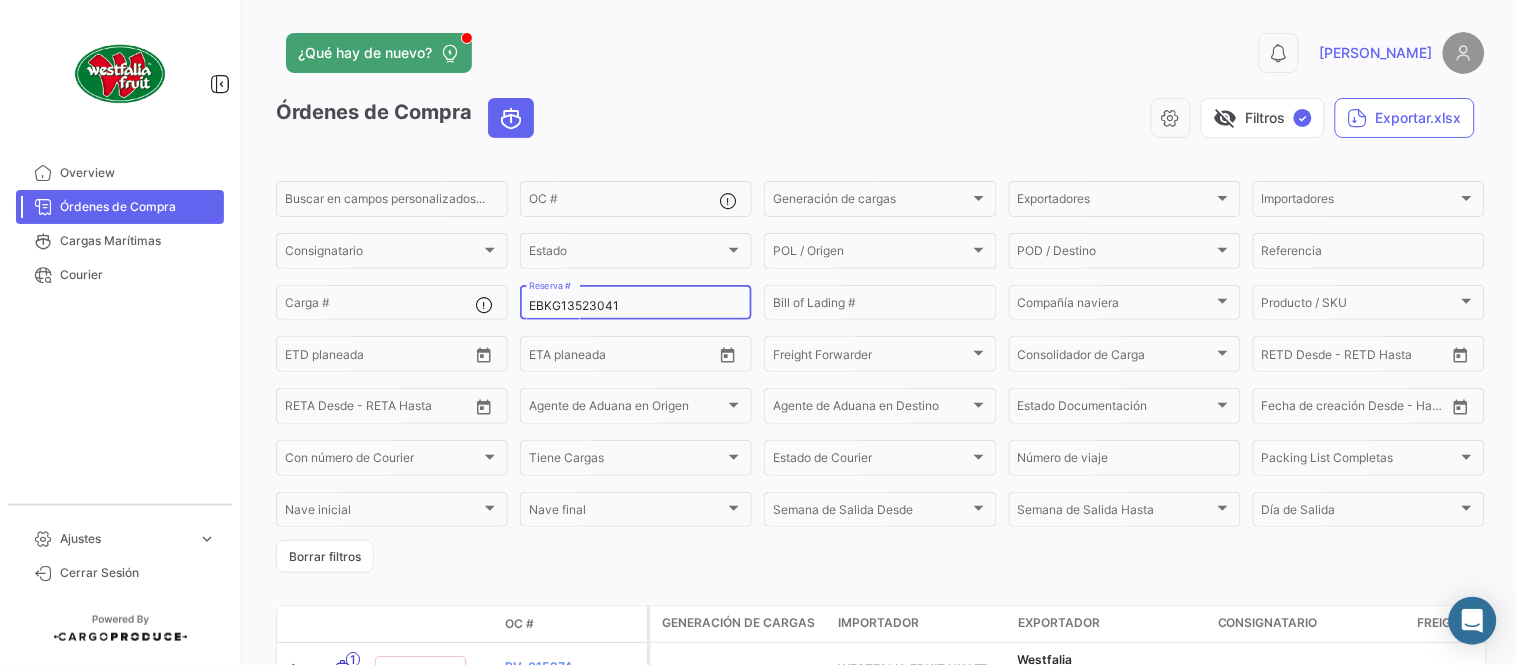 click on "EBKG13523041" at bounding box center [636, 306] 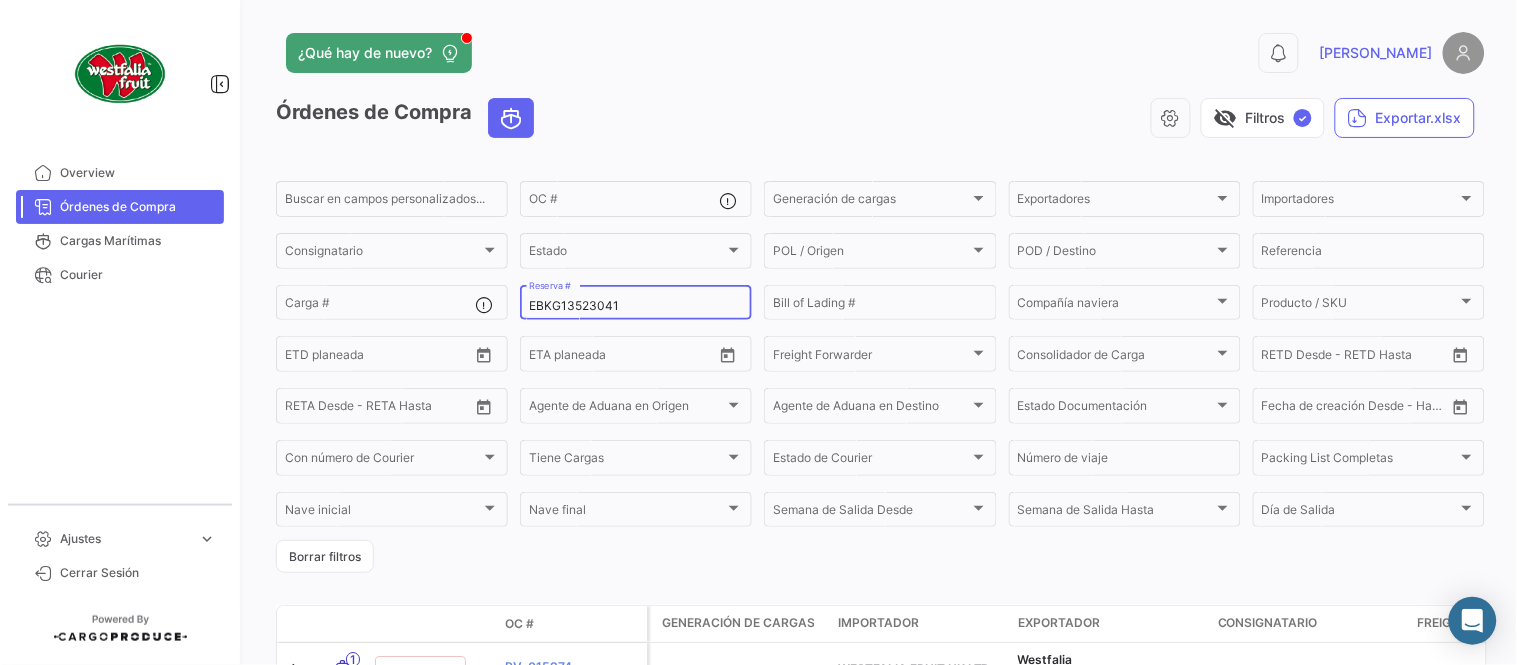 paste on "2" 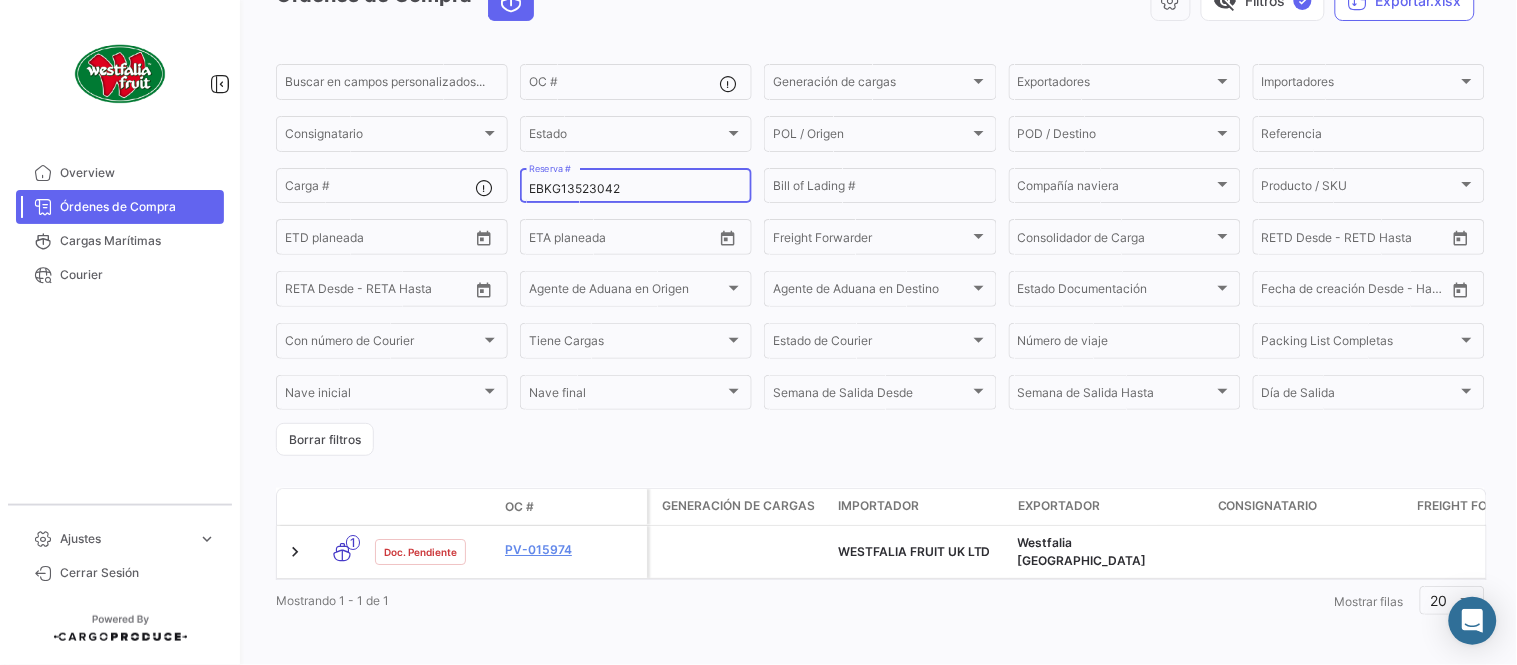 scroll, scrollTop: 128, scrollLeft: 0, axis: vertical 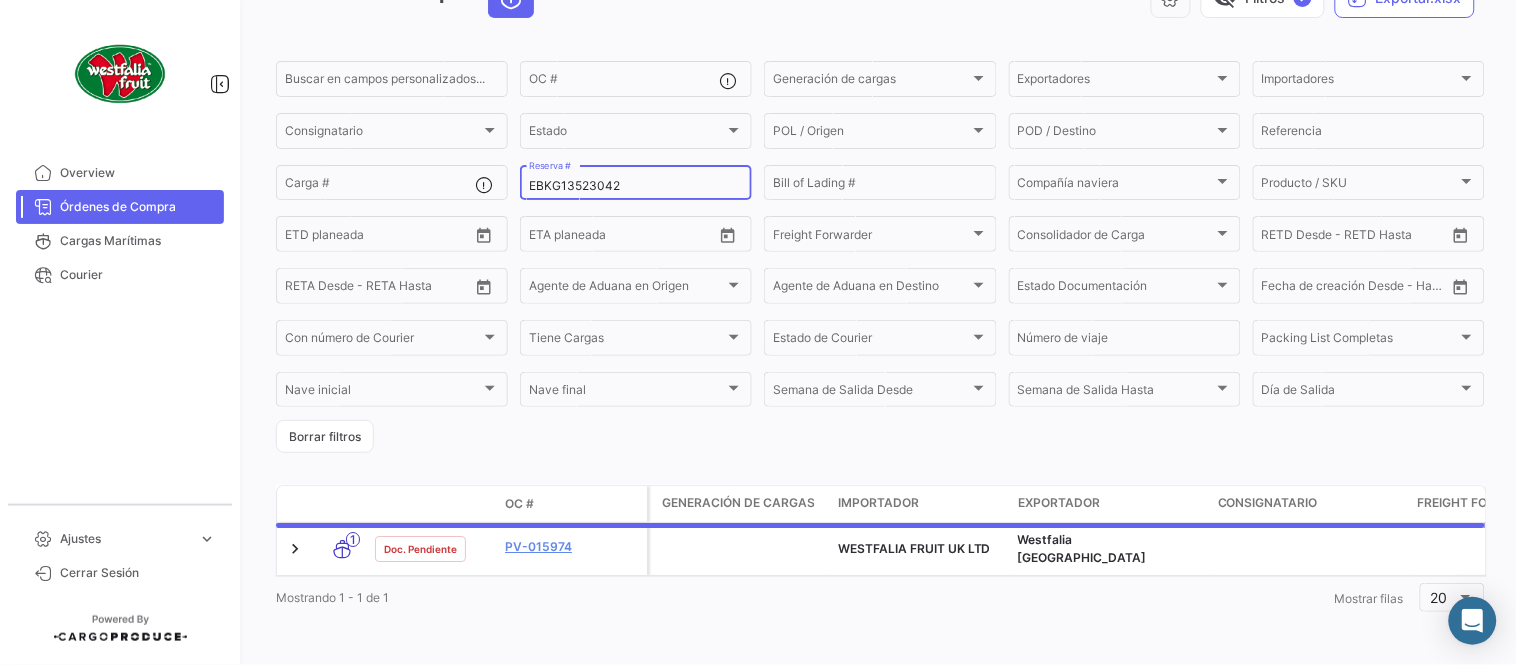 type on "EBKG13523042" 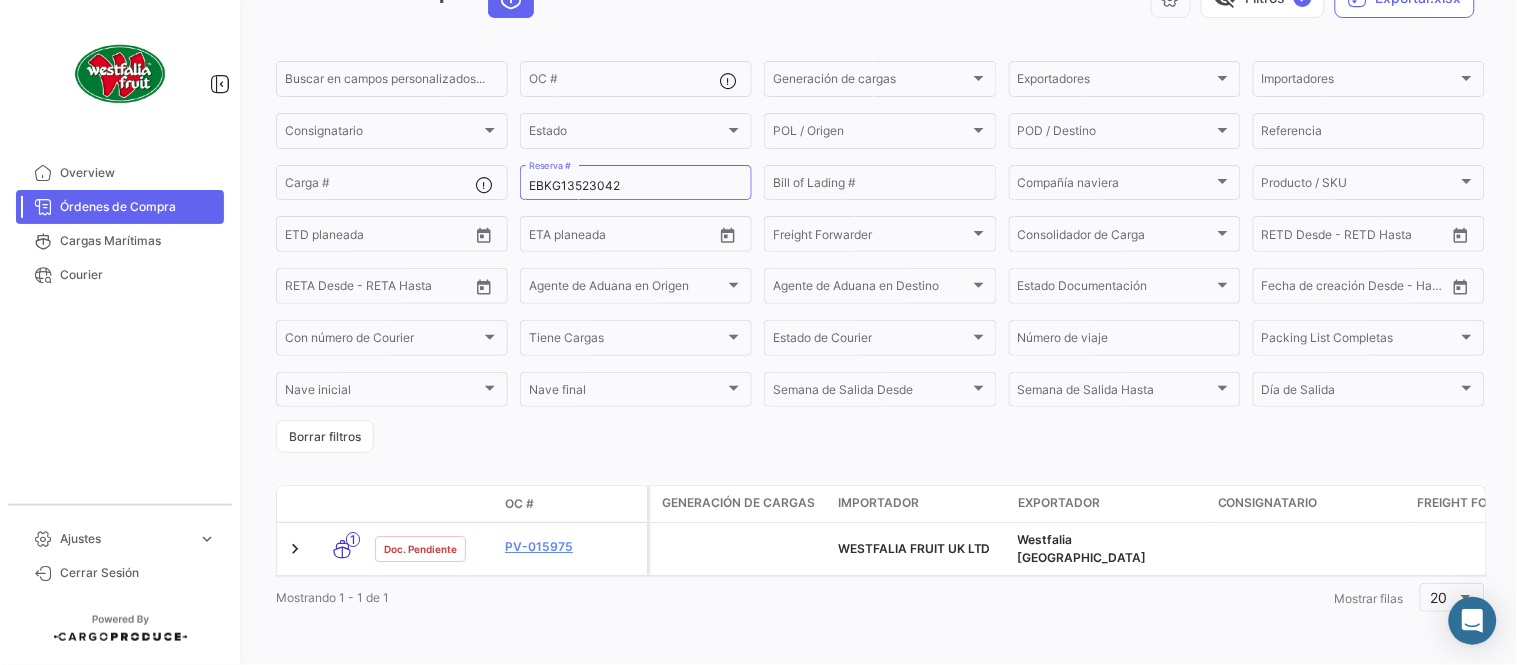 click on "Buscar en [PERSON_NAME] personalizados...  OC #  Generación [PERSON_NAME] Generación [PERSON_NAME] Exportadores Exportadores Importadores Importadores Consignatario Consignatario Estado Estado POL / Origen  POL / Origen  POD / Destino POD / Destino  Referencia  Carga # EBKG13523042 Reserva # Bill of Lading # Compañía naviera Compañía naviera Producto / SKU Producto / SKU Desde –  ETD planeada  Desde –  ETA planeada  Freight Forwarder Freight Forwarder Consolidador de Carga Consolidador de Carga Desde –  RETD Desde - RETD Hasta  Desde –  [PERSON_NAME] Desde - [PERSON_NAME] Hasta  Agente de Aduana en Origen Agente de Aduana en Origen Agente de Aduana en Destino Agente de Aduana en Destino Estado Documentación Estado Documentación Desde –  Fecha de creación Desde - Hasta  Con número de Courier Con número de Courier Tiene Cargas Tiene Cargas Estado de Courier Estado de Courier Número de viaje Packing List Completas Packing List Completas [PERSON_NAME] inicial [PERSON_NAME] inicial [PERSON_NAME] final [PERSON_NAME] final Semana de Salida
Desde" 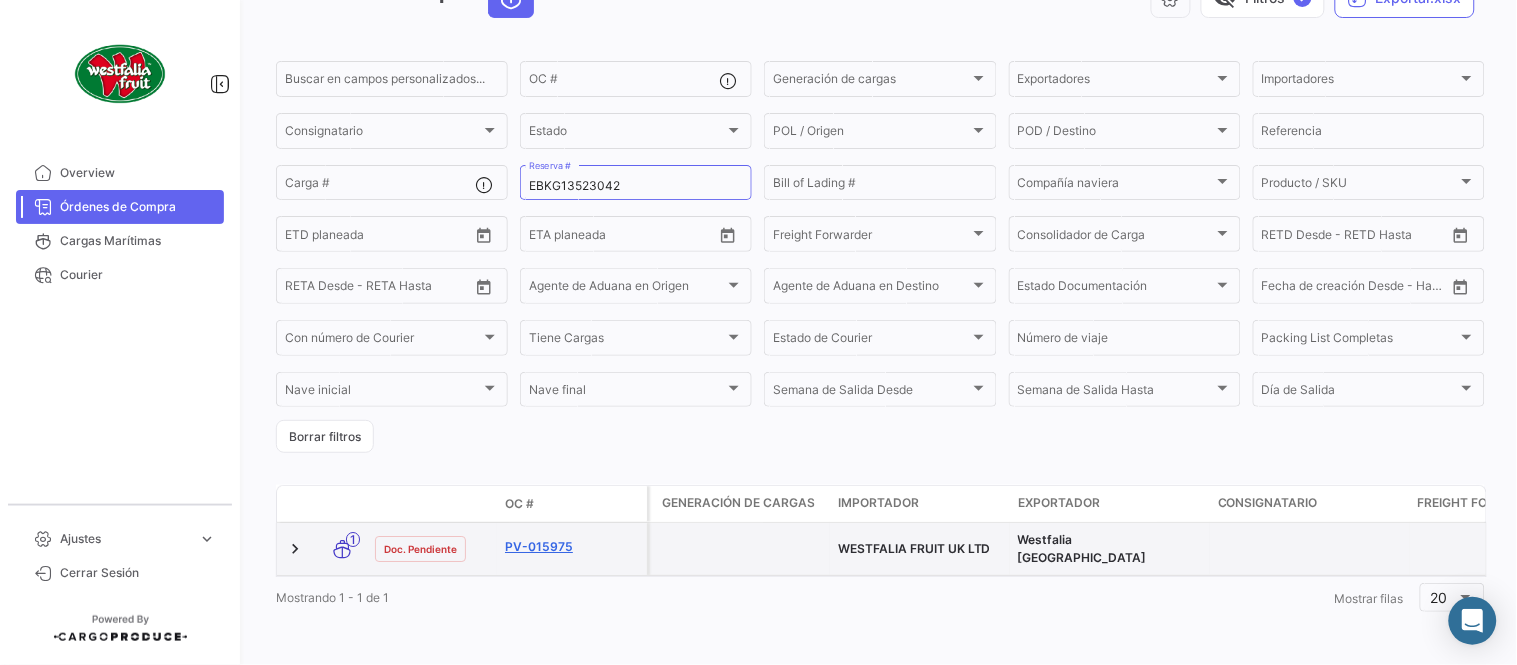 click on "PV-015975" 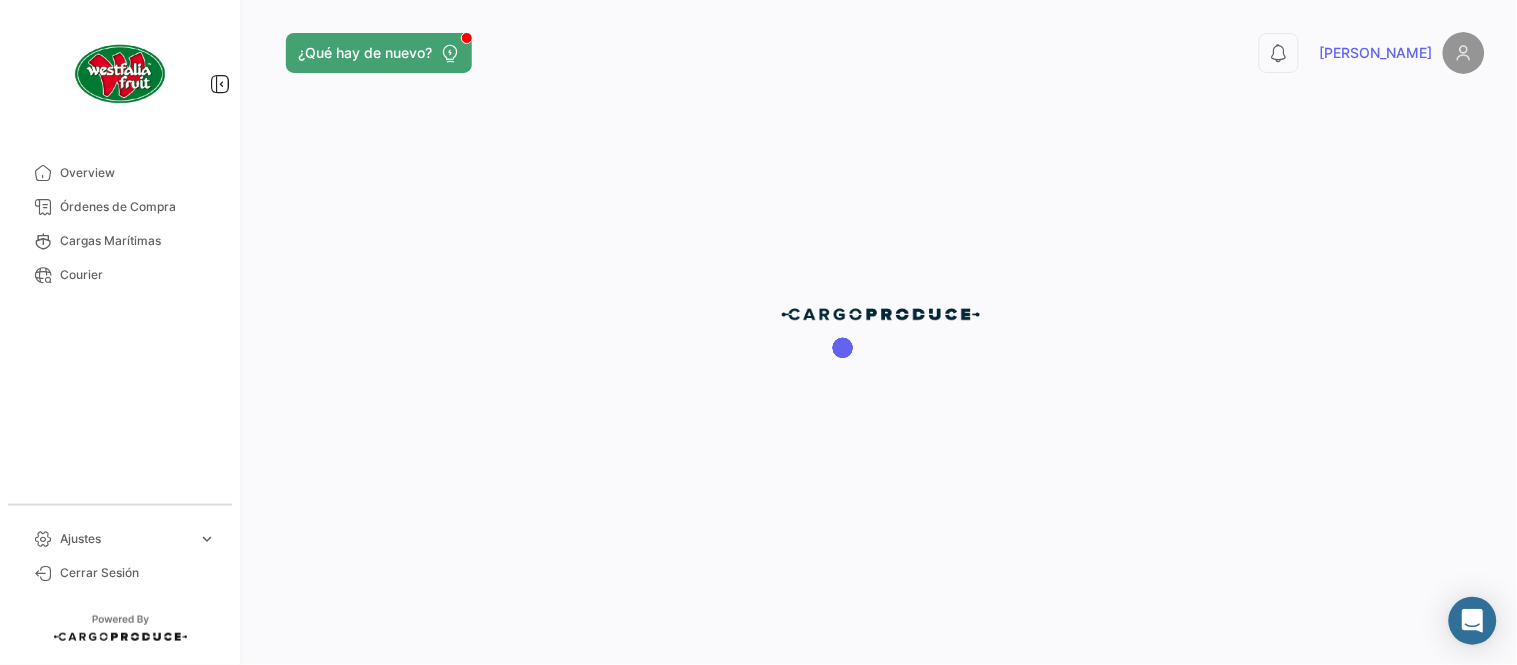 scroll, scrollTop: 0, scrollLeft: 0, axis: both 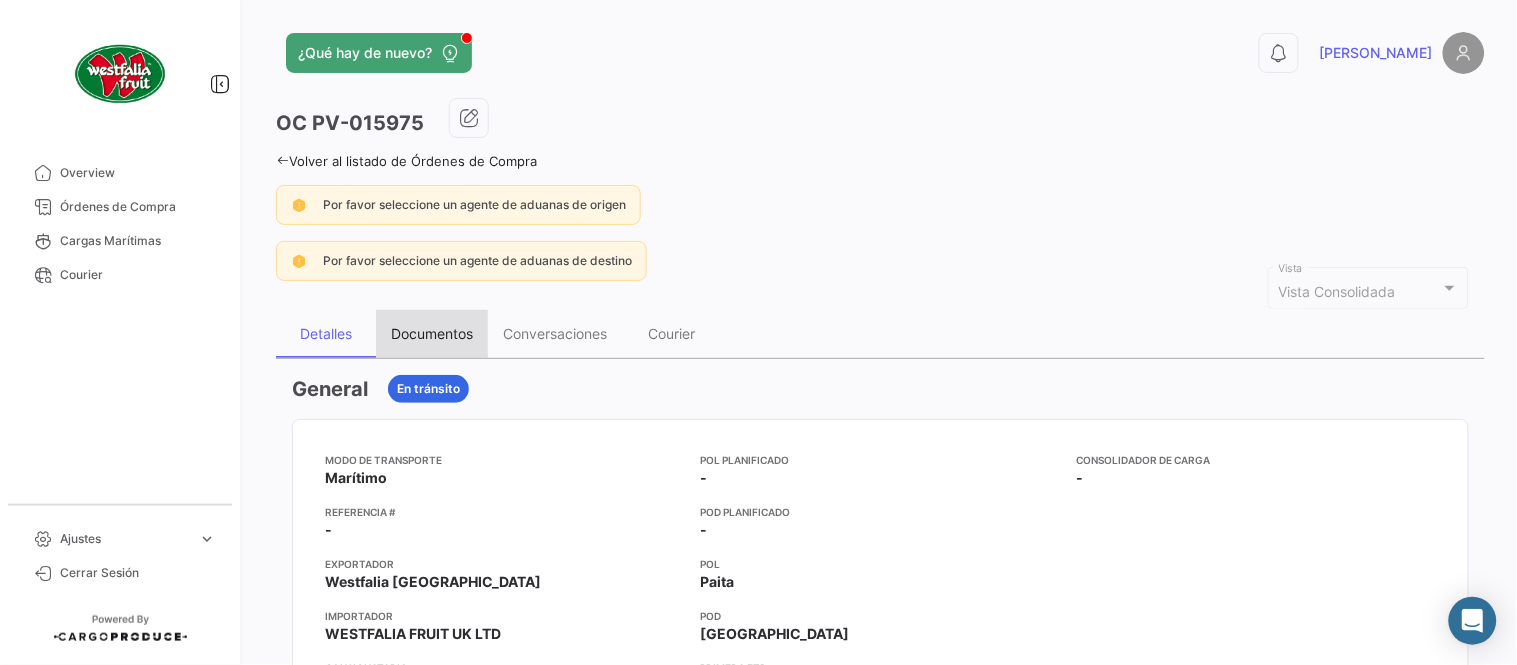 click on "Documentos" at bounding box center (432, 334) 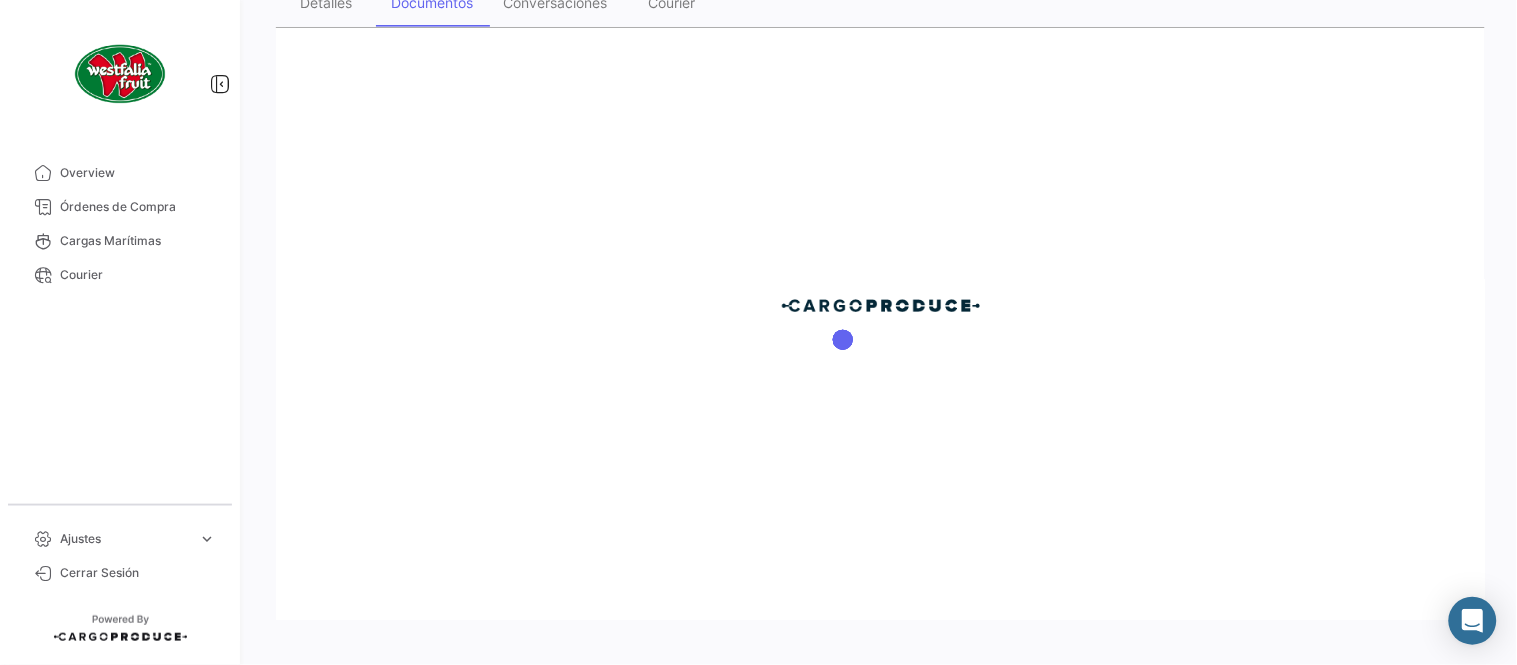 scroll, scrollTop: 332, scrollLeft: 0, axis: vertical 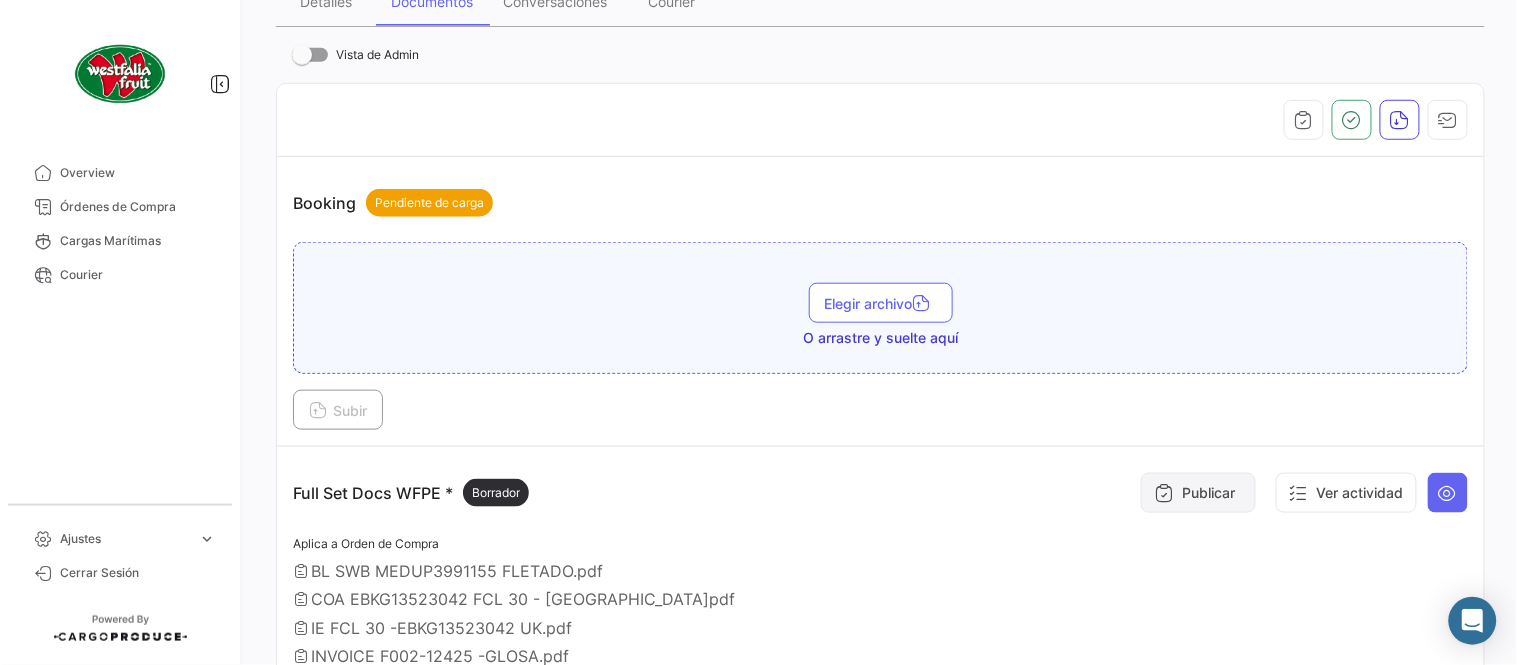 click on "Publicar" at bounding box center [1198, 493] 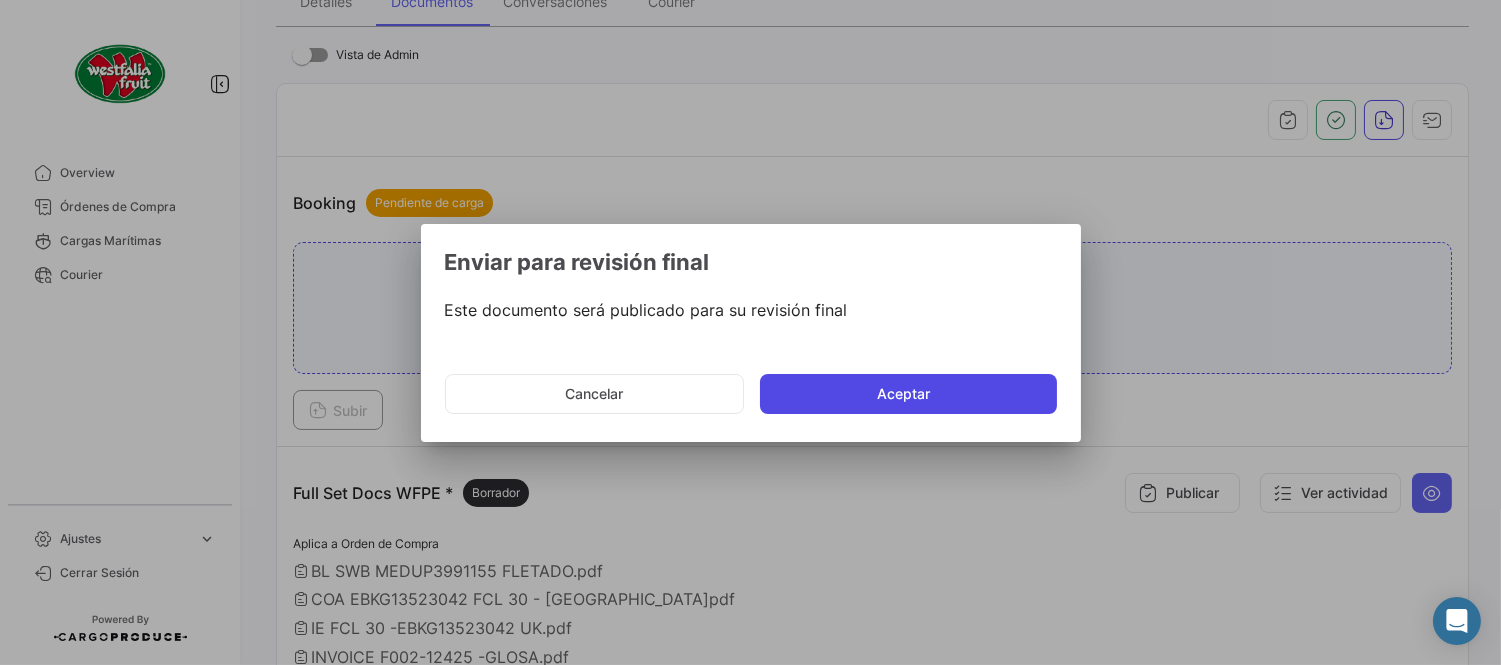 click on "Aceptar" 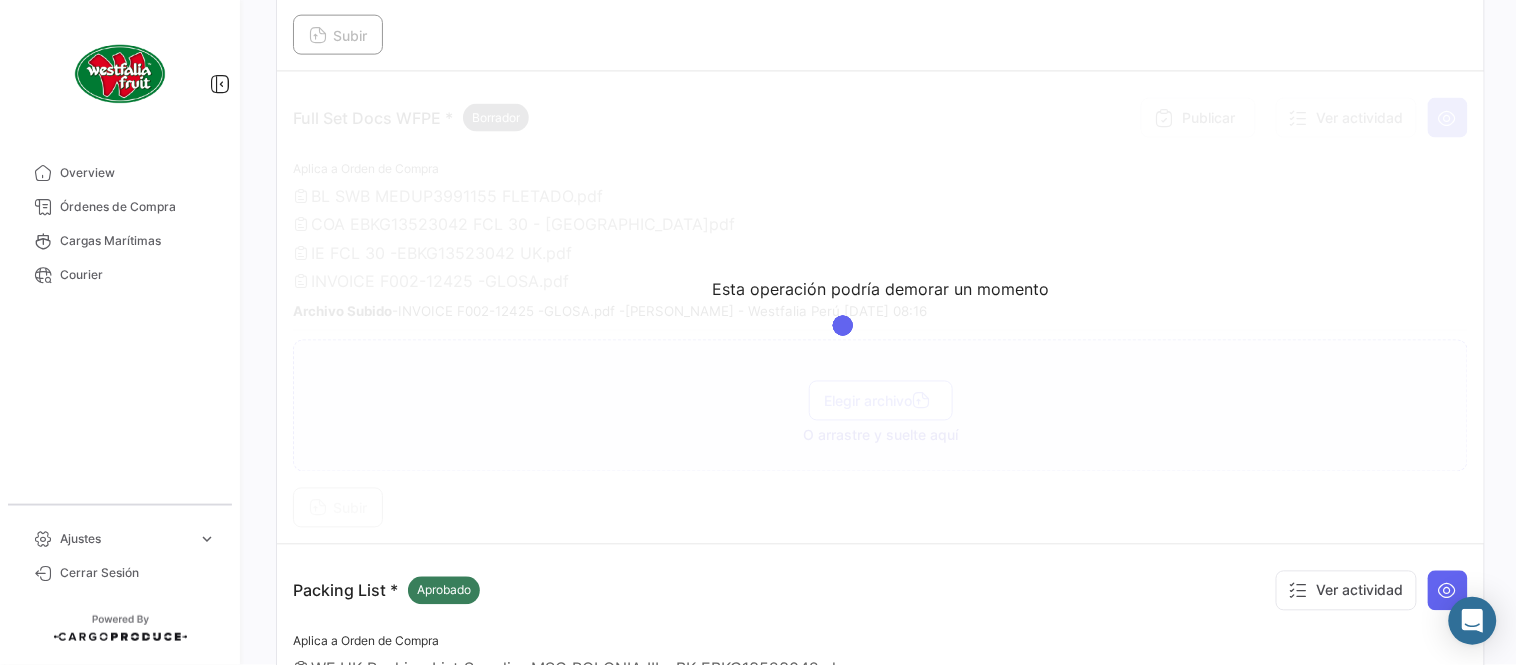 scroll, scrollTop: 665, scrollLeft: 0, axis: vertical 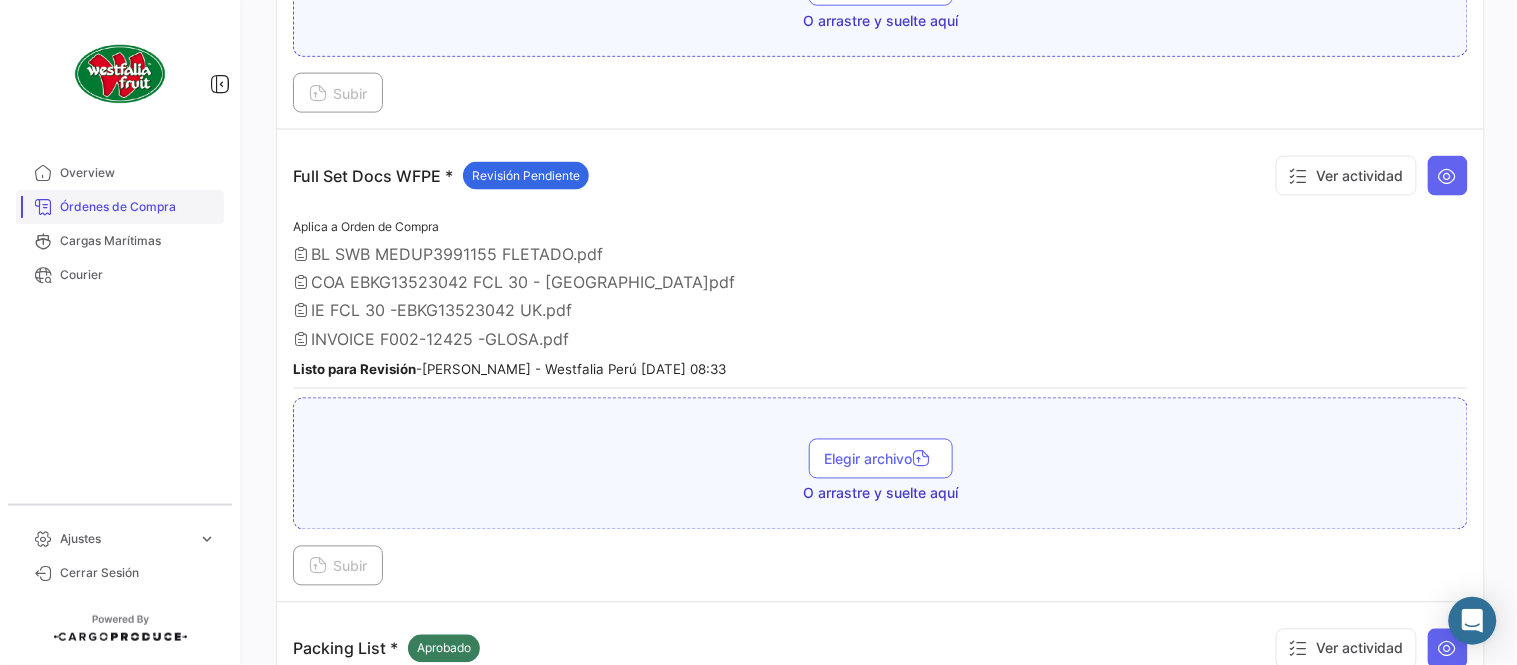 click on "Órdenes de Compra" at bounding box center (120, 207) 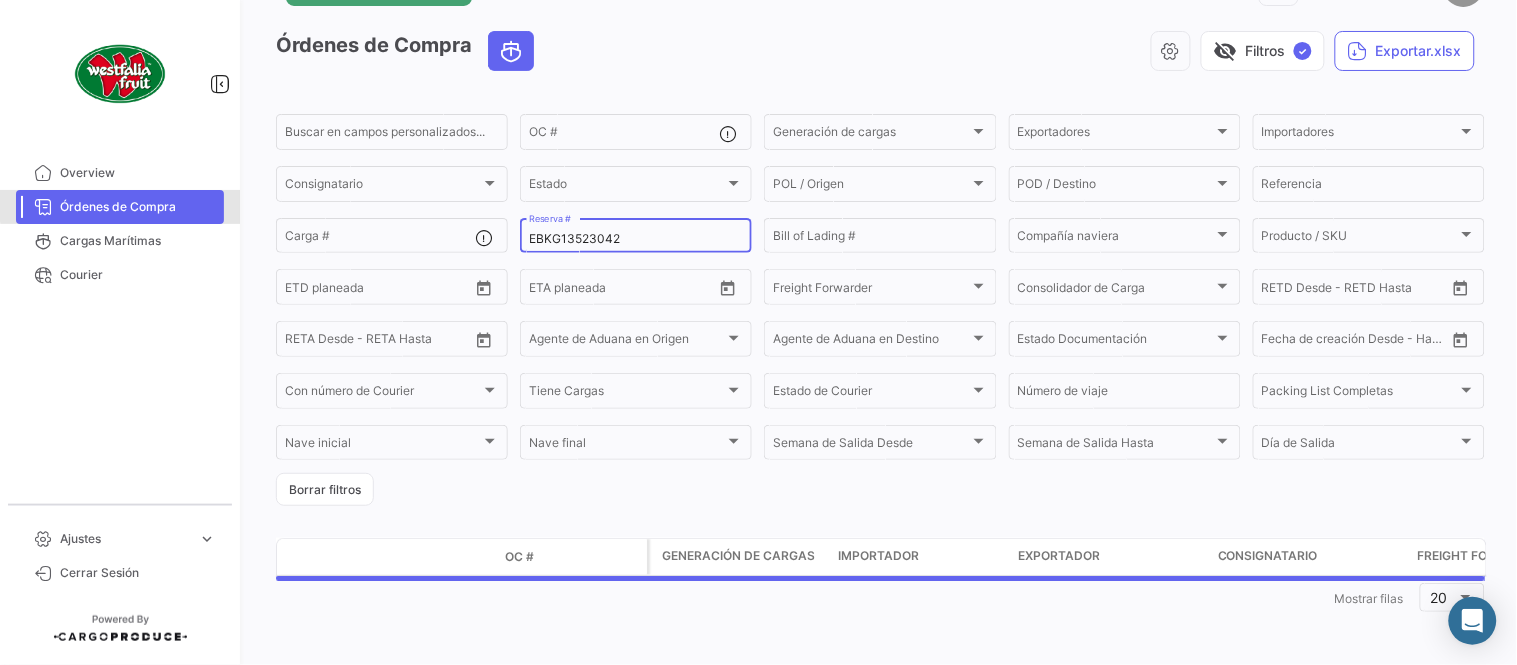 scroll, scrollTop: 0, scrollLeft: 0, axis: both 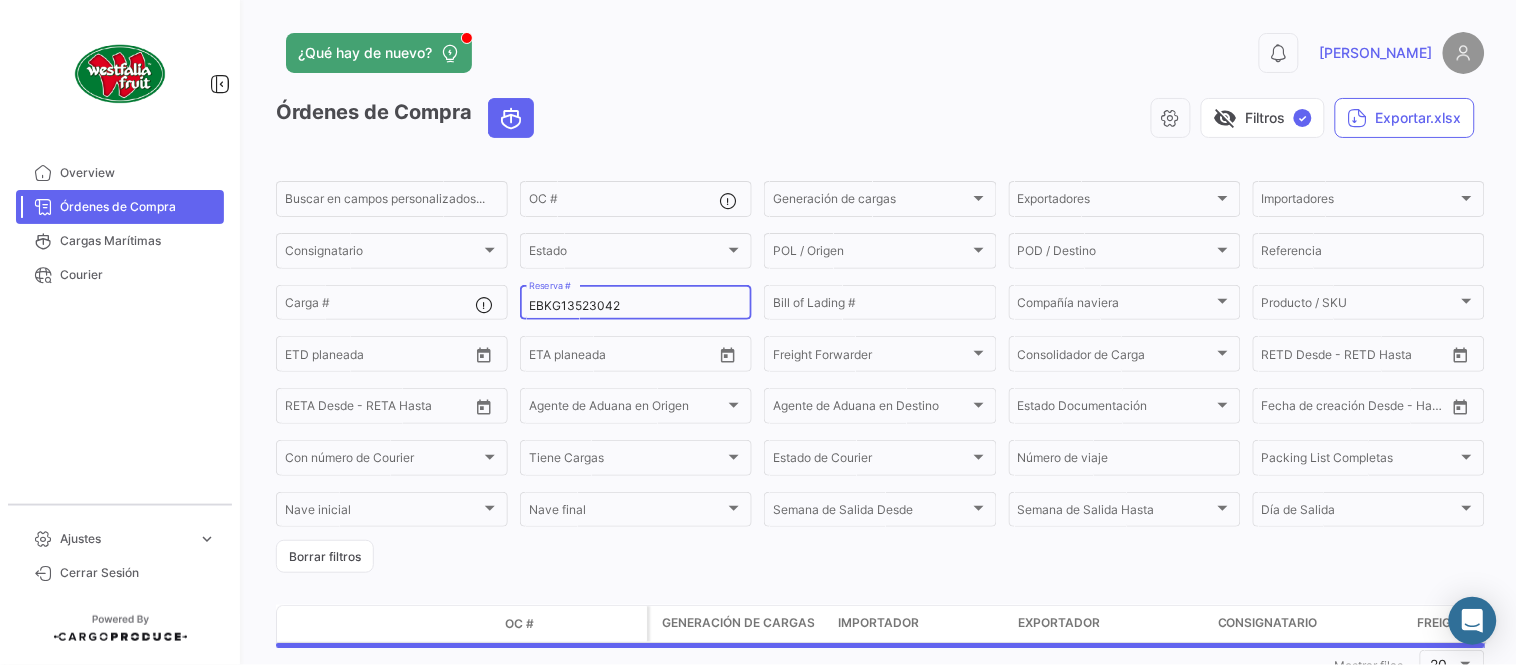 click on "EBKG13523042" at bounding box center [636, 306] 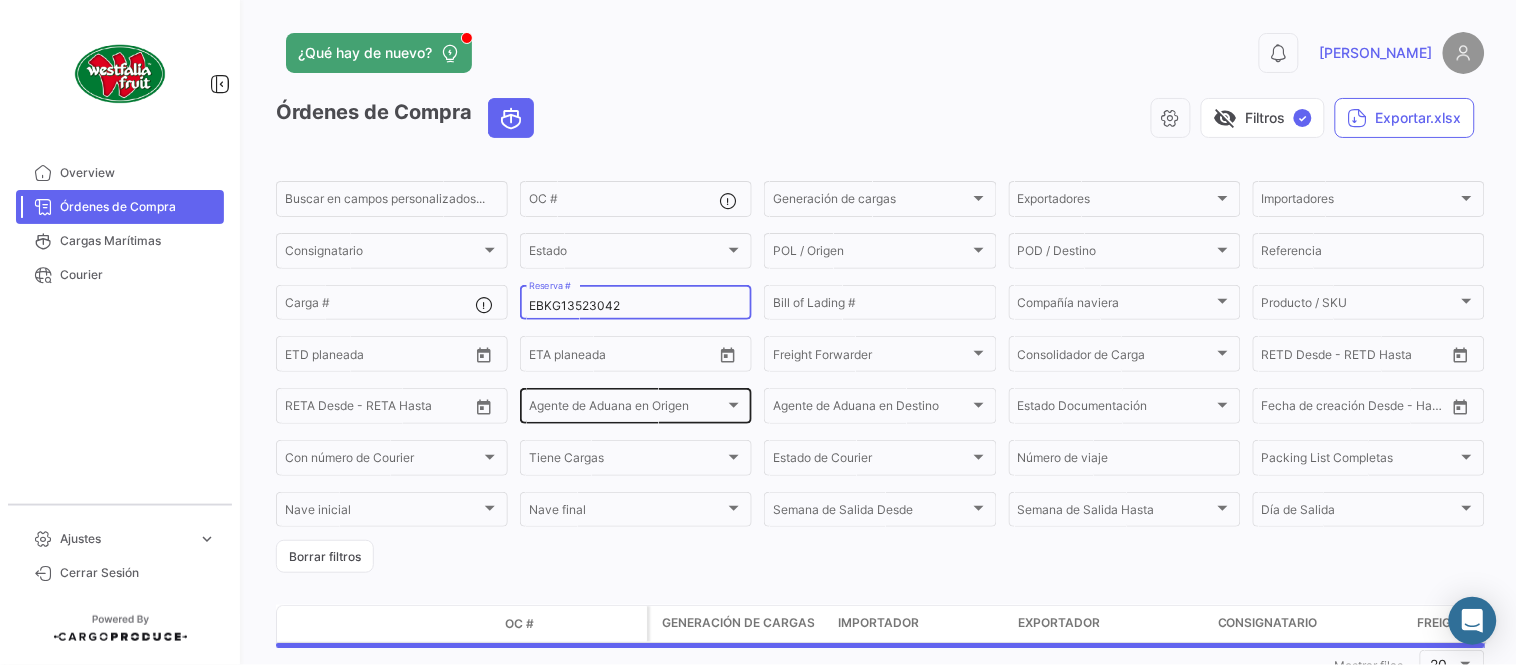 paste on "6423293130" 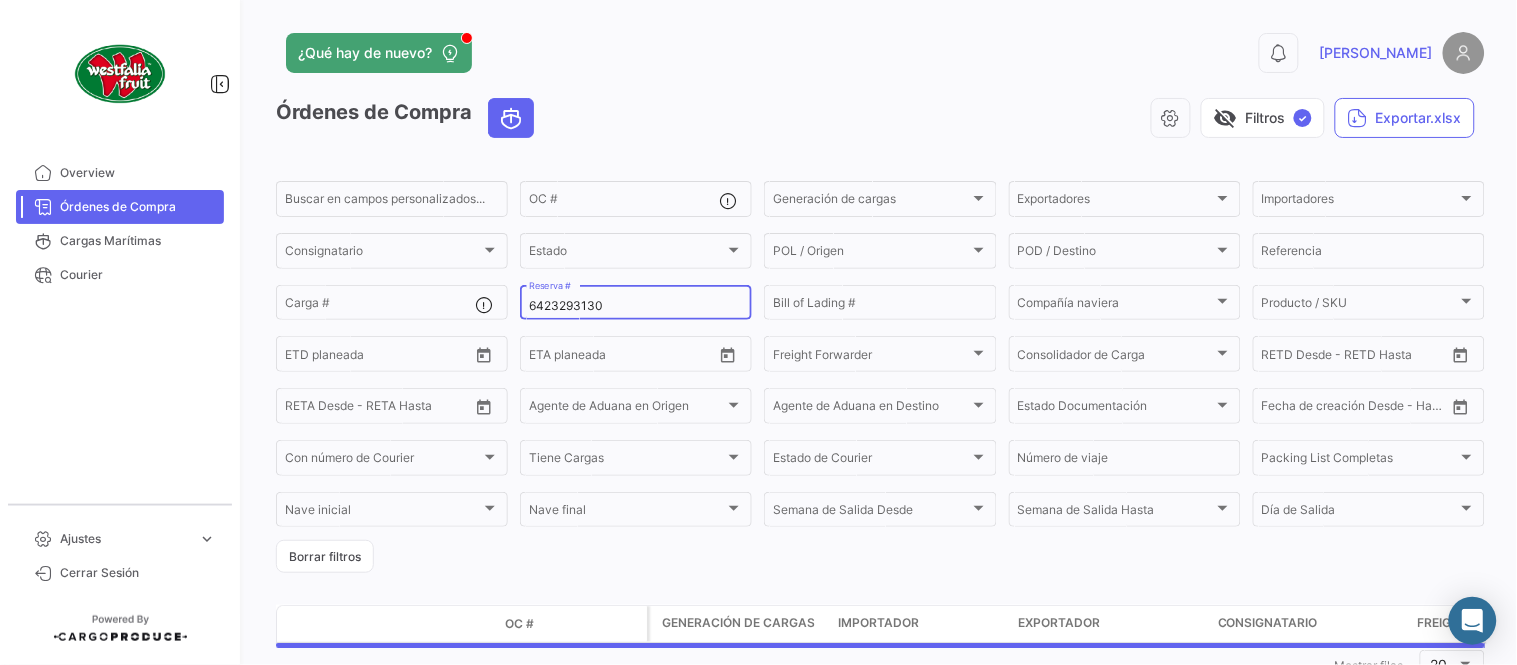 scroll, scrollTop: 66, scrollLeft: 0, axis: vertical 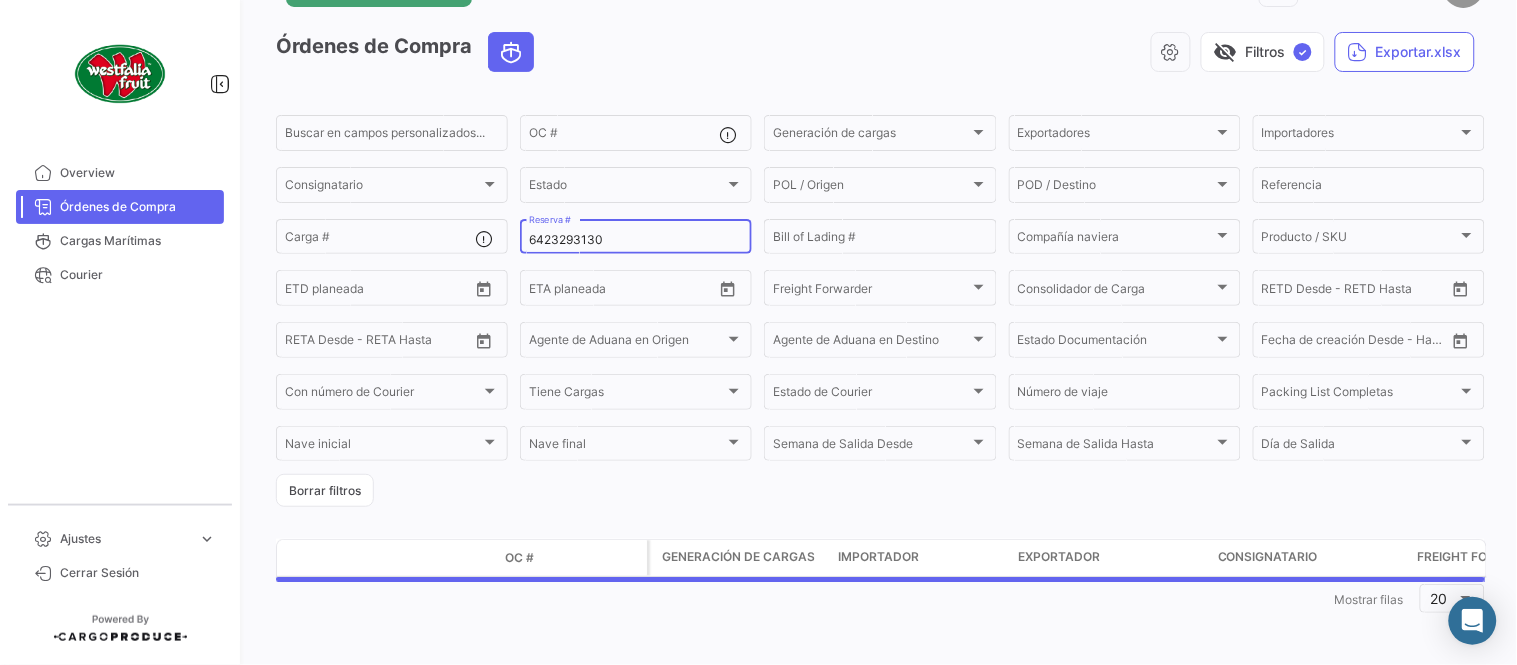 type on "6423293130" 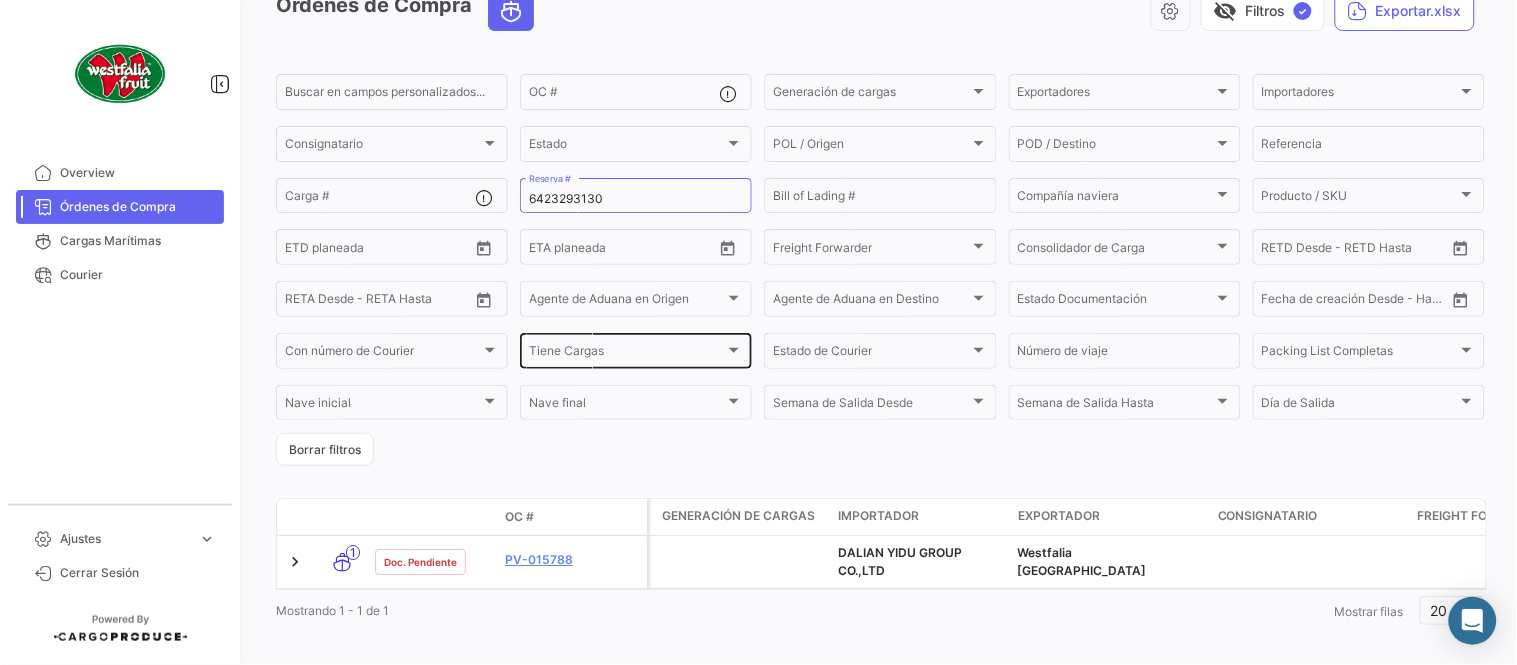 scroll, scrollTop: 136, scrollLeft: 0, axis: vertical 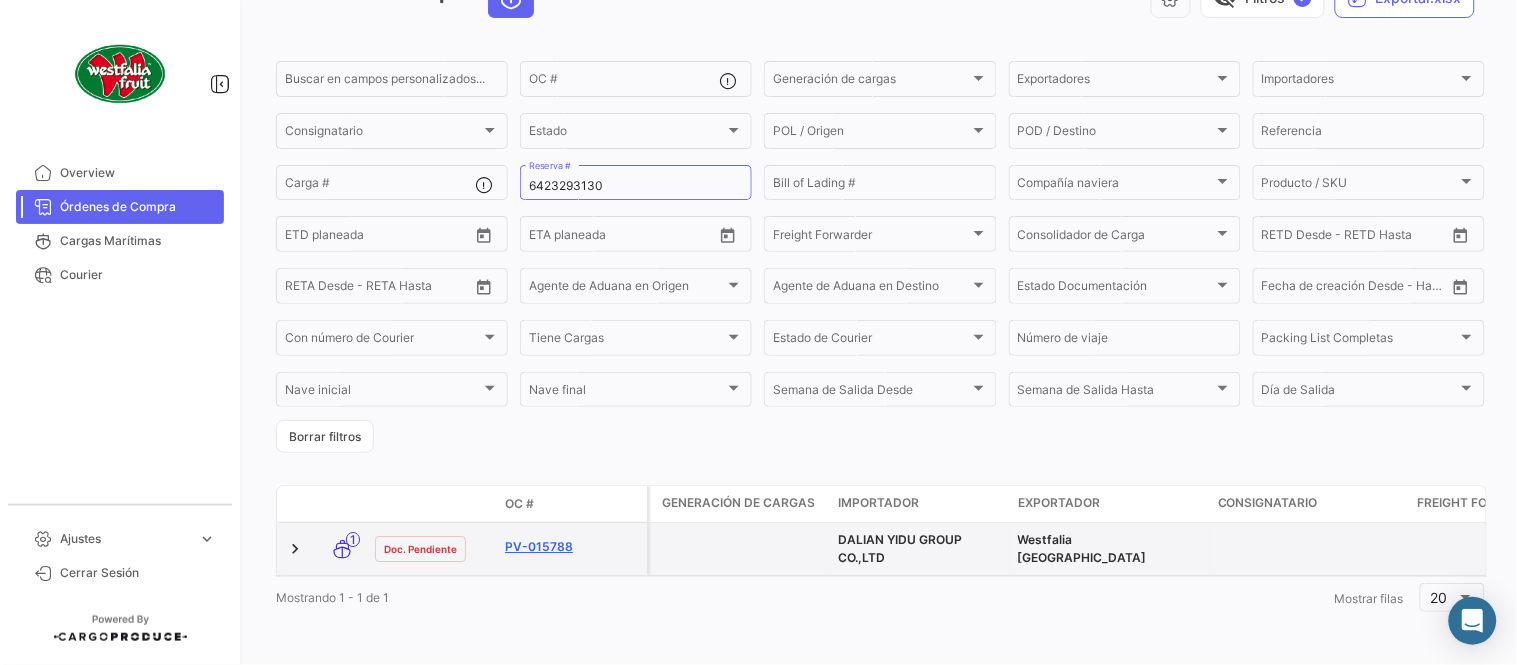 click on "PV-015788" 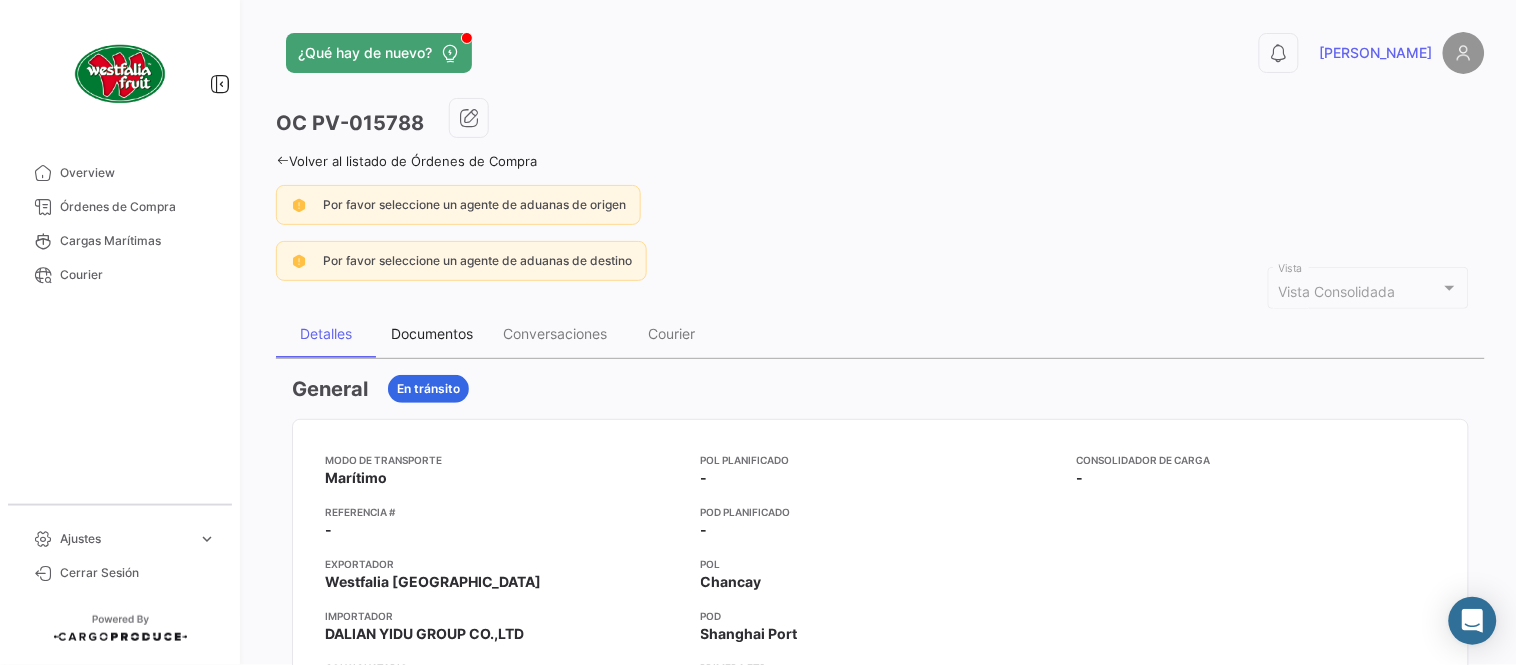 click on "Documentos" at bounding box center [432, 333] 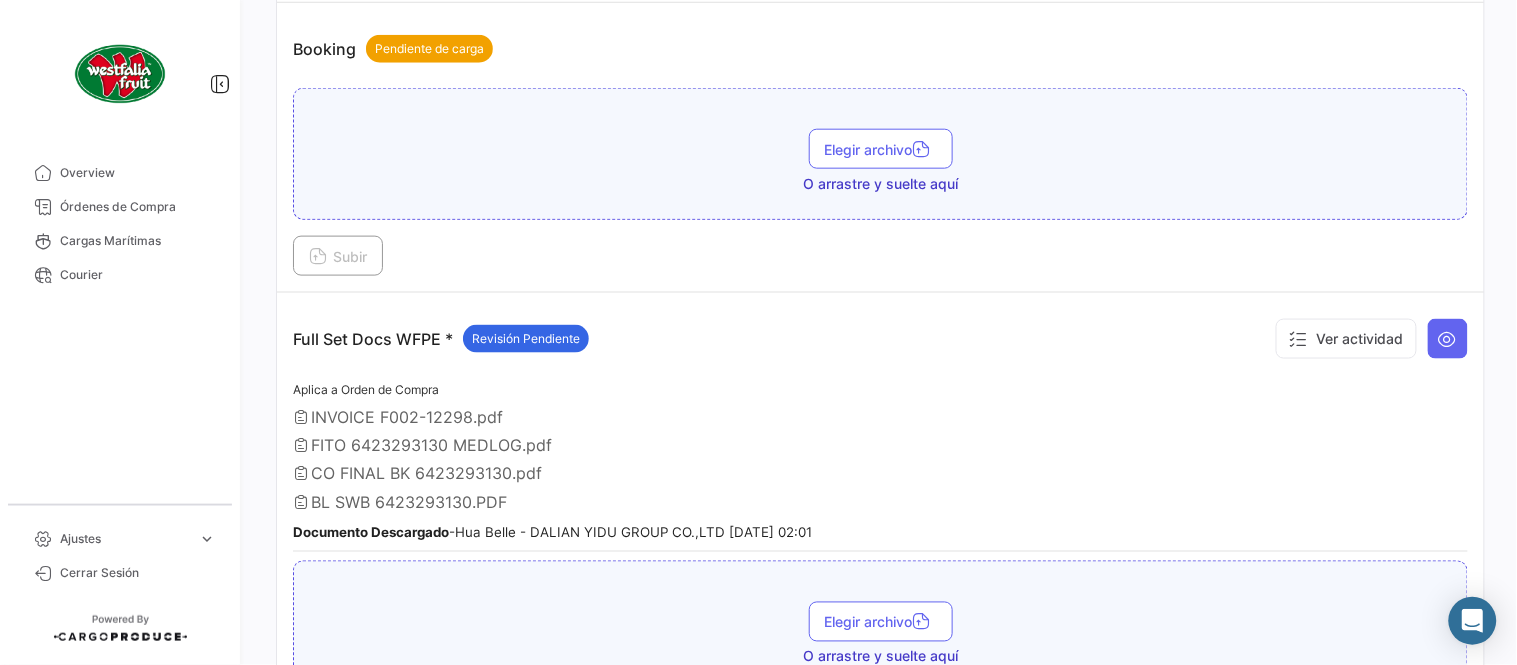 scroll, scrollTop: 665, scrollLeft: 0, axis: vertical 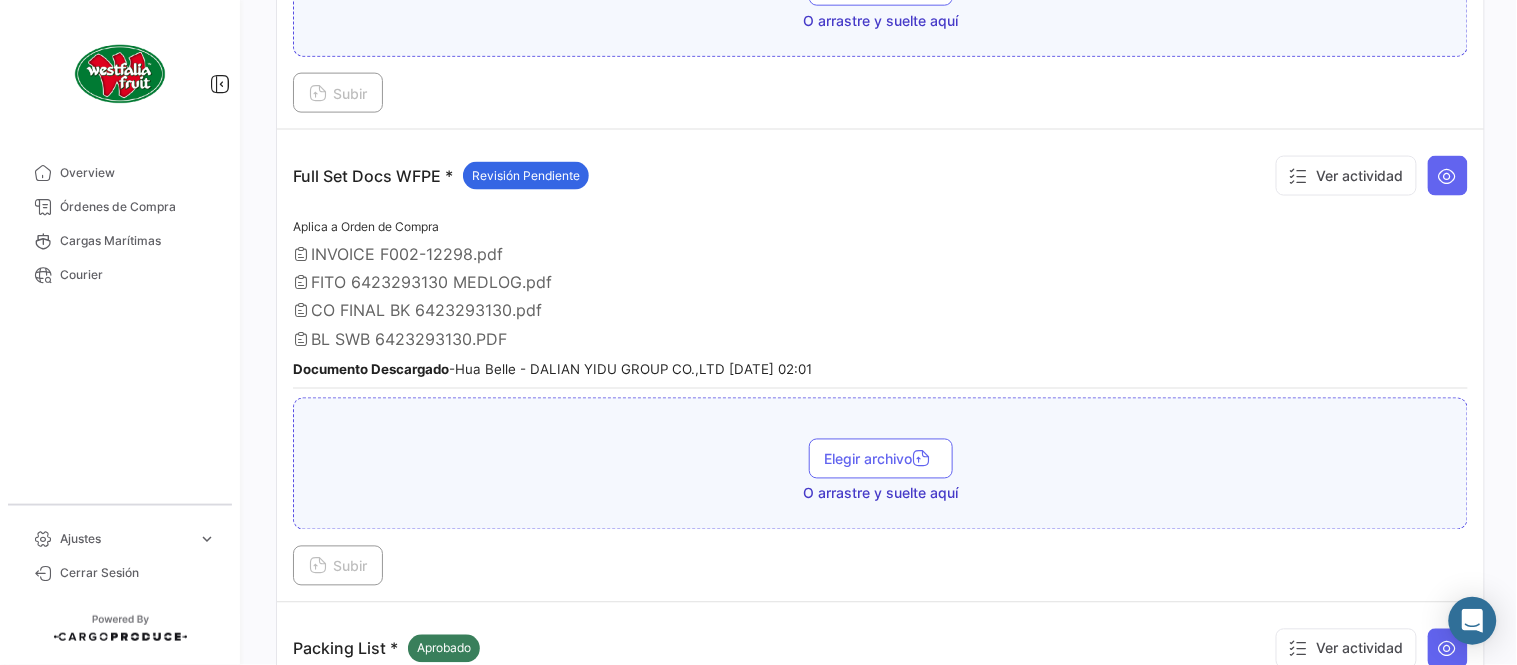click on "Aplica a Orden de Compra   INVOICE F002-12298.pdf   FITO 6423293130 MEDLOG.pdf   CO FINAL BK 6423293130.pdf   BL SWB 6423293130.PDF  Documento Descargado  -   Hua Belle  - DALIAN YIDU GROUP CO.,LTD [DATE] 02:01" at bounding box center [880, 302] 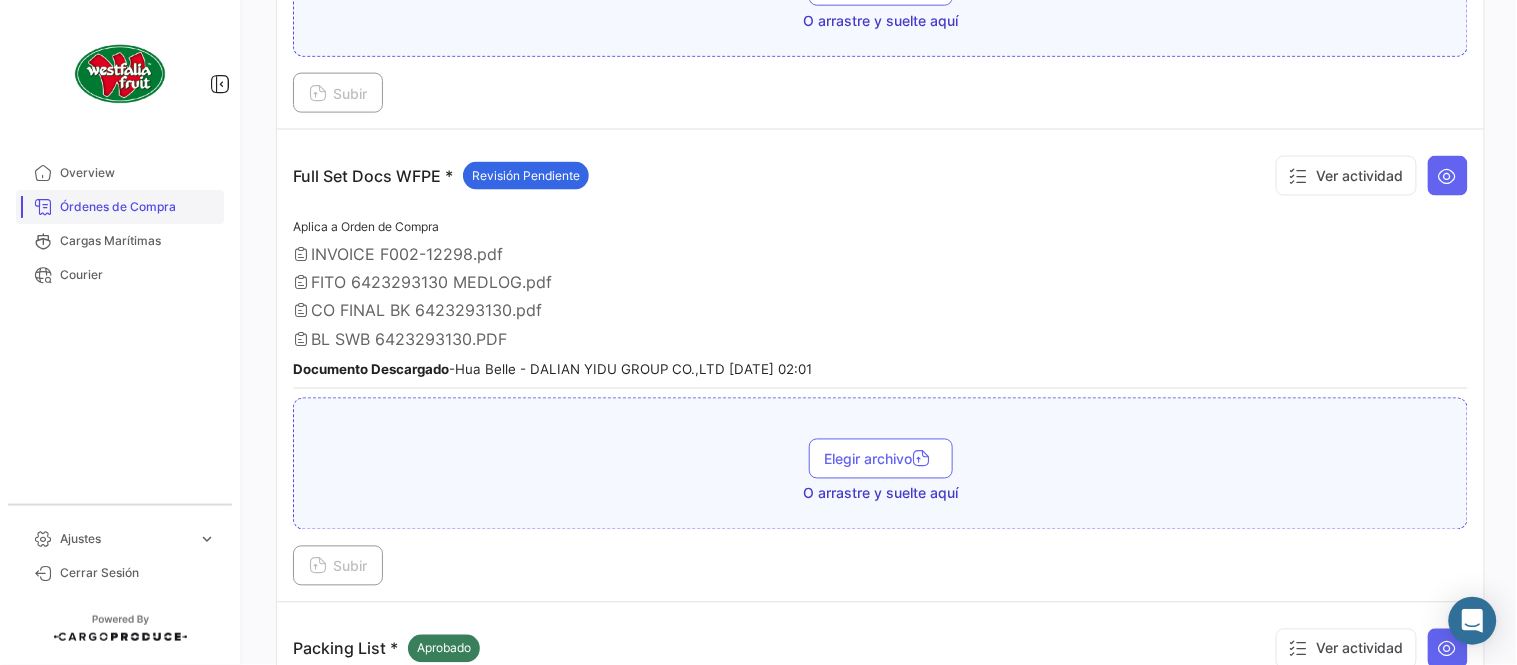 click on "Órdenes de Compra" at bounding box center (138, 207) 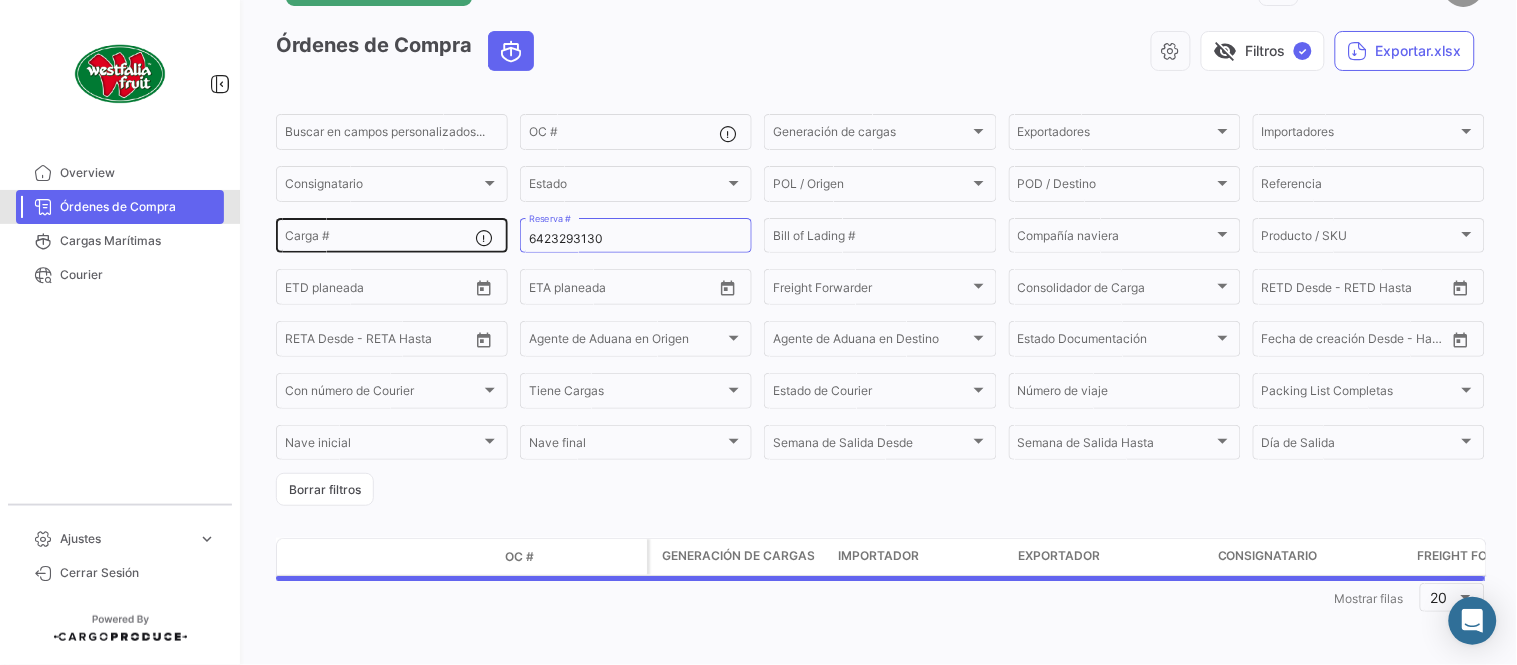 scroll, scrollTop: 0, scrollLeft: 0, axis: both 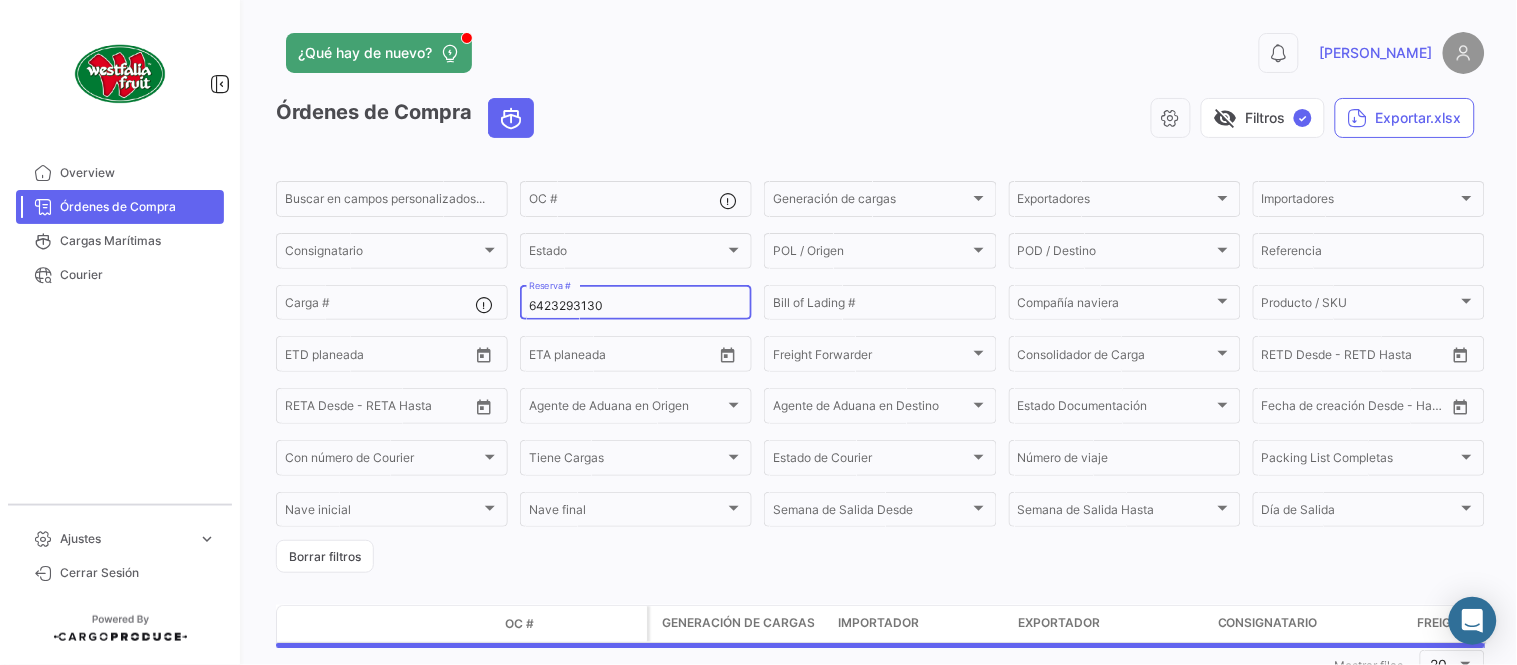 click on "6423293130" at bounding box center (636, 306) 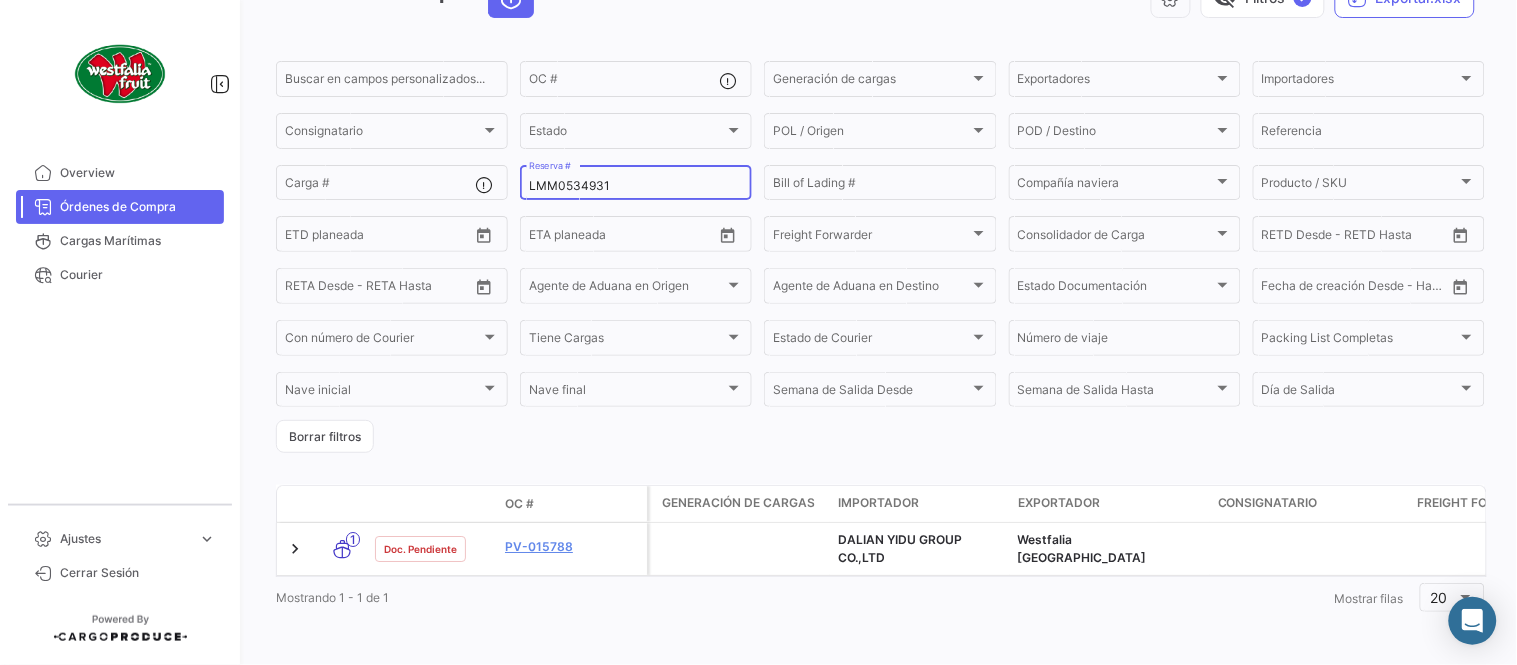 scroll, scrollTop: 136, scrollLeft: 0, axis: vertical 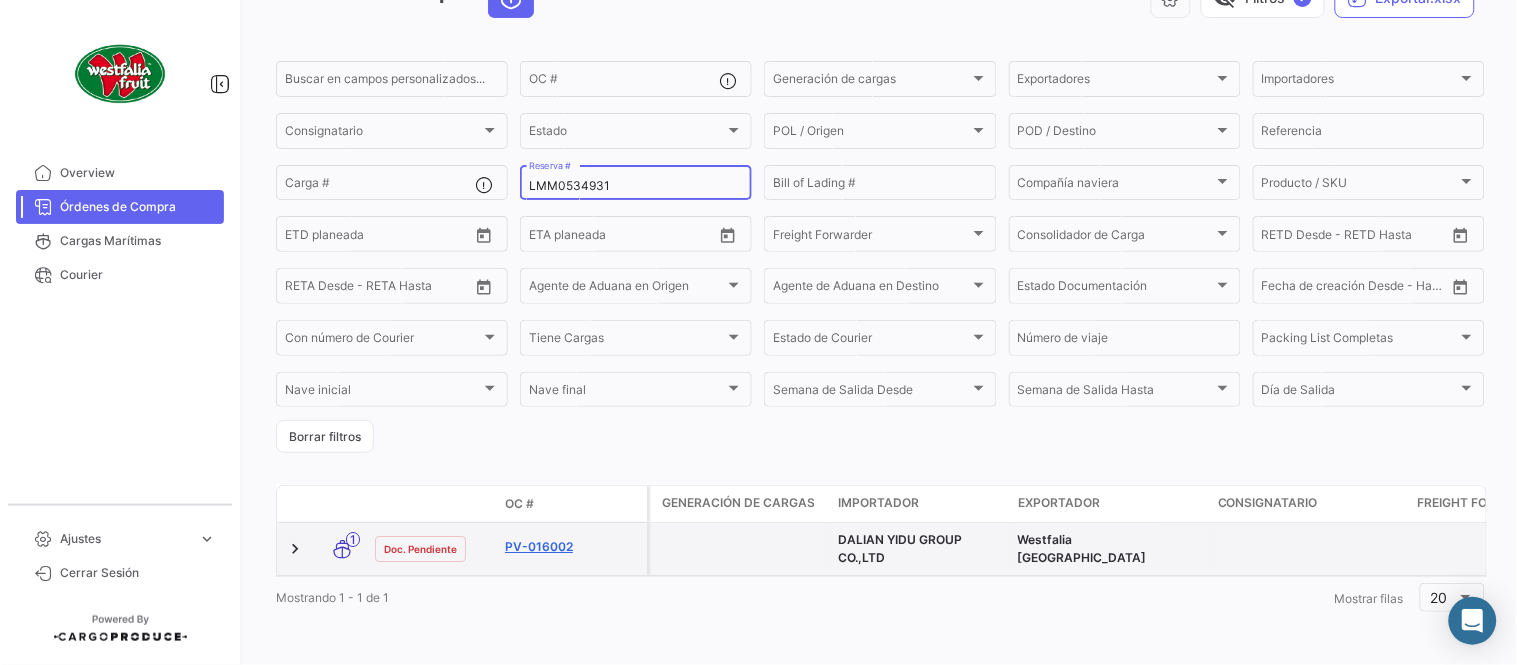 type on "LMM0534931" 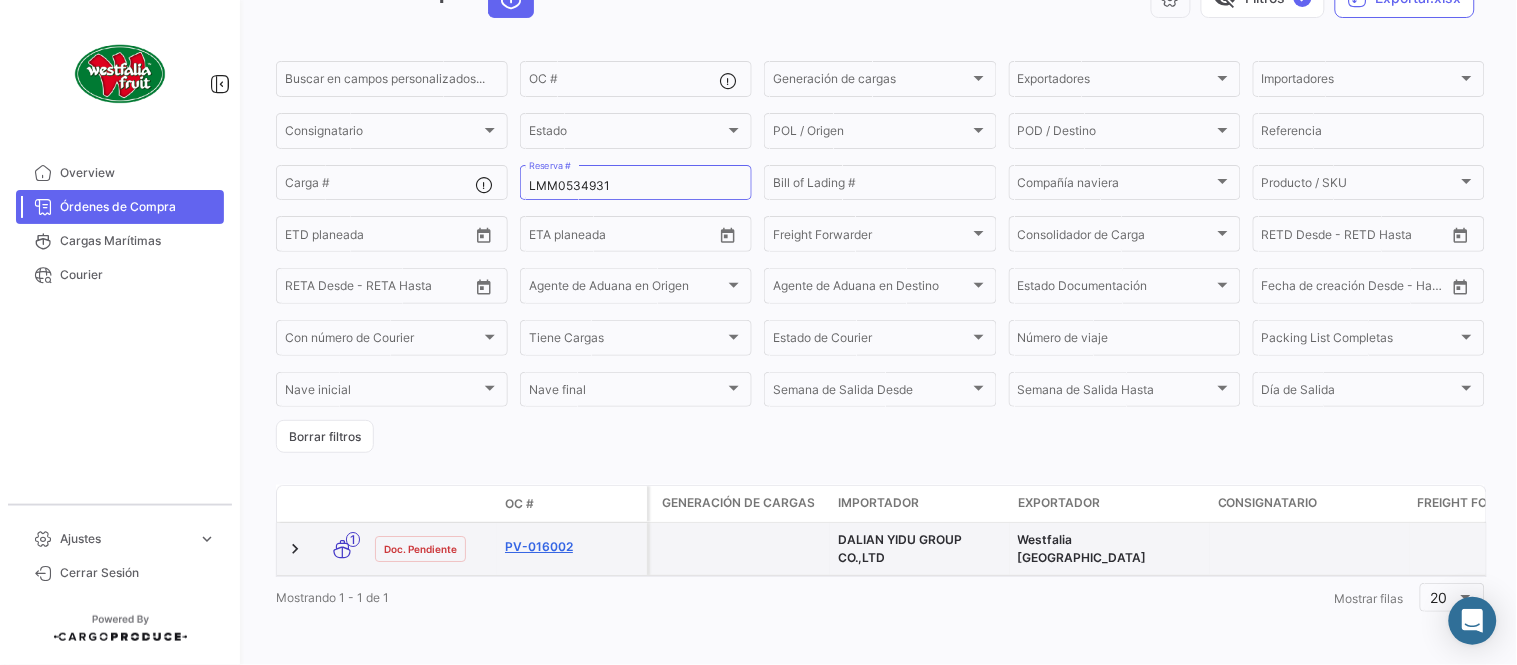 click on "PV-016002" 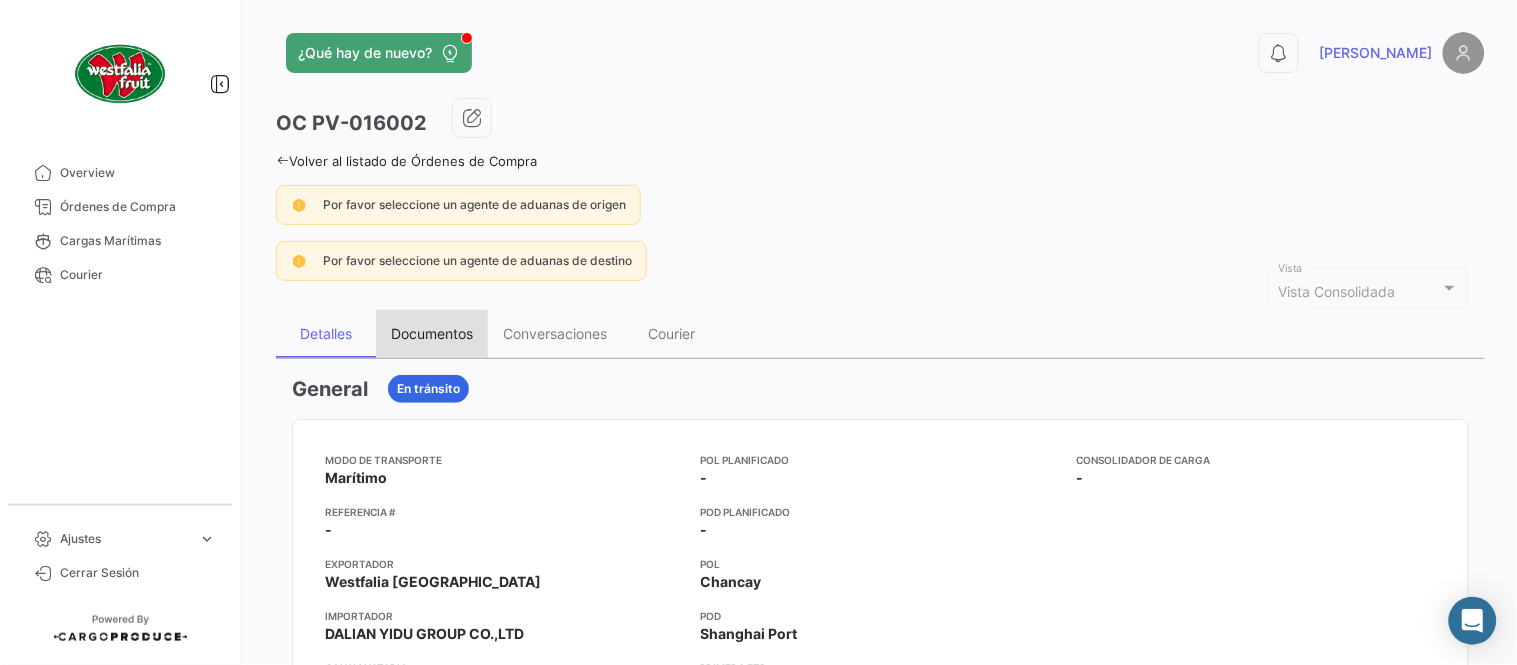 click on "Documentos" at bounding box center (432, 333) 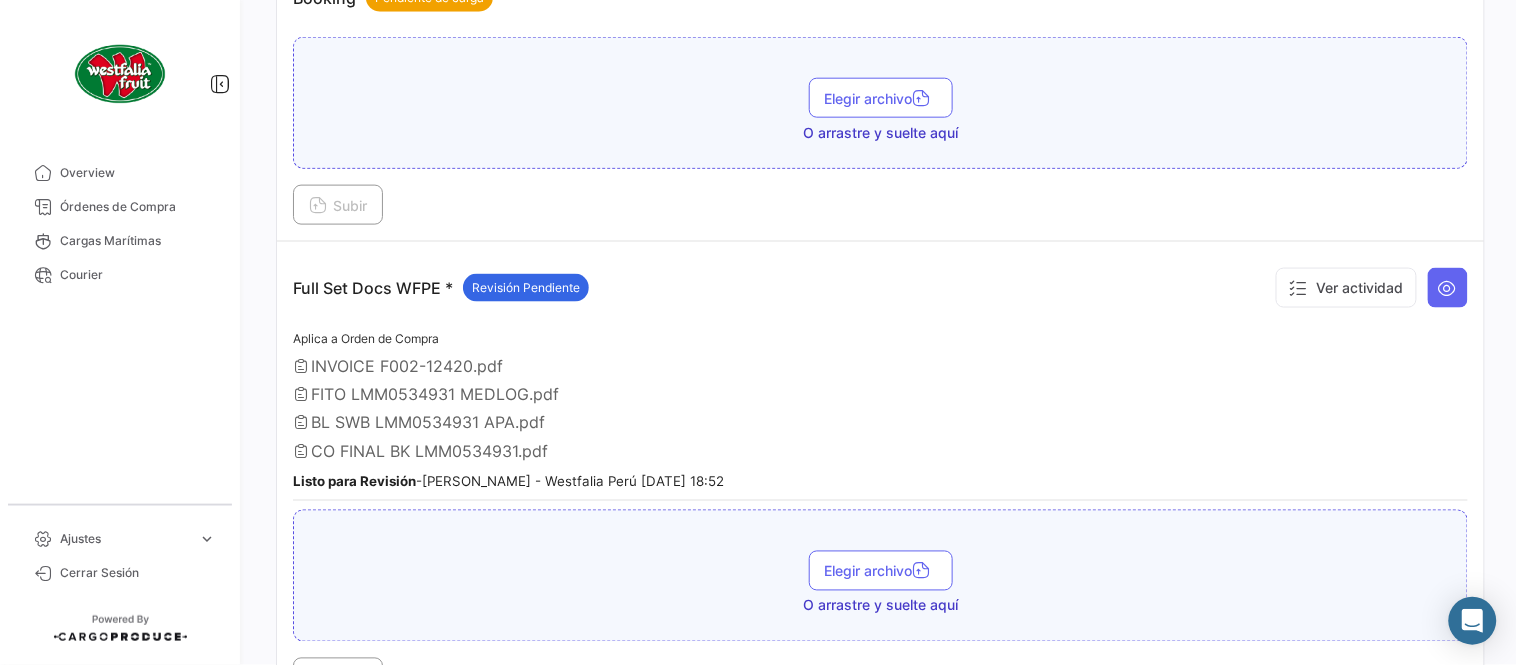 scroll, scrollTop: 554, scrollLeft: 0, axis: vertical 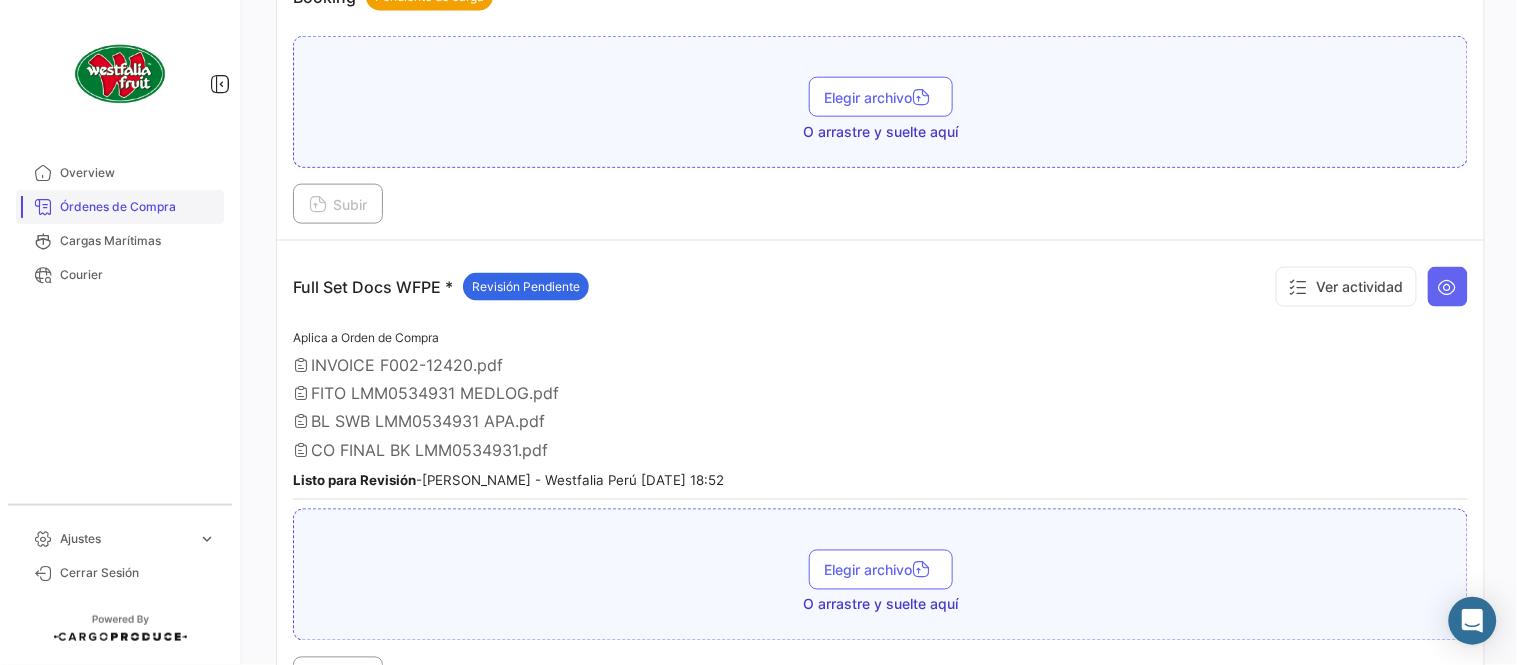 click on "Órdenes de Compra" at bounding box center (138, 207) 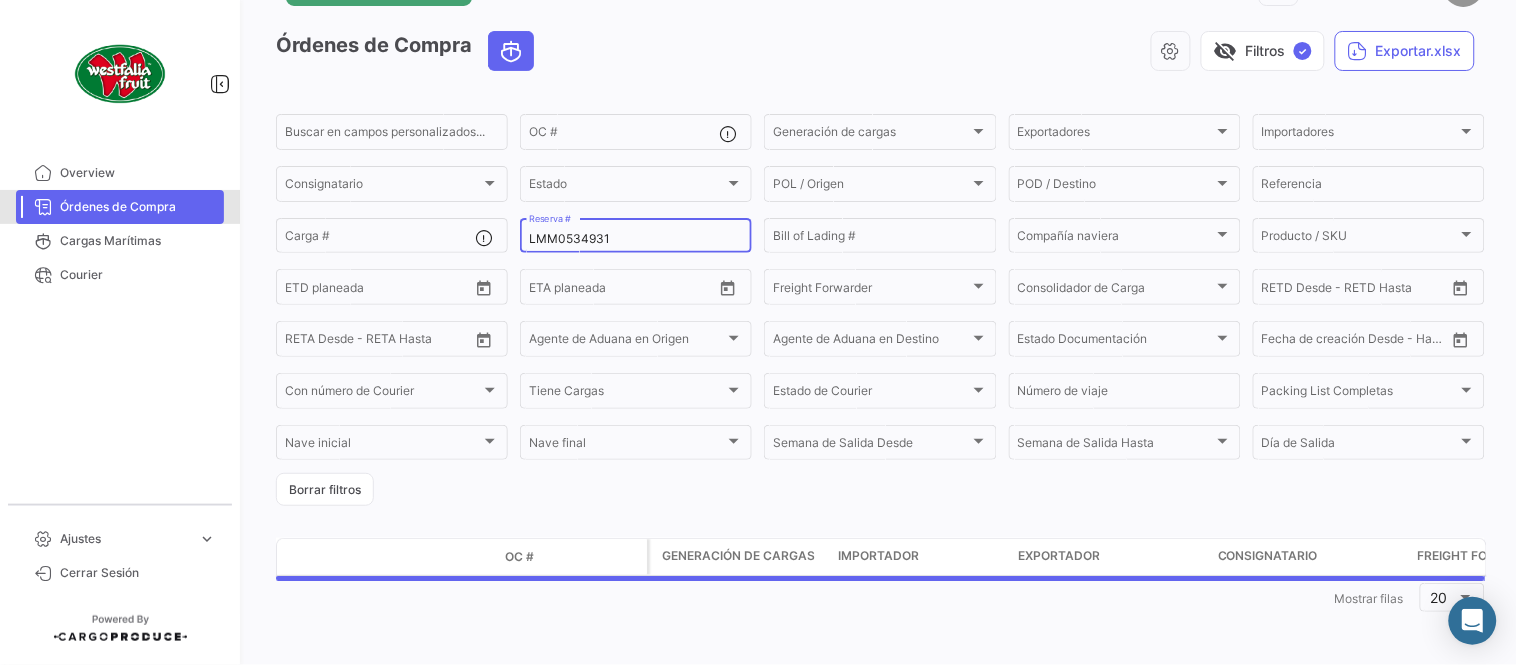 scroll, scrollTop: 0, scrollLeft: 0, axis: both 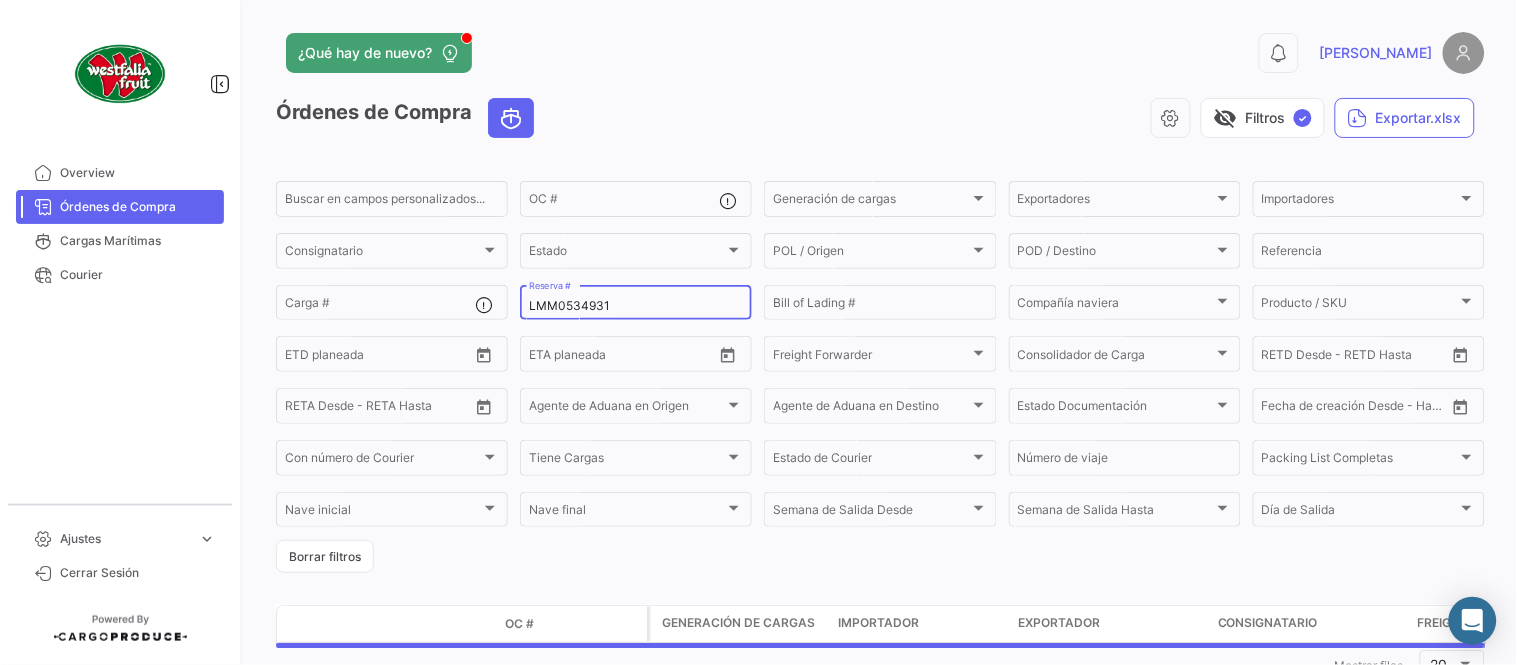 click on "LMM0534931" at bounding box center [636, 306] 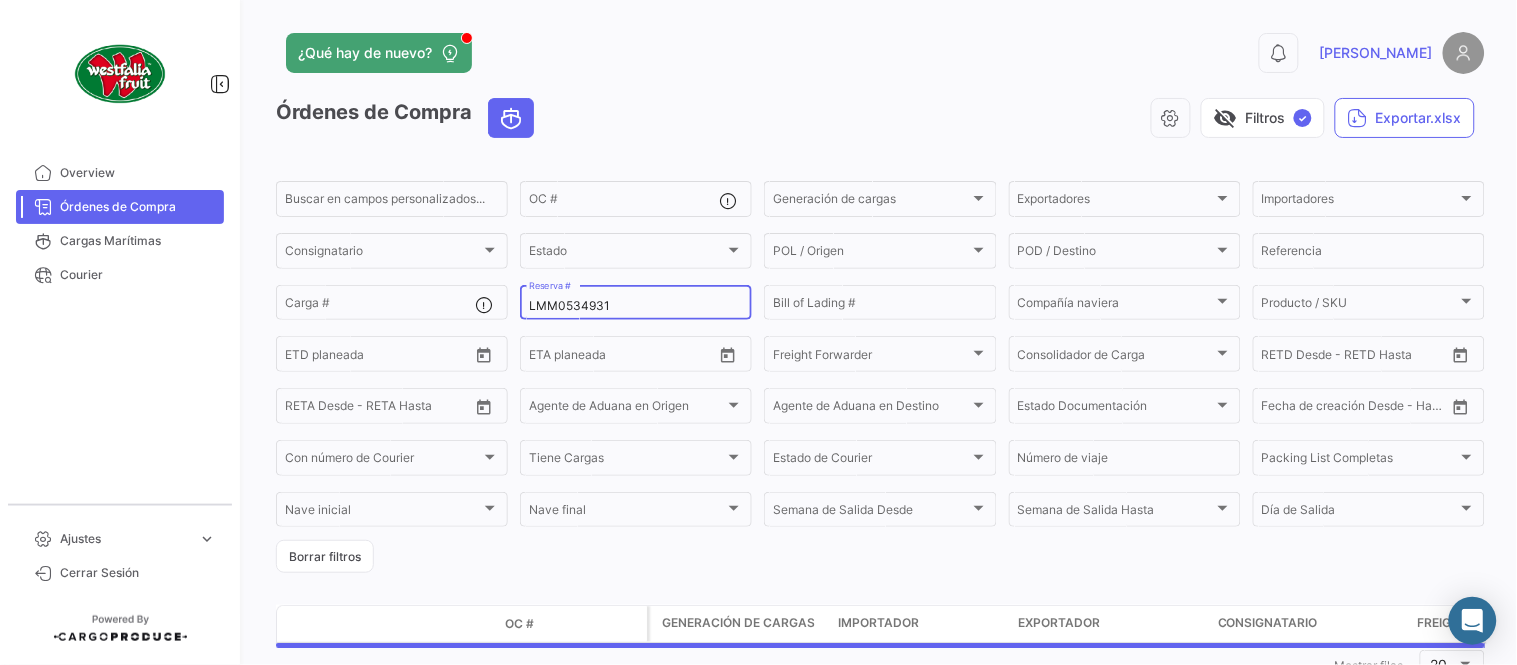 click on "LMM0534931" at bounding box center [636, 306] 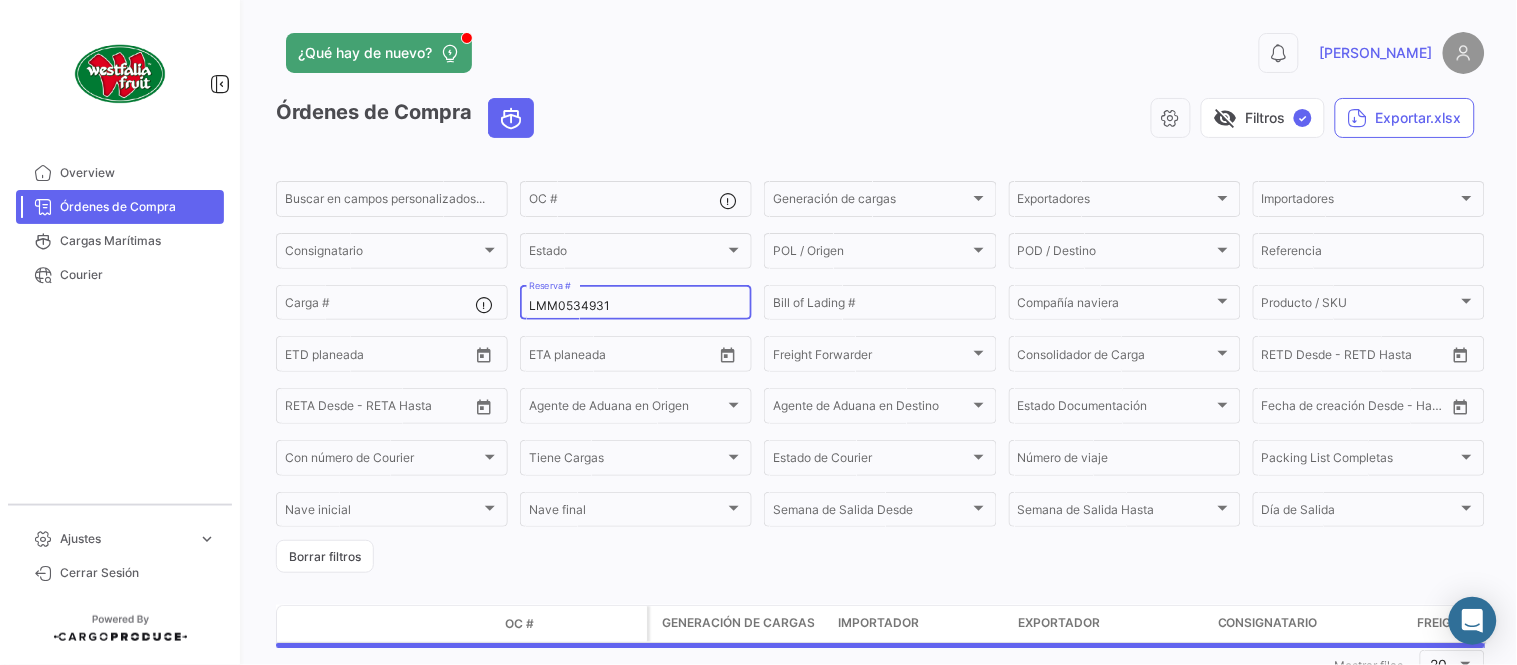 paste on "67997582" 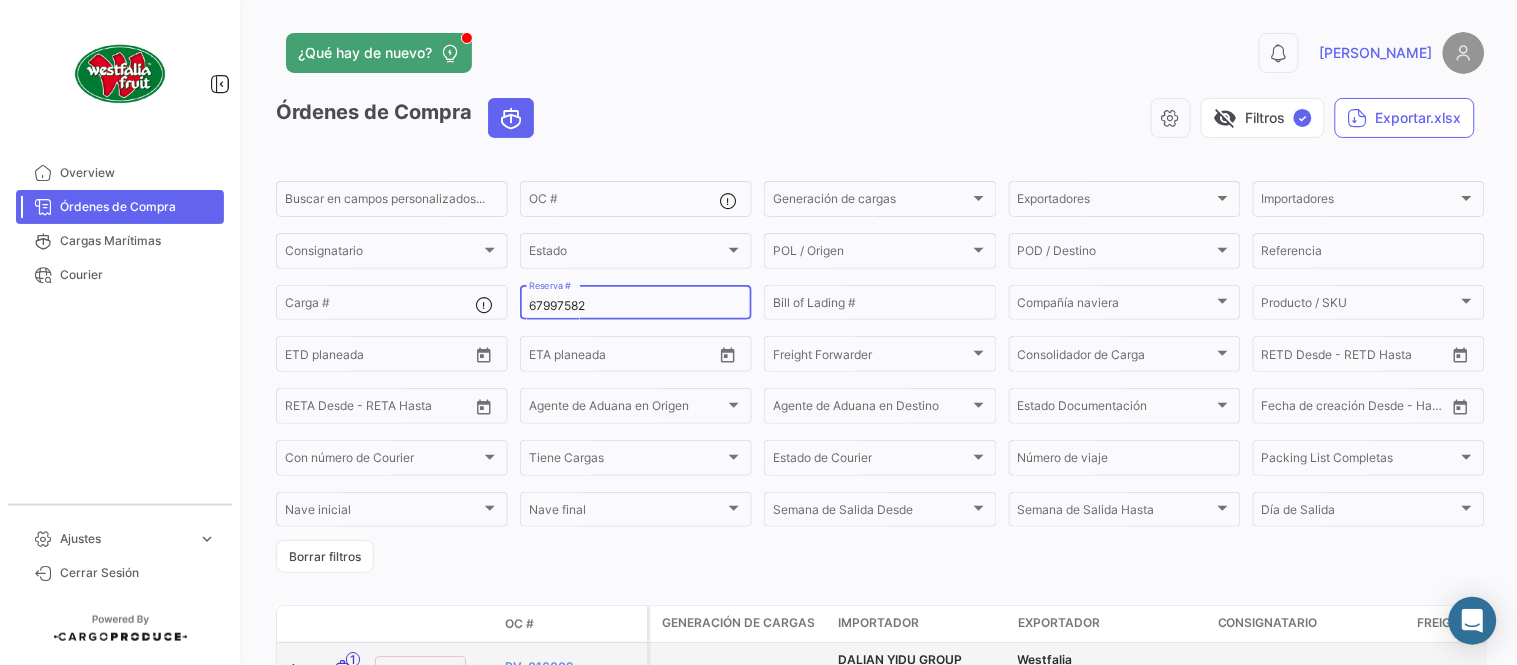 type on "67997582" 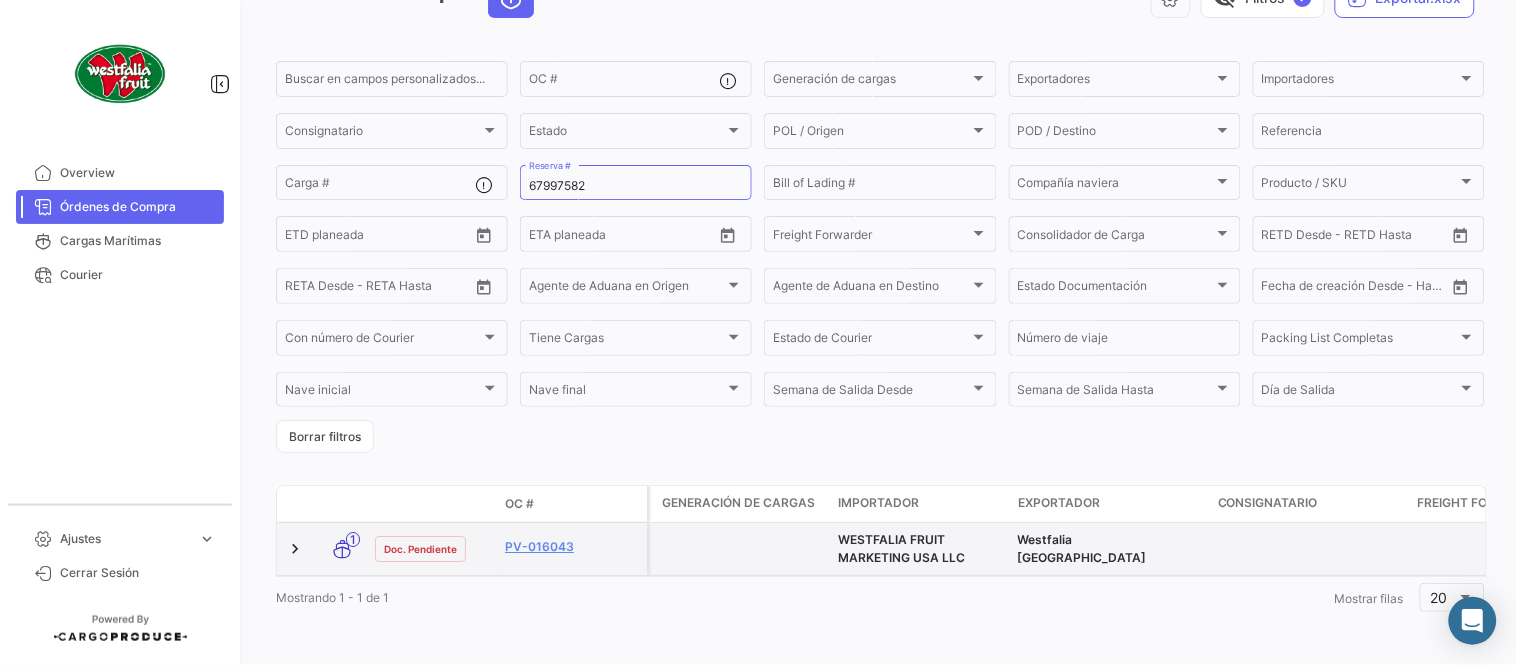 scroll, scrollTop: 136, scrollLeft: 0, axis: vertical 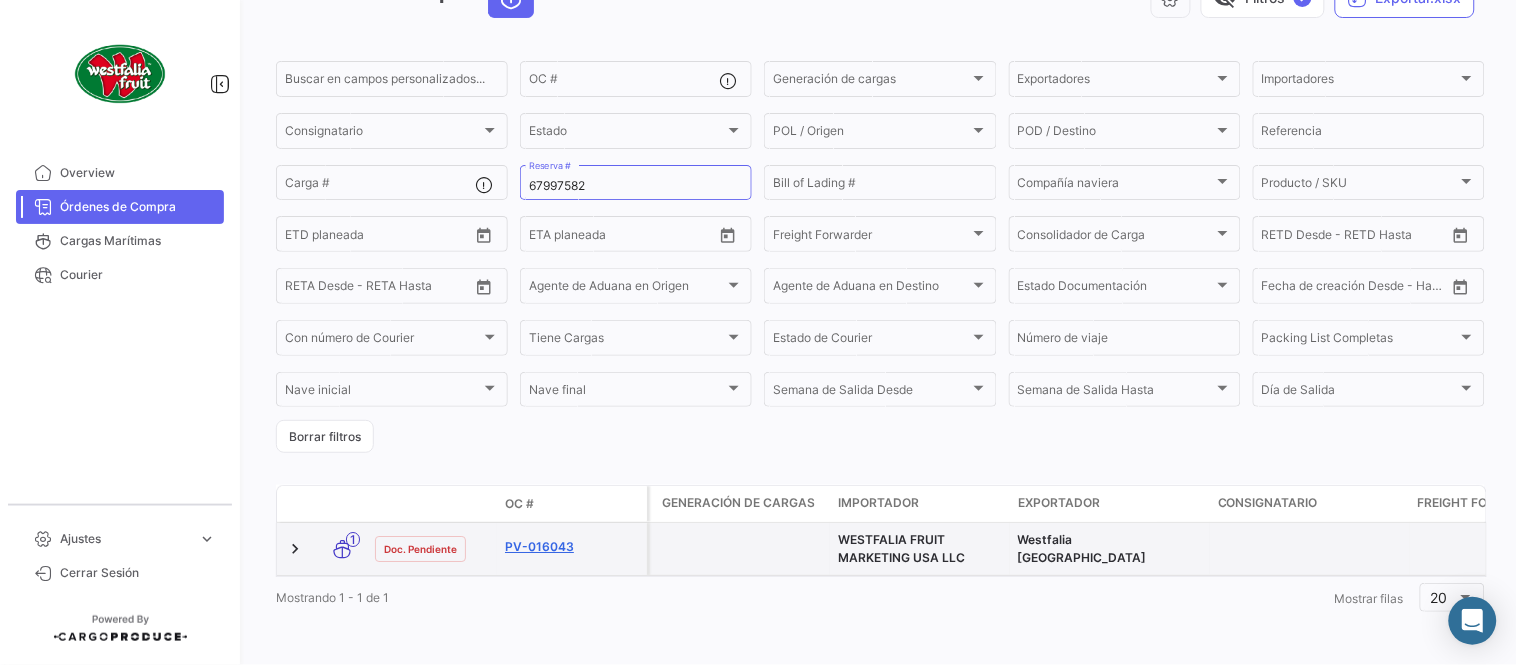 click on "PV-016043" 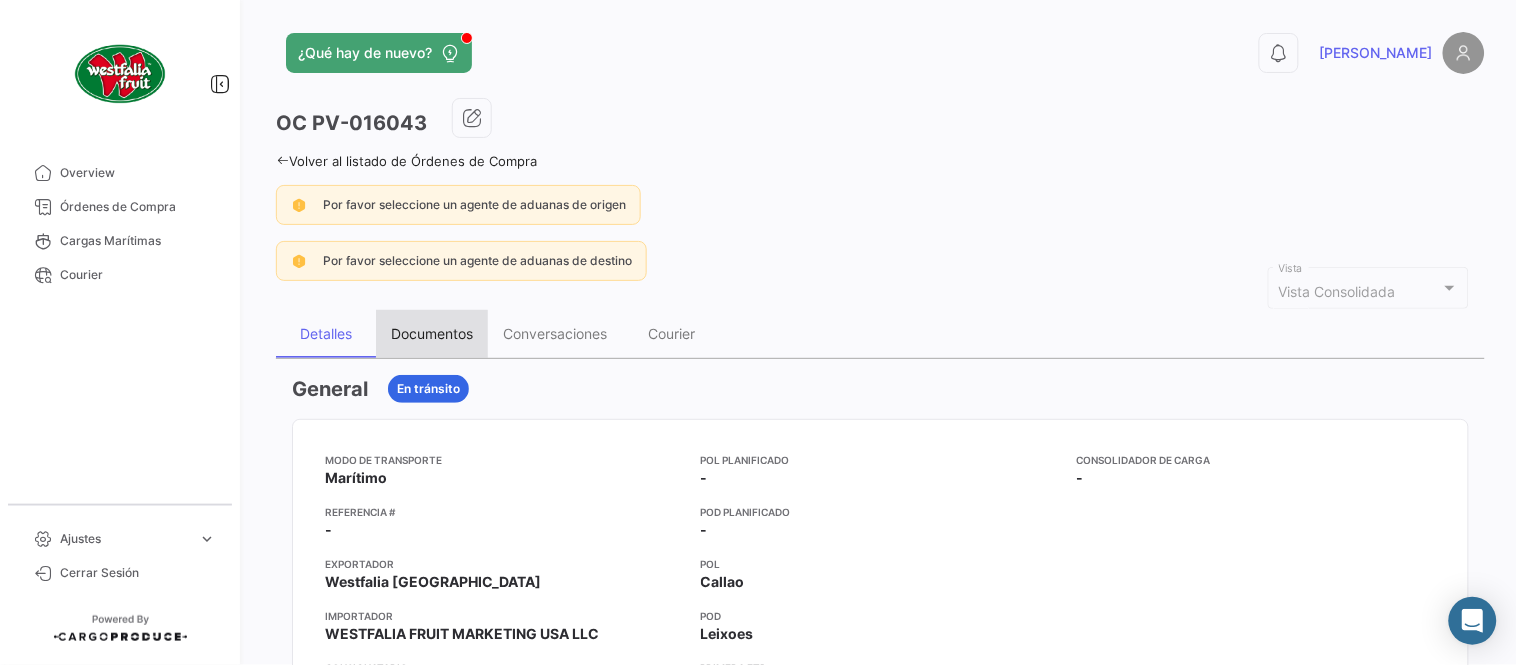 click on "Documentos" at bounding box center [432, 334] 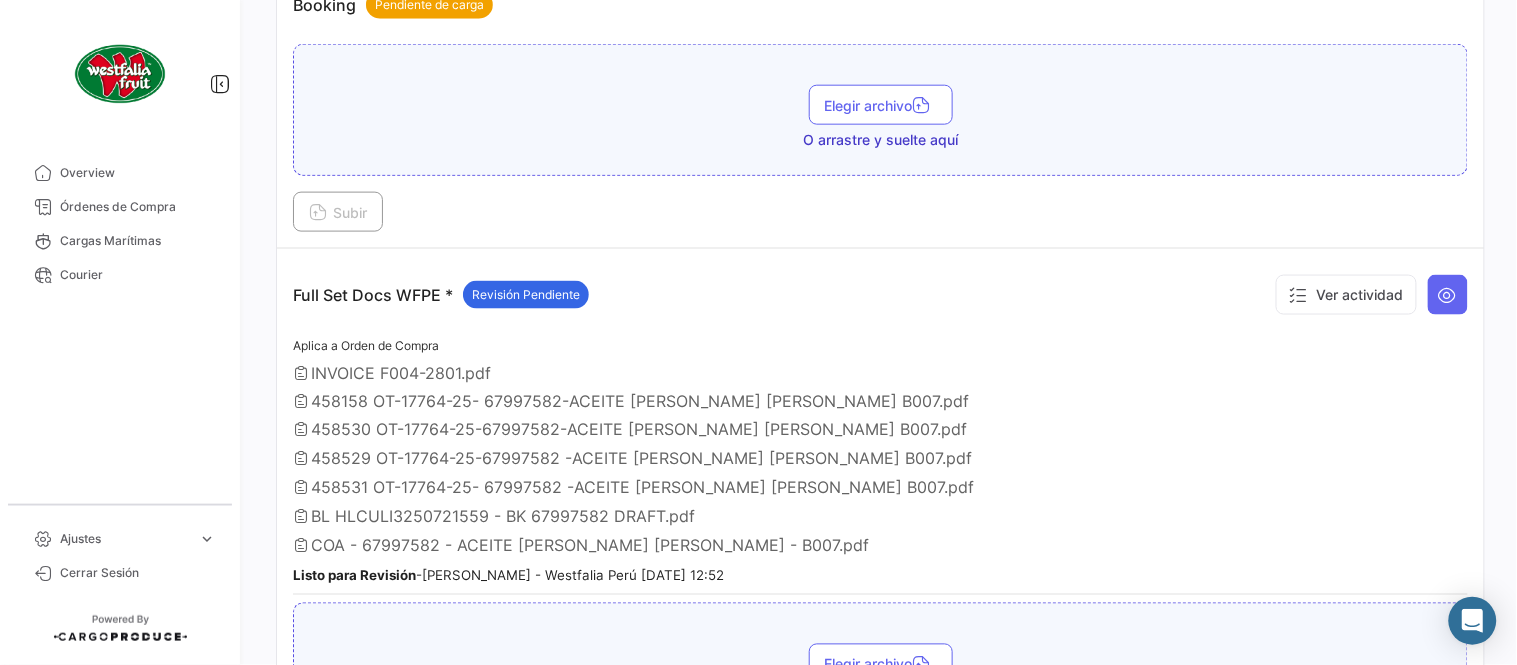 scroll, scrollTop: 555, scrollLeft: 0, axis: vertical 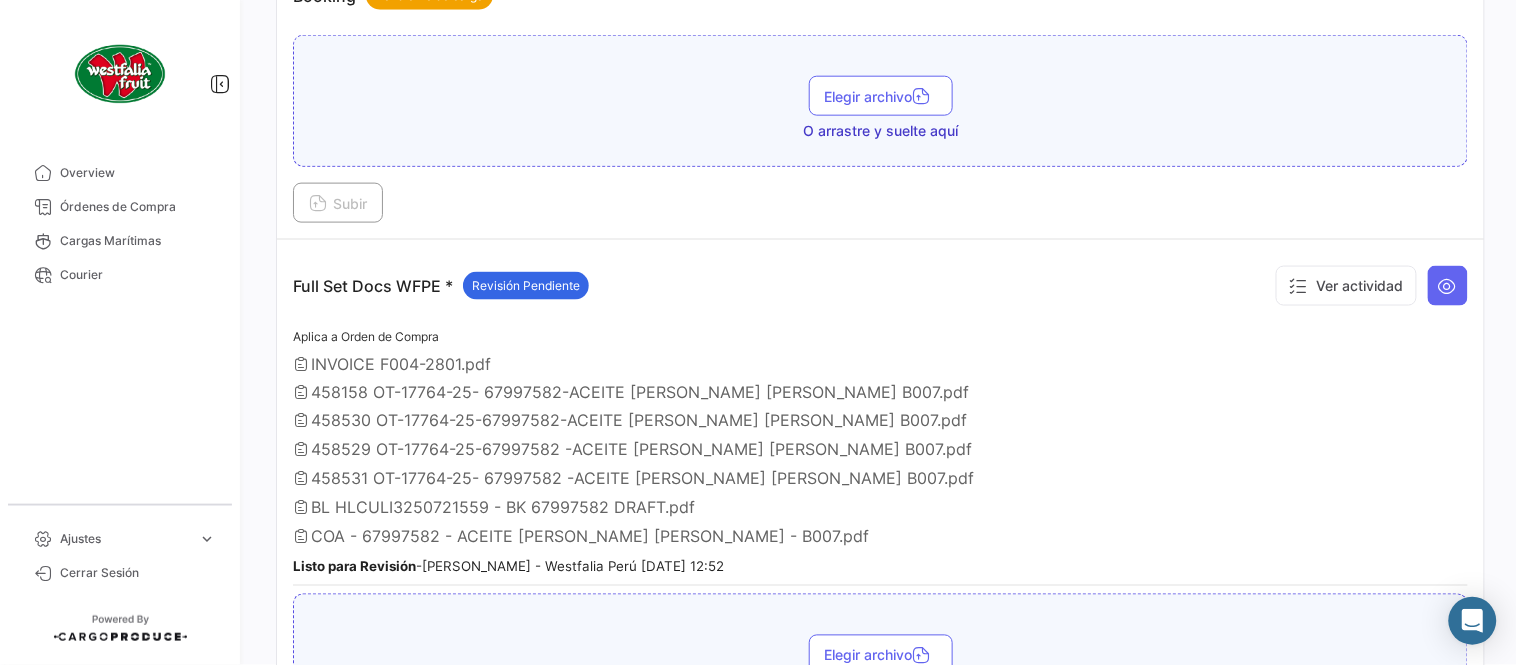 click on "Aplica a Orden de Compra   INVOICE F004-2801.pdf   458158 OT-17764-25- 67997582-ACEITE [PERSON_NAME] [PERSON_NAME] B007.pdf   458530 OT-17764-25-67997582-ACEITE [PERSON_NAME] [PERSON_NAME] B007.pdf   458529 OT-17764-25-67997582 -ACEITE [PERSON_NAME] [PERSON_NAME] B007.pdf   458531 OT-17764-25- 67997582 -ACEITE [PERSON_NAME] [PERSON_NAME] B007.pdf   BL HLCULI3250721559 - BK 67997582  DRAFT.pdf   COA - 67997582 - ACEITE [PERSON_NAME] [PERSON_NAME] - B007.pdf  Listo para Revisión  -   [PERSON_NAME]  - Westfalia Perú [DATE] 12:52" at bounding box center (880, 455) 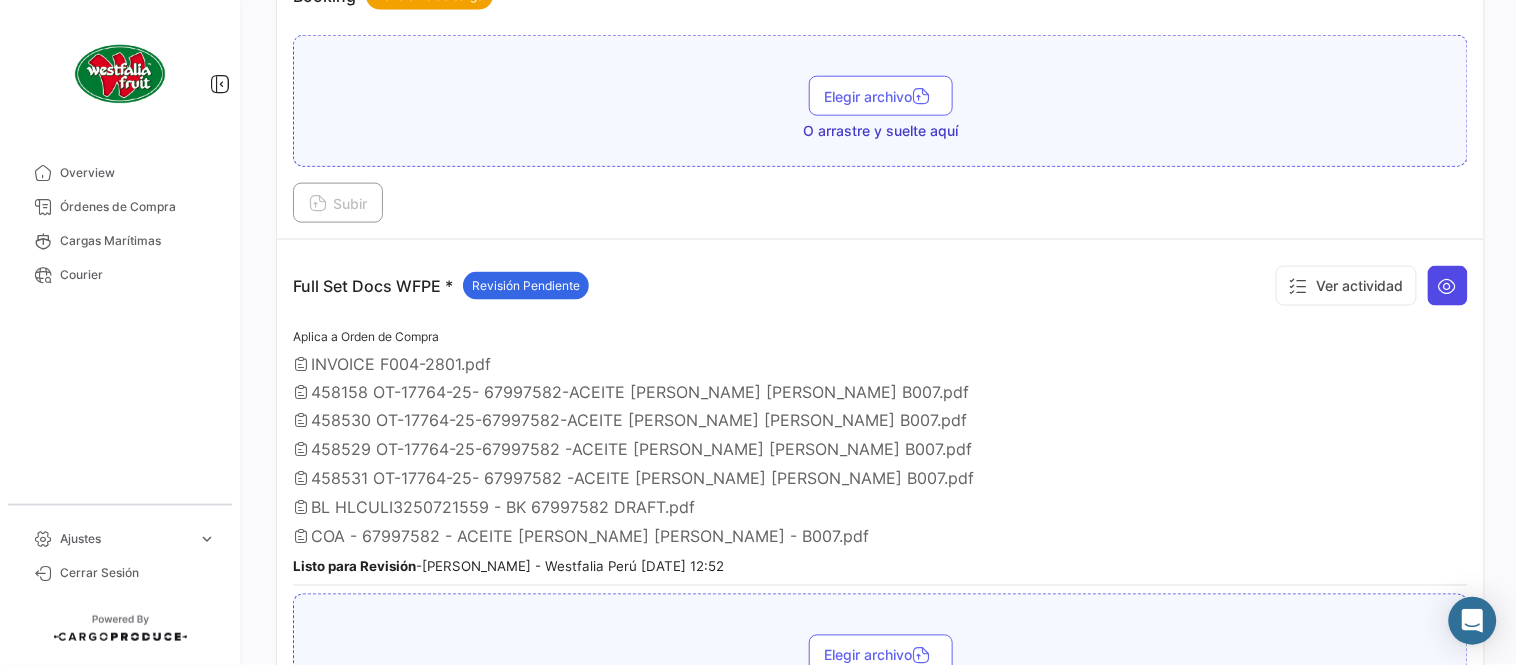 click at bounding box center (1448, 286) 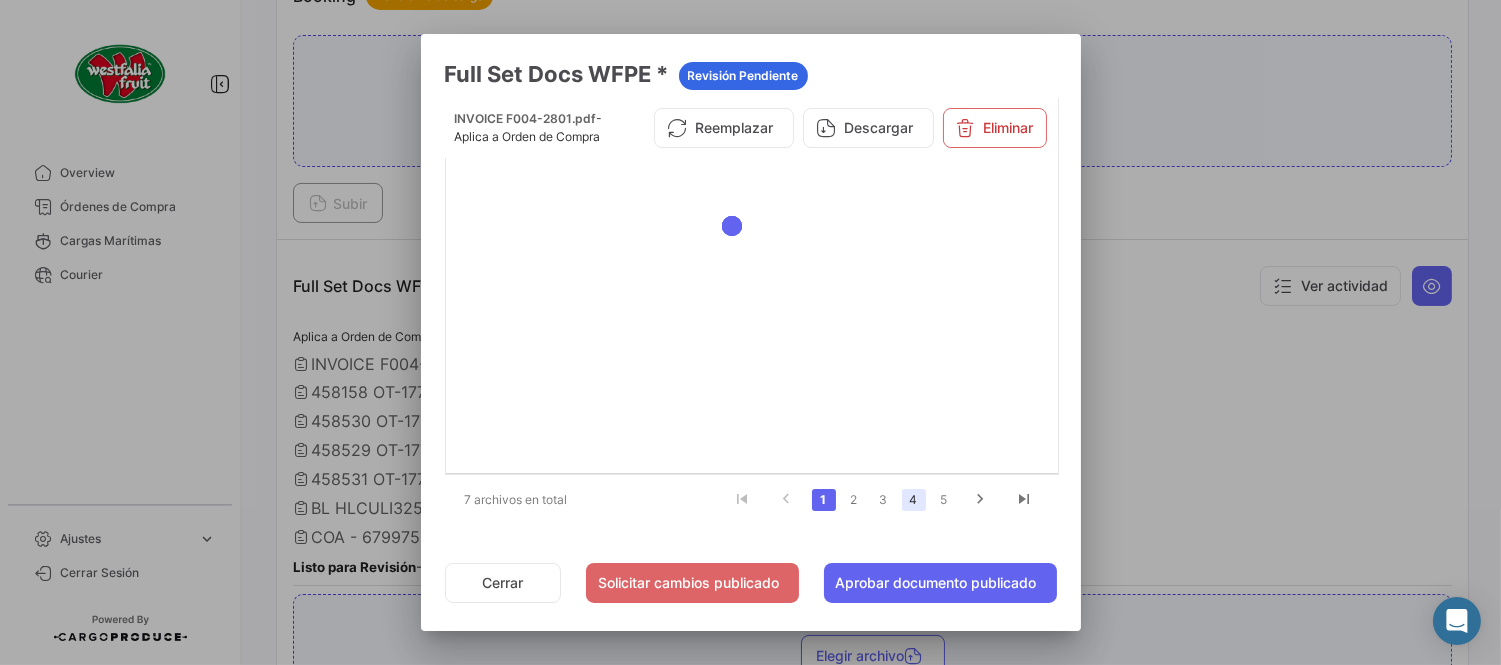 click on "4" 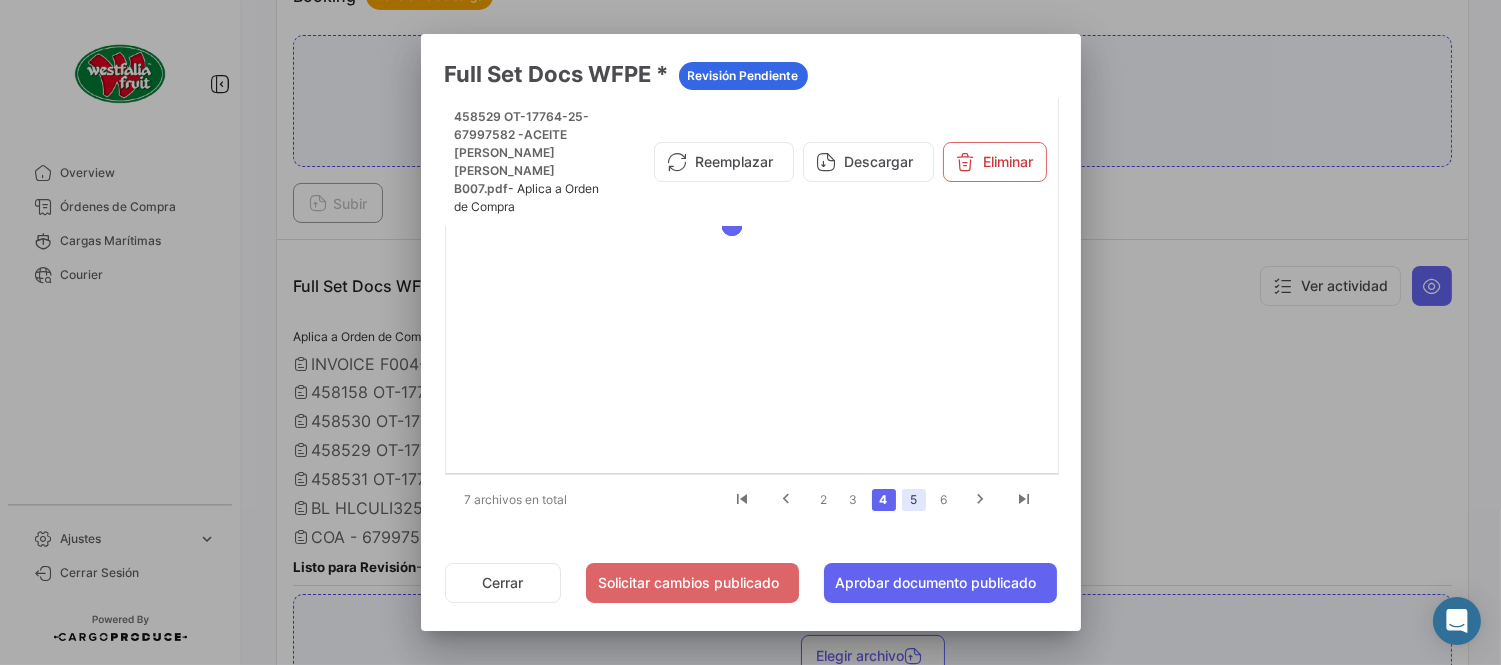 click on "5" 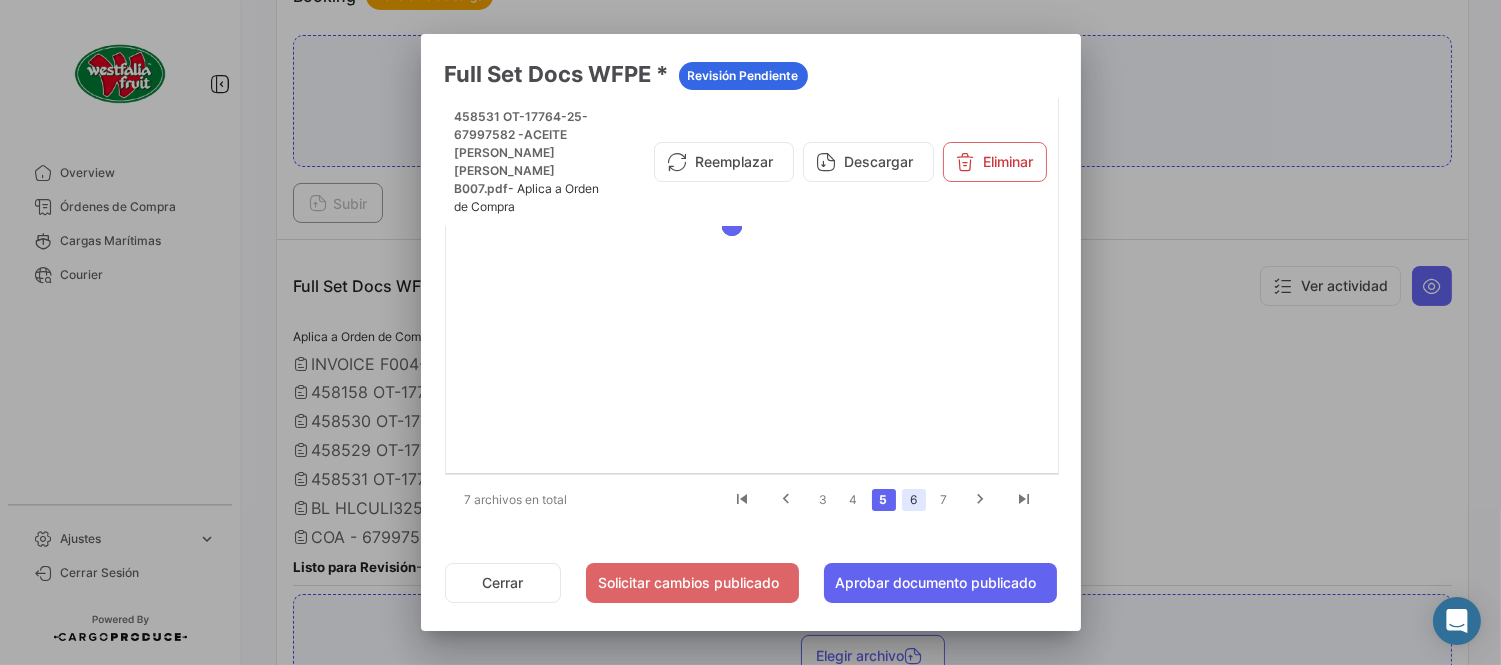click on "6" 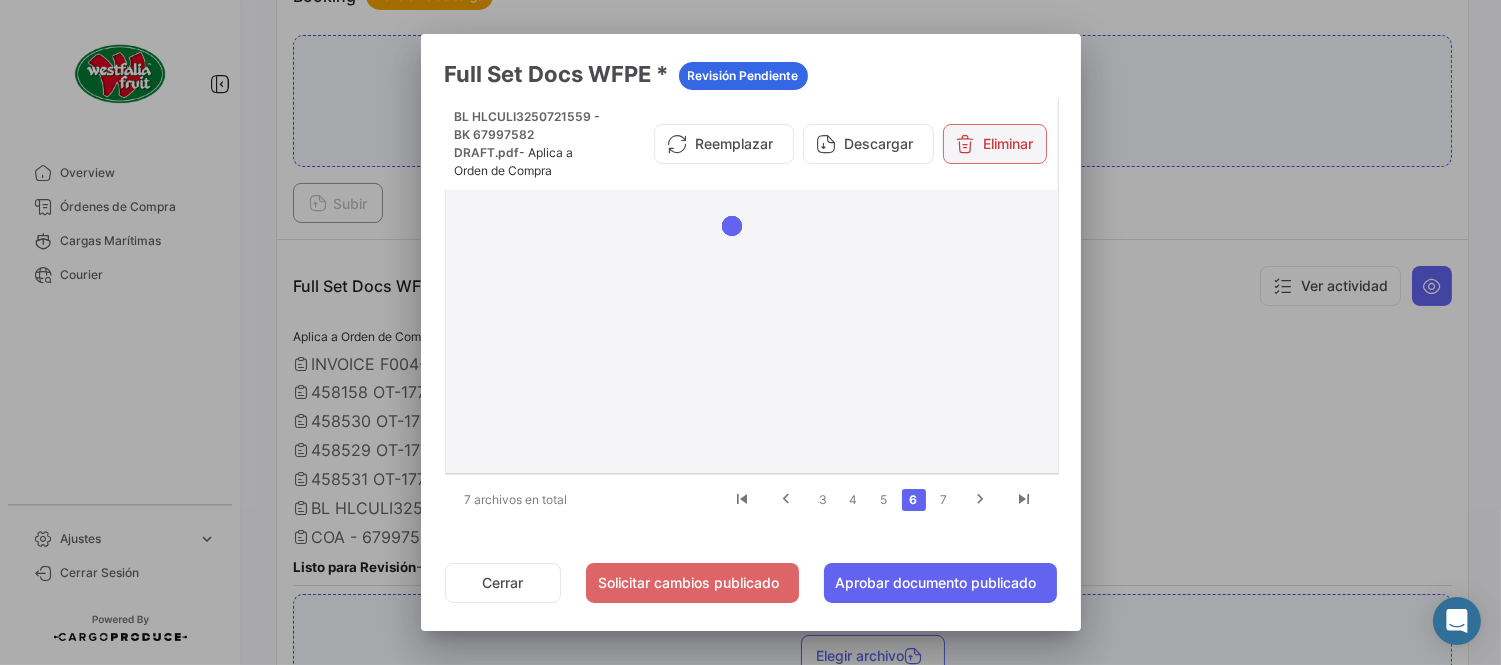 click on "Eliminar" at bounding box center (995, 144) 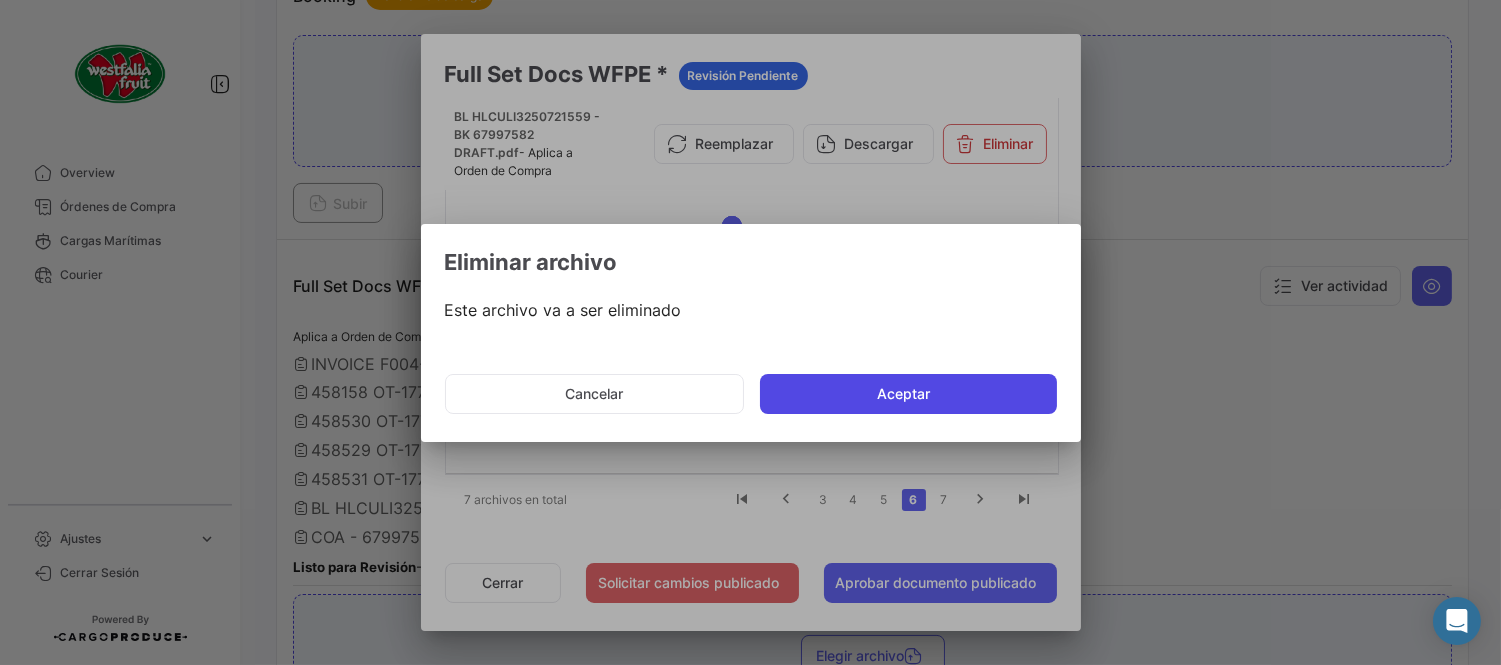click on "Aceptar" 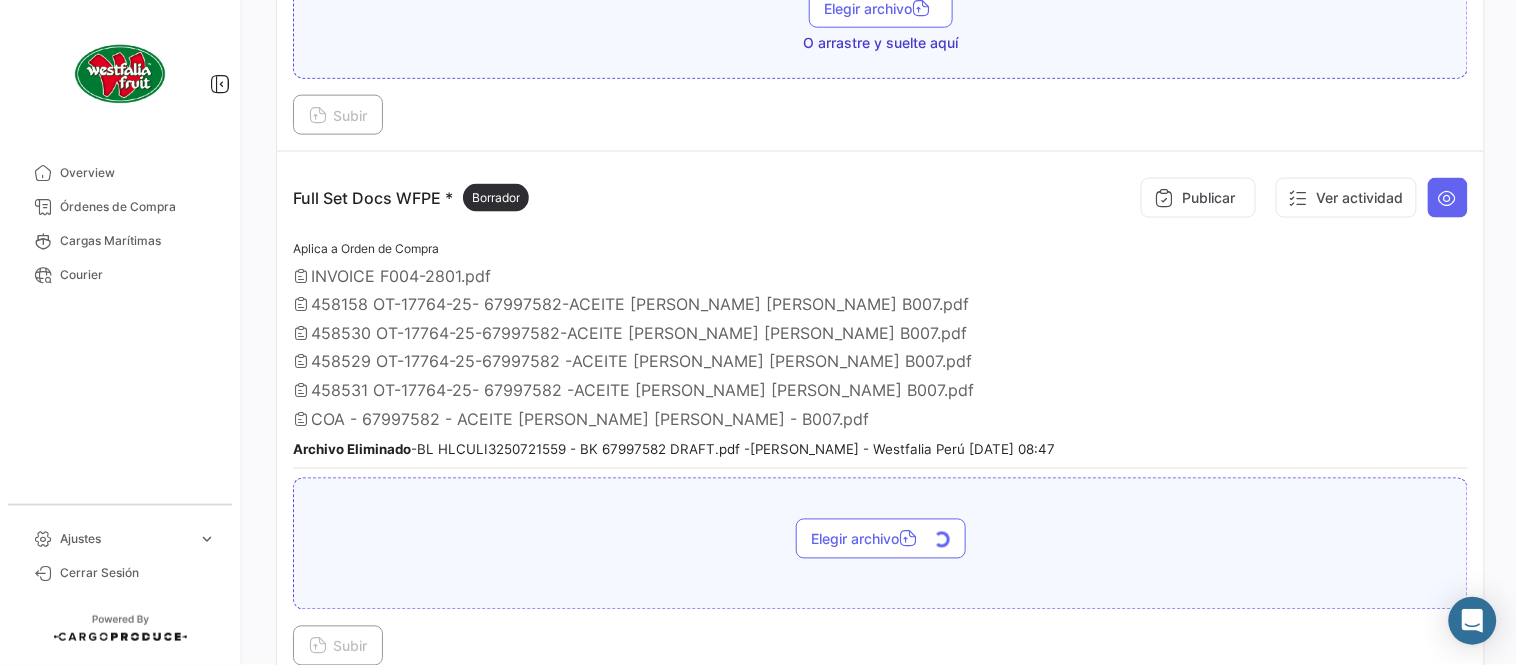 scroll, scrollTop: 666, scrollLeft: 0, axis: vertical 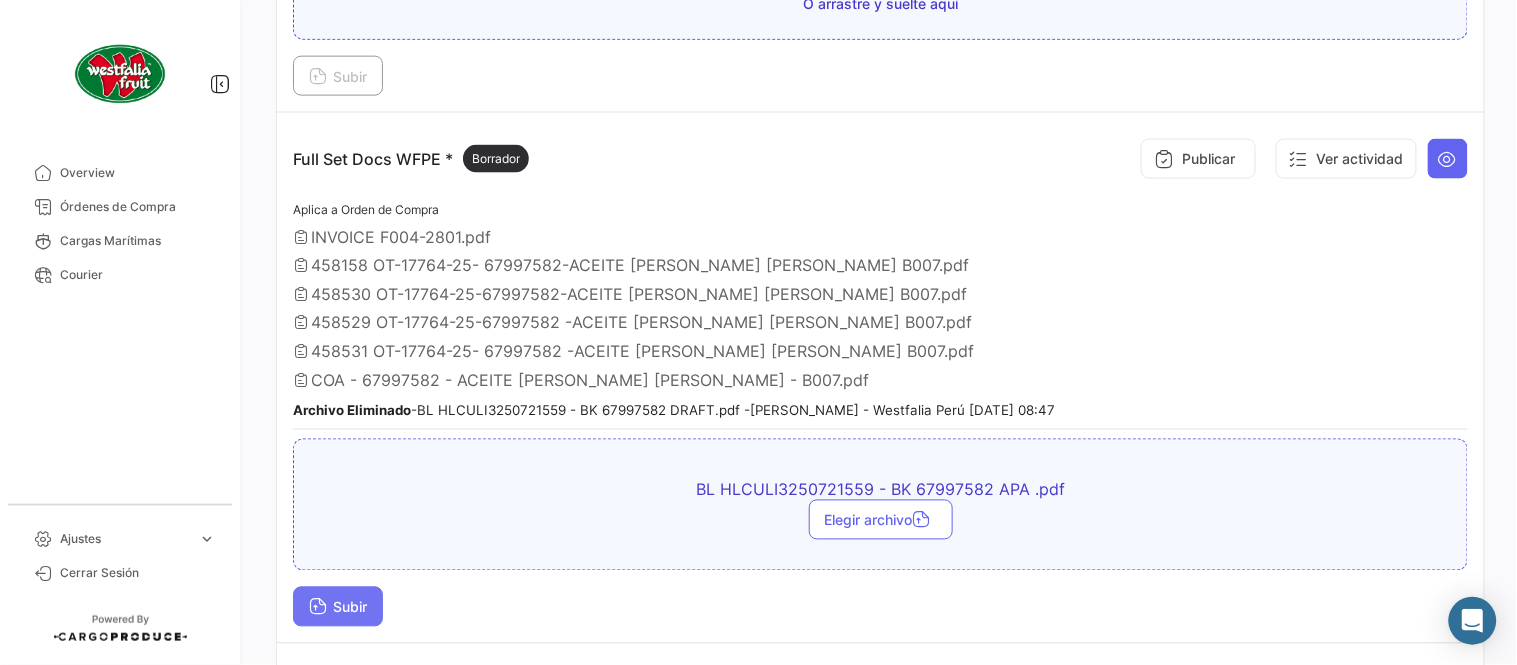 click on "Subir" at bounding box center [338, 607] 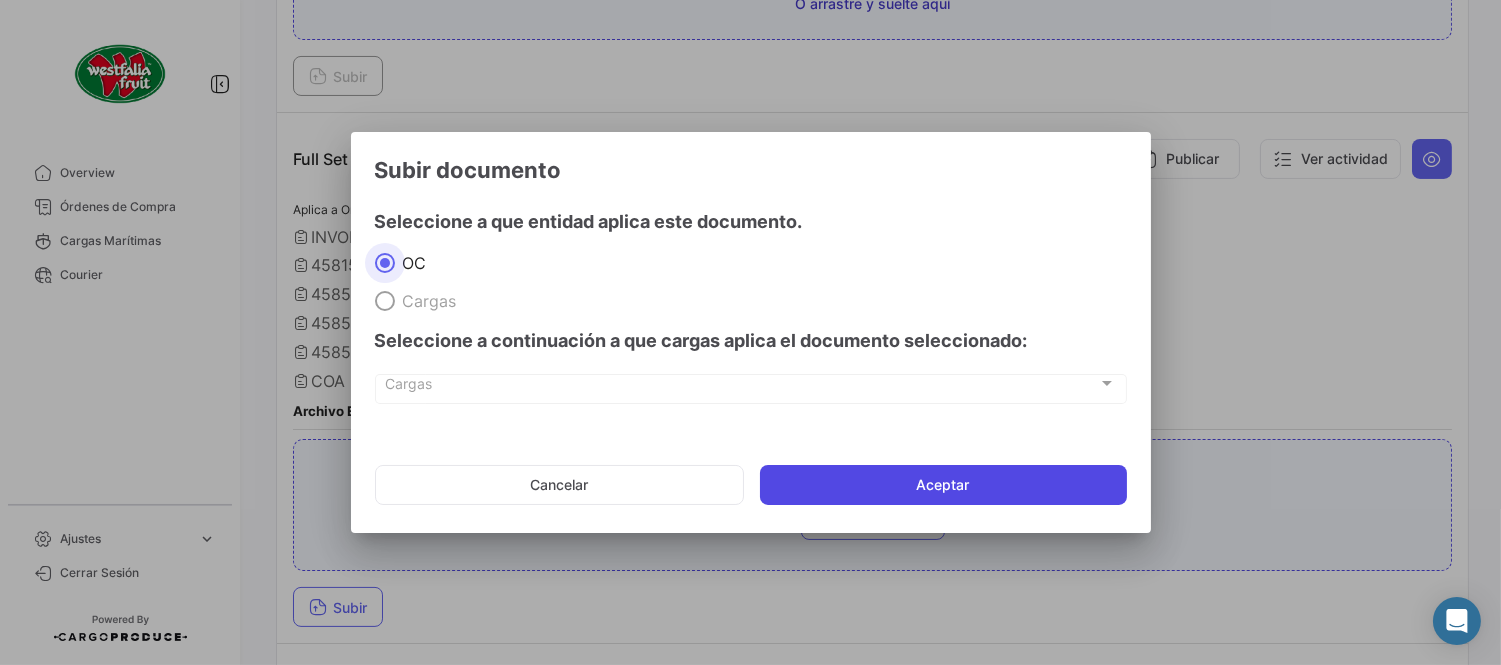 click on "Aceptar" 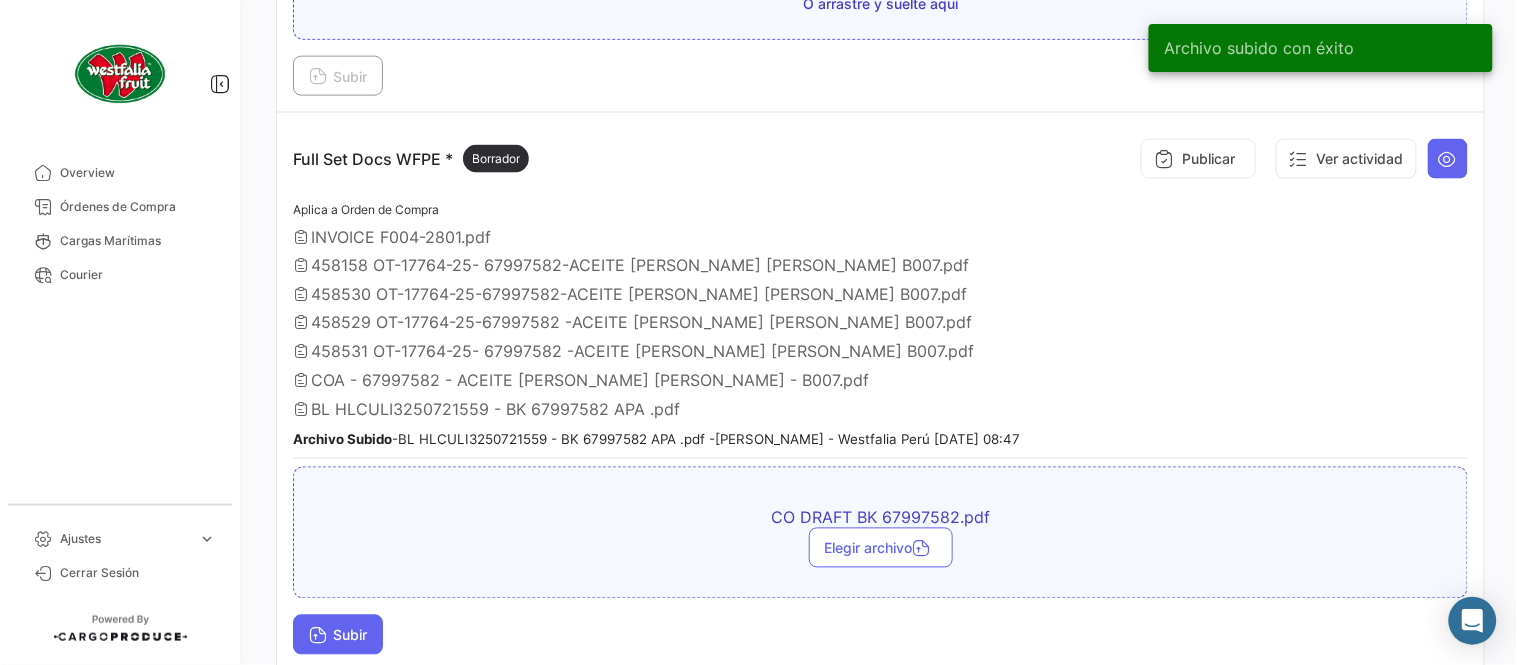 click on "Subir" at bounding box center (338, 635) 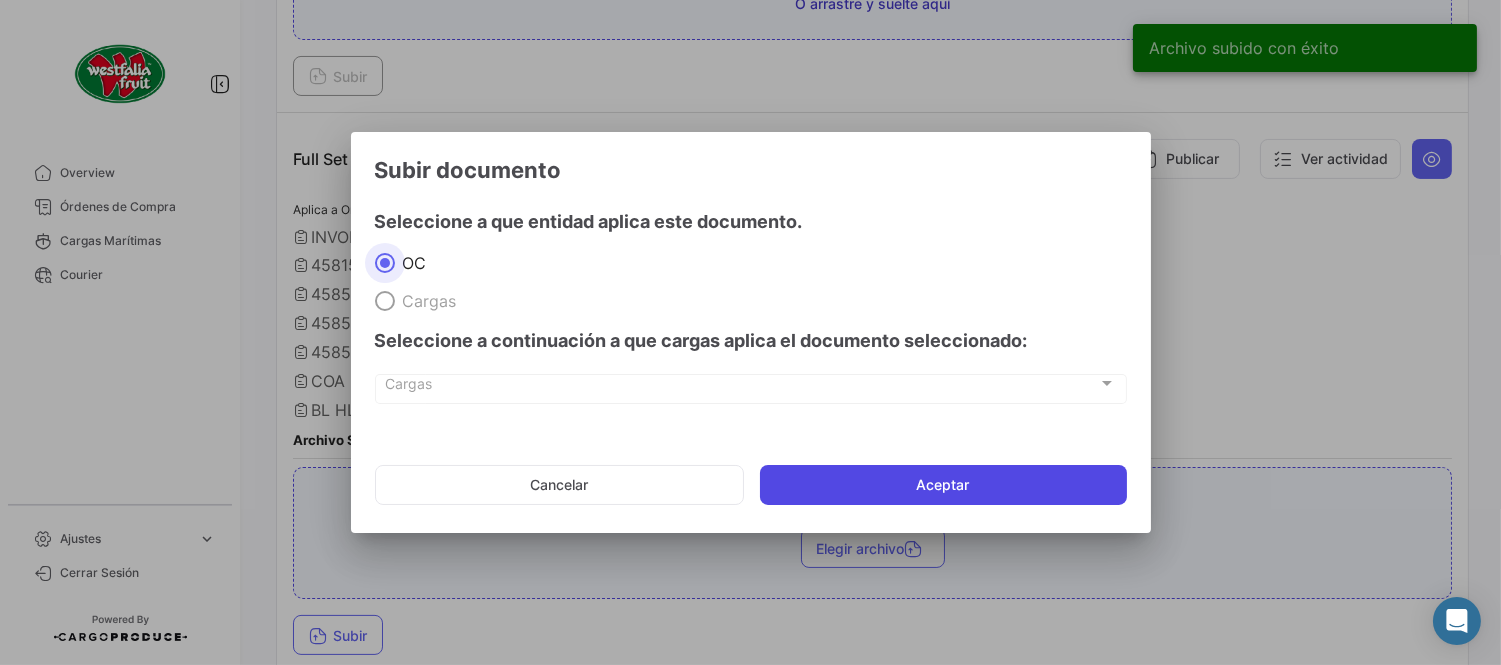 click on "Aceptar" 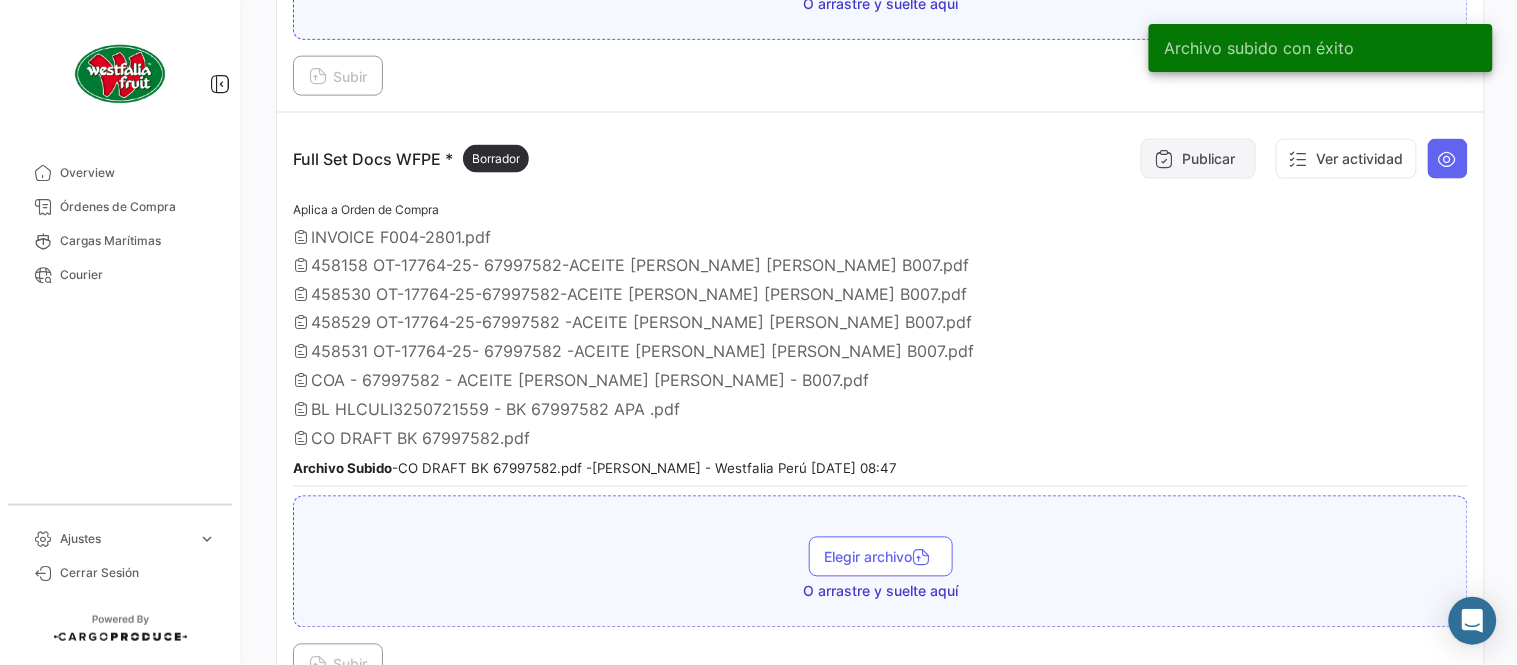 click on "Publicar" at bounding box center [1198, 159] 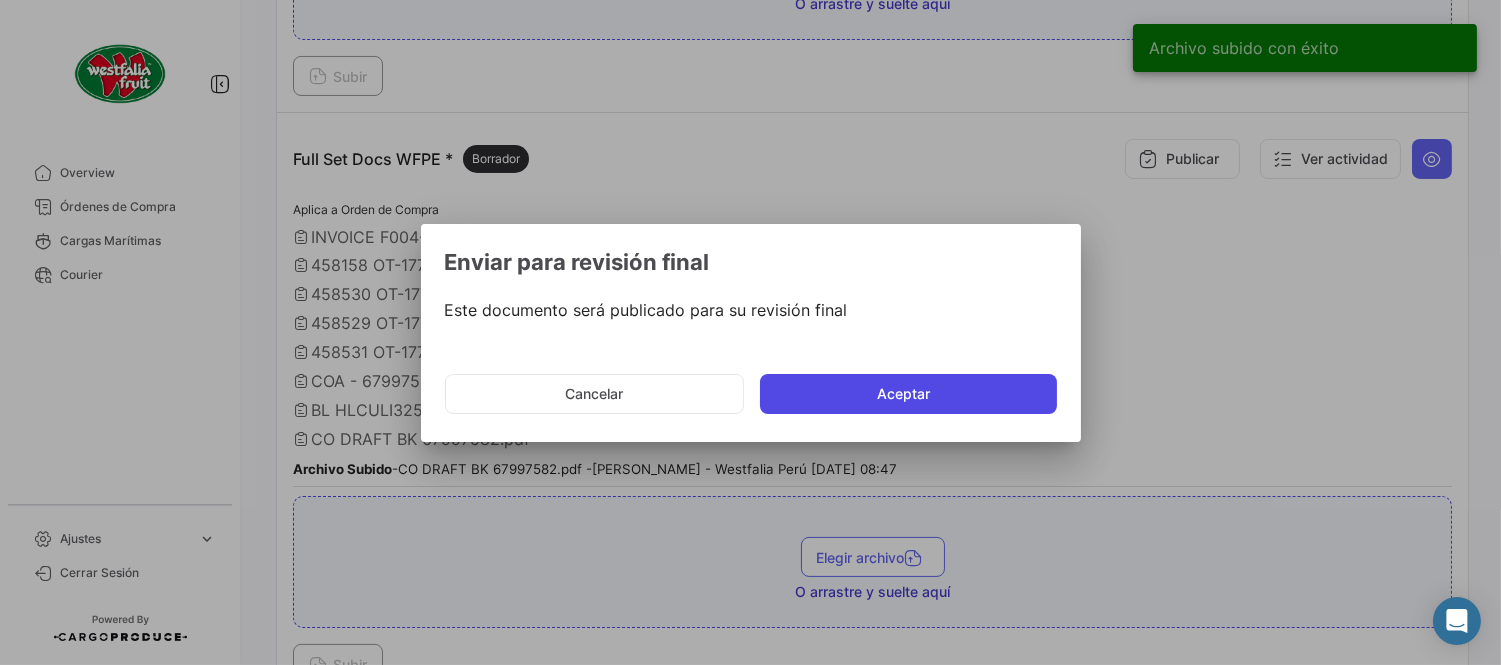 click on "Aceptar" 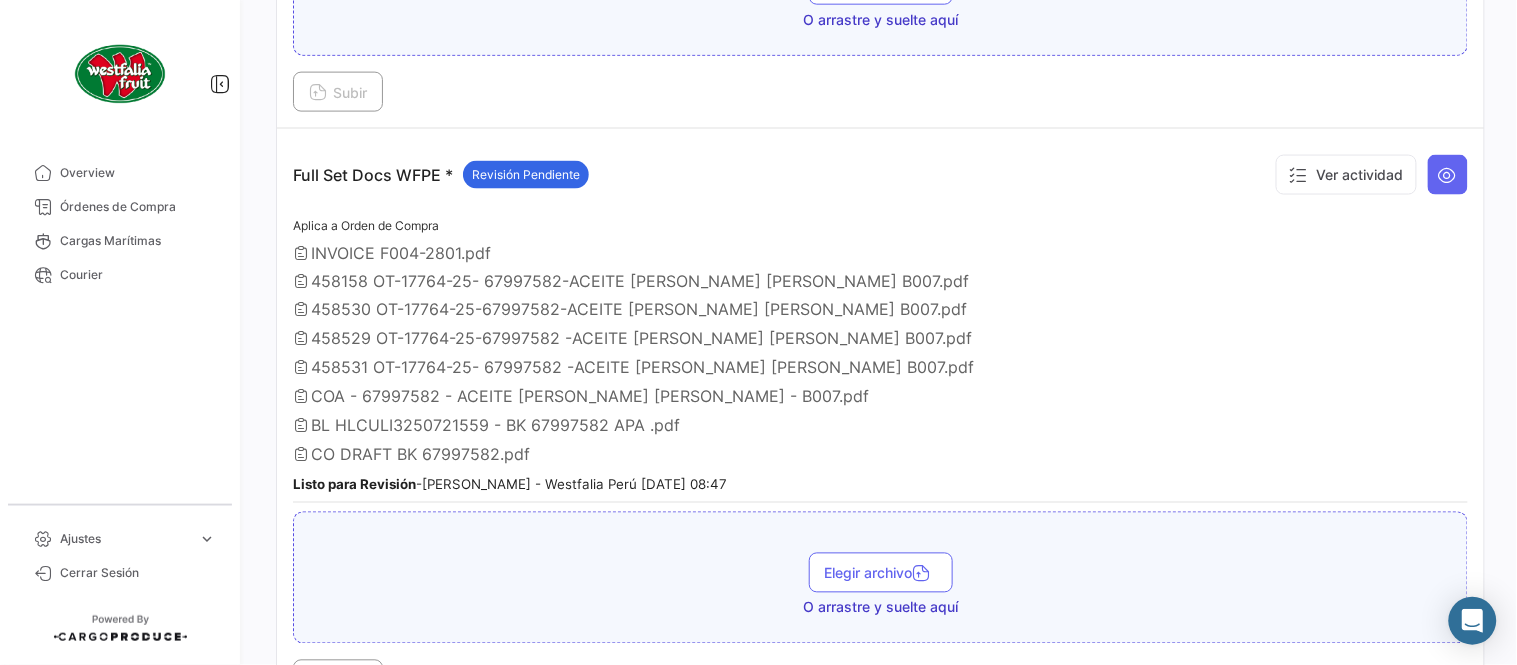 drag, startPoint x: 196, startPoint y: 197, endPoint x: 192, endPoint y: 2, distance: 195.04102 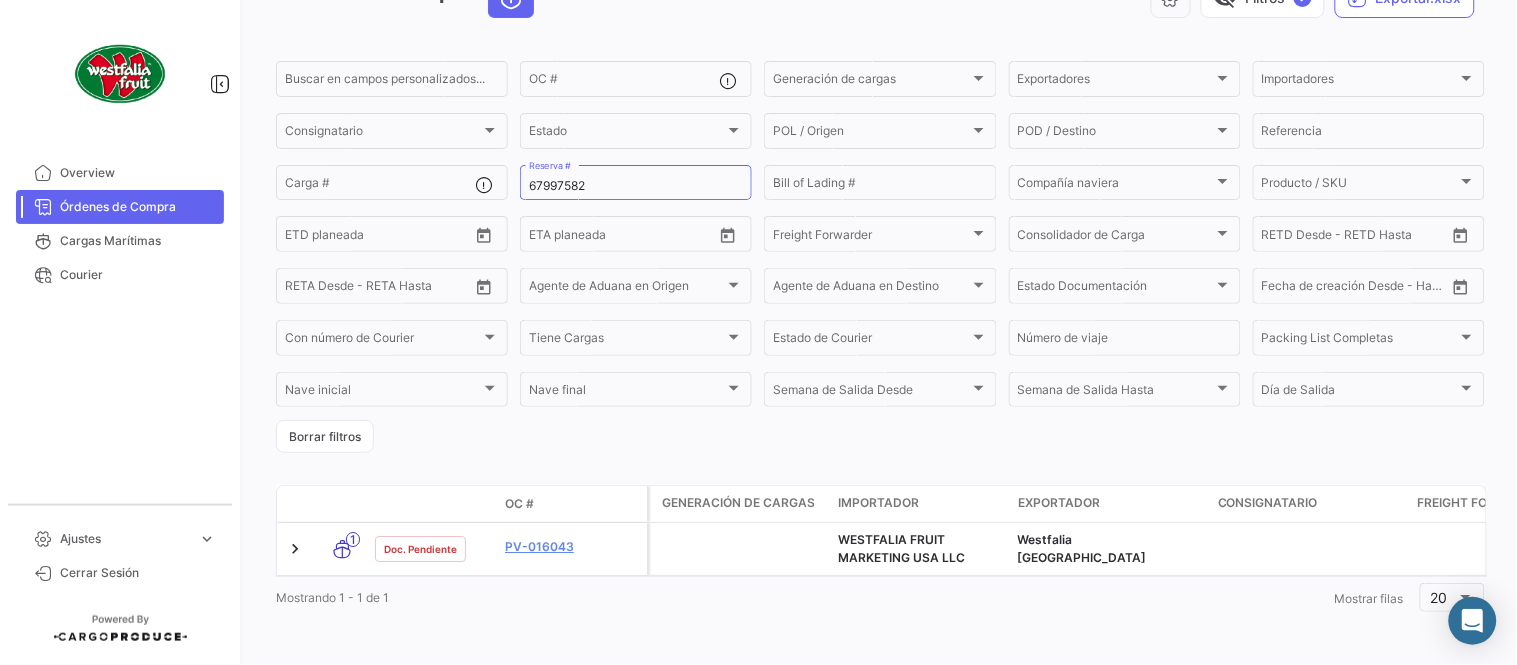 scroll, scrollTop: 0, scrollLeft: 0, axis: both 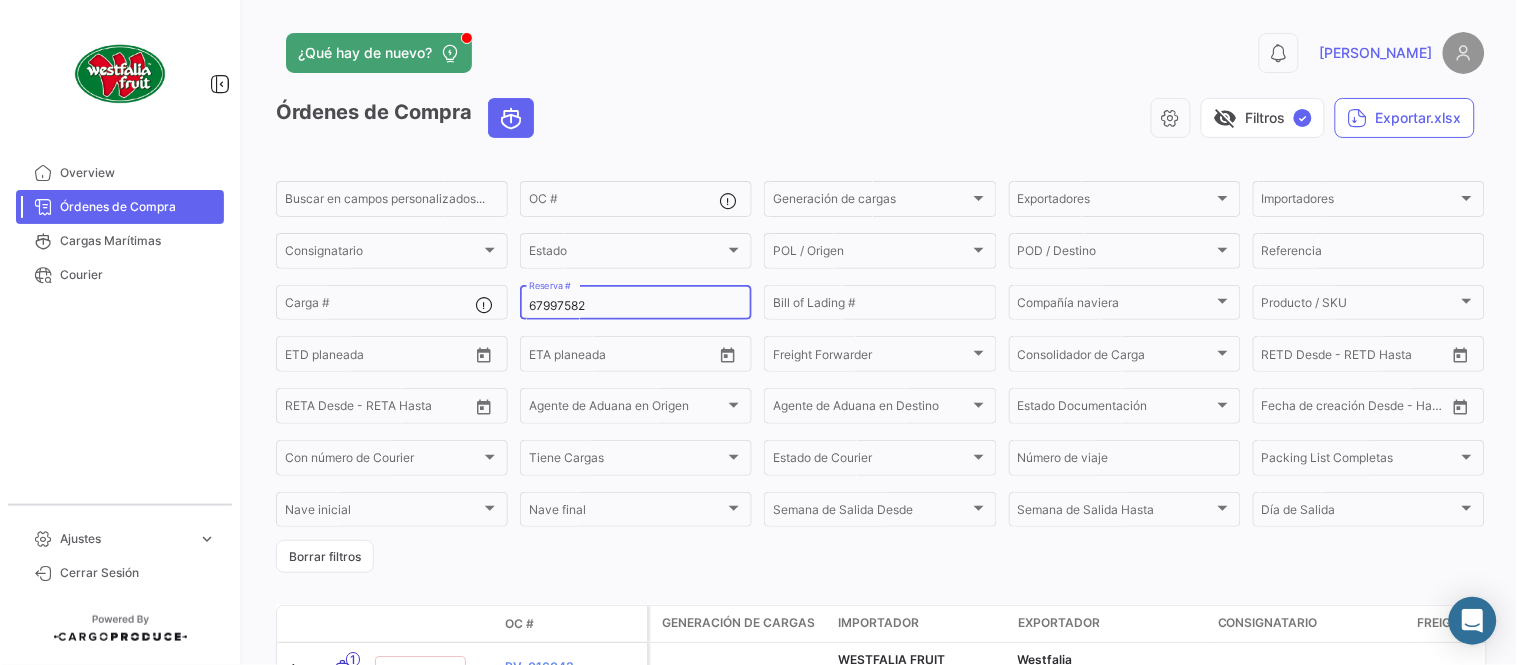 click on "67997582 Reserva #" 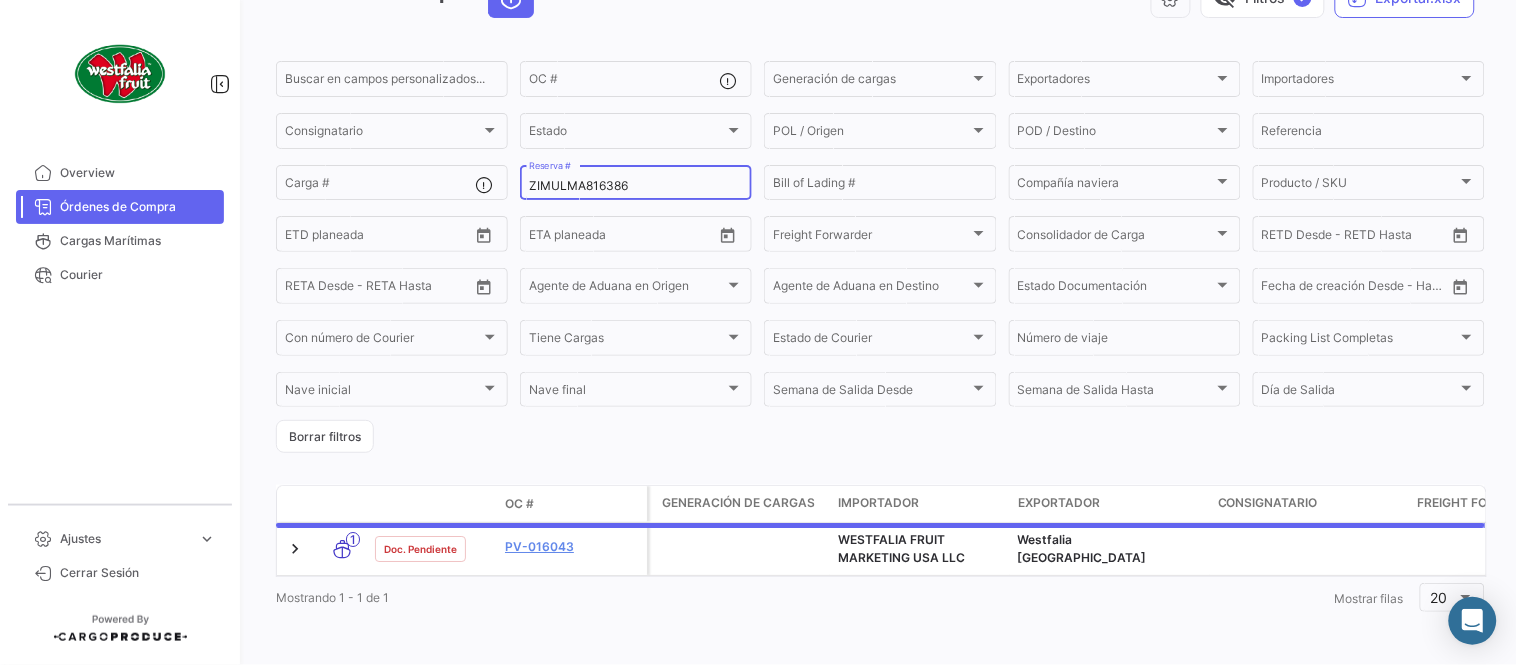 scroll, scrollTop: 136, scrollLeft: 0, axis: vertical 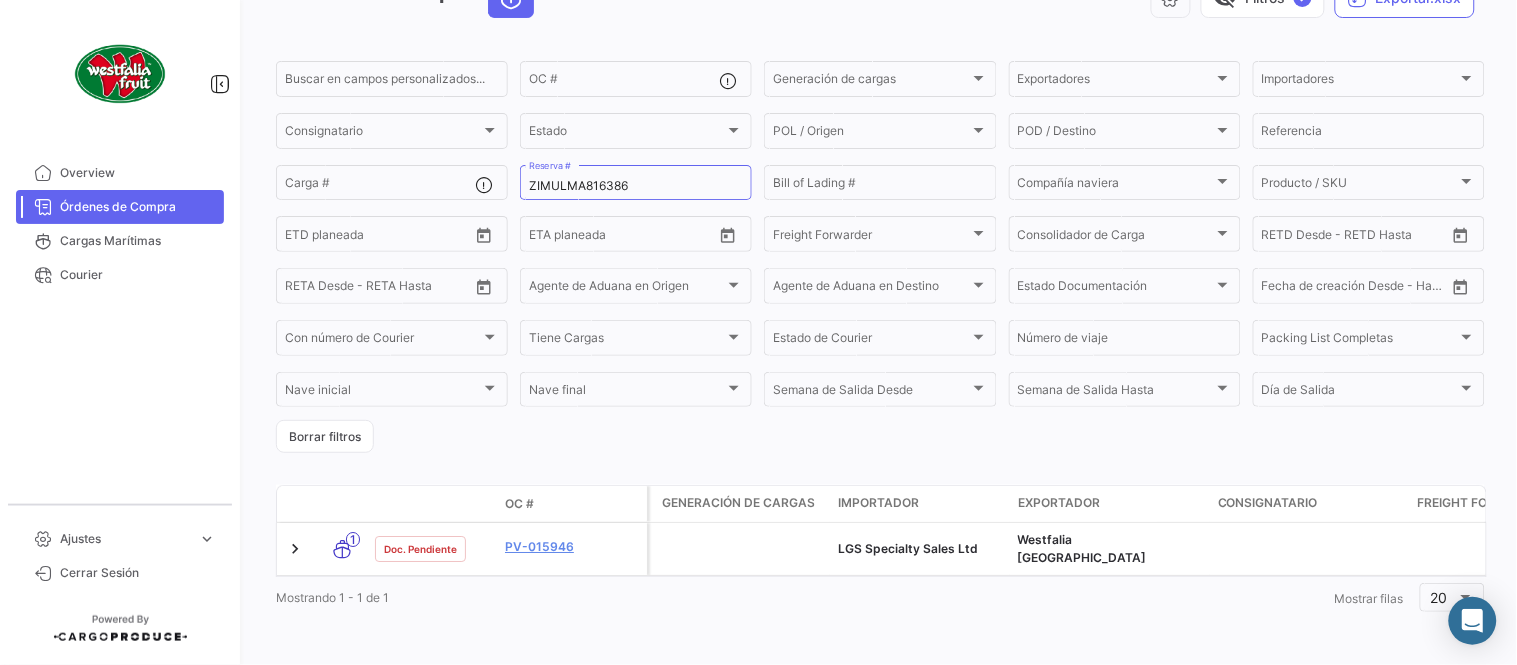 click on "Órdenes de Compra   visibility_off   Filtros  ✓  Exportar.xlsx  Buscar en [PERSON_NAME] personalizados...  OC #  Generación [PERSON_NAME] Generación [PERSON_NAME] Exportadores Exportadores Importadores Importadores Consignatario Consignatario Estado Estado POL / Origen  POL / Origen  POD / Destino POD / Destino  Referencia  Carga # ZIMULMA816386 Reserva # Bill of Lading # Compañía naviera Compañía naviera Producto / SKU Producto / SKU Desde –  ETD planeada  Desde –  ETA planeada  Freight Forwarder Freight Forwarder Consolidador de Carga Consolidador de Carga Desde –  RETD Desde - RETD Hasta  Desde –  [PERSON_NAME] Desde - [PERSON_NAME] Hasta  Agente de Aduana en Origen Agente de Aduana en Origen Agente de Aduana en Destino Agente de Aduana en Destino Estado Documentación Estado Documentación Desde –  Fecha de creación Desde - Hasta  Con número de Courier Con número de Courier Tiene Cargas Tiene Cargas Estado de Courier Estado de Courier Número de viaje Packing List Completas Packing List Completas [PERSON_NAME] inicial OC #" 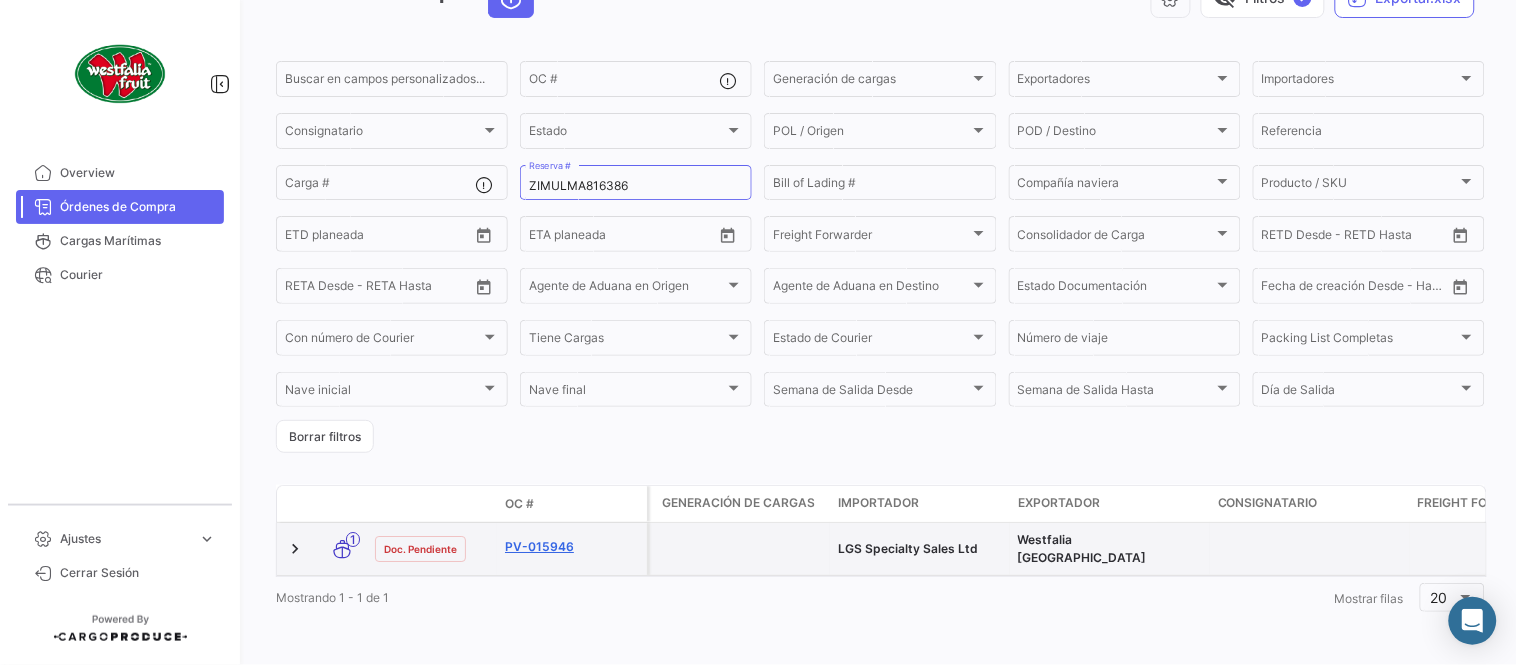 click on "PV-015946" 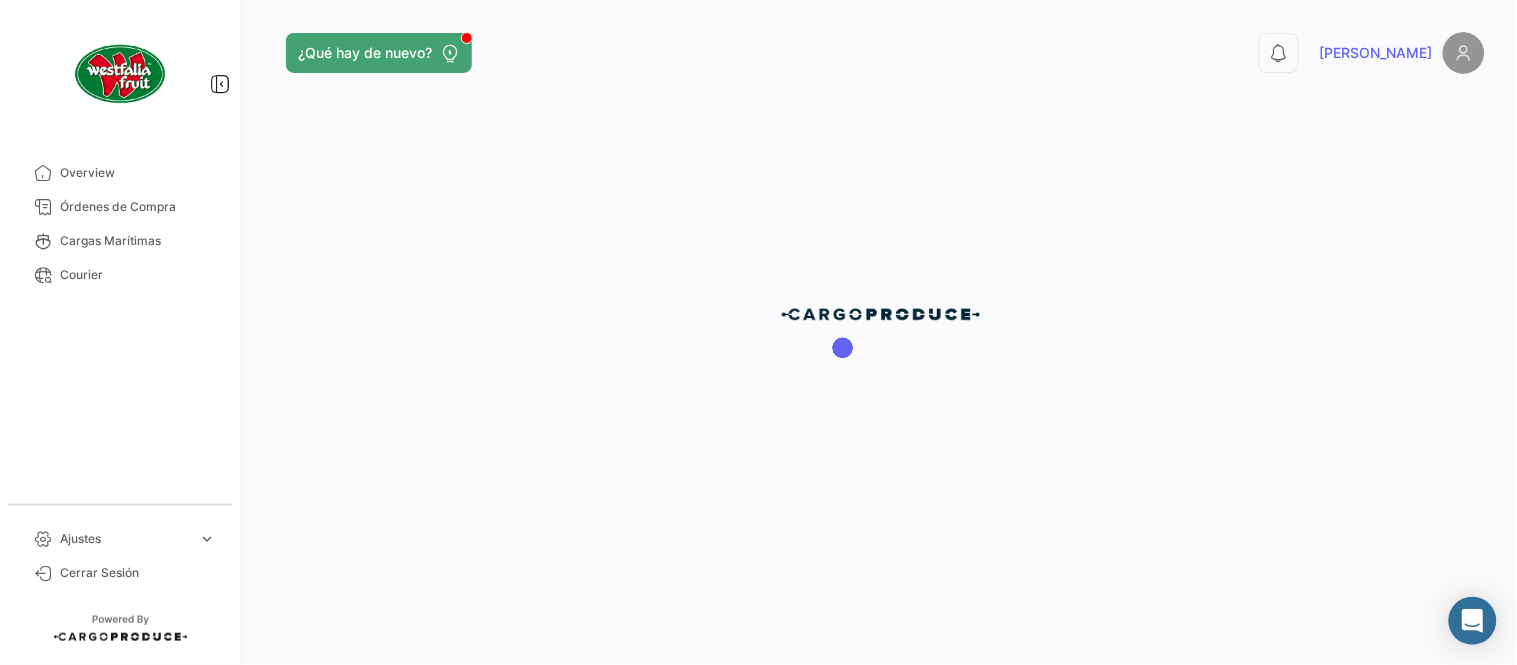scroll, scrollTop: 0, scrollLeft: 0, axis: both 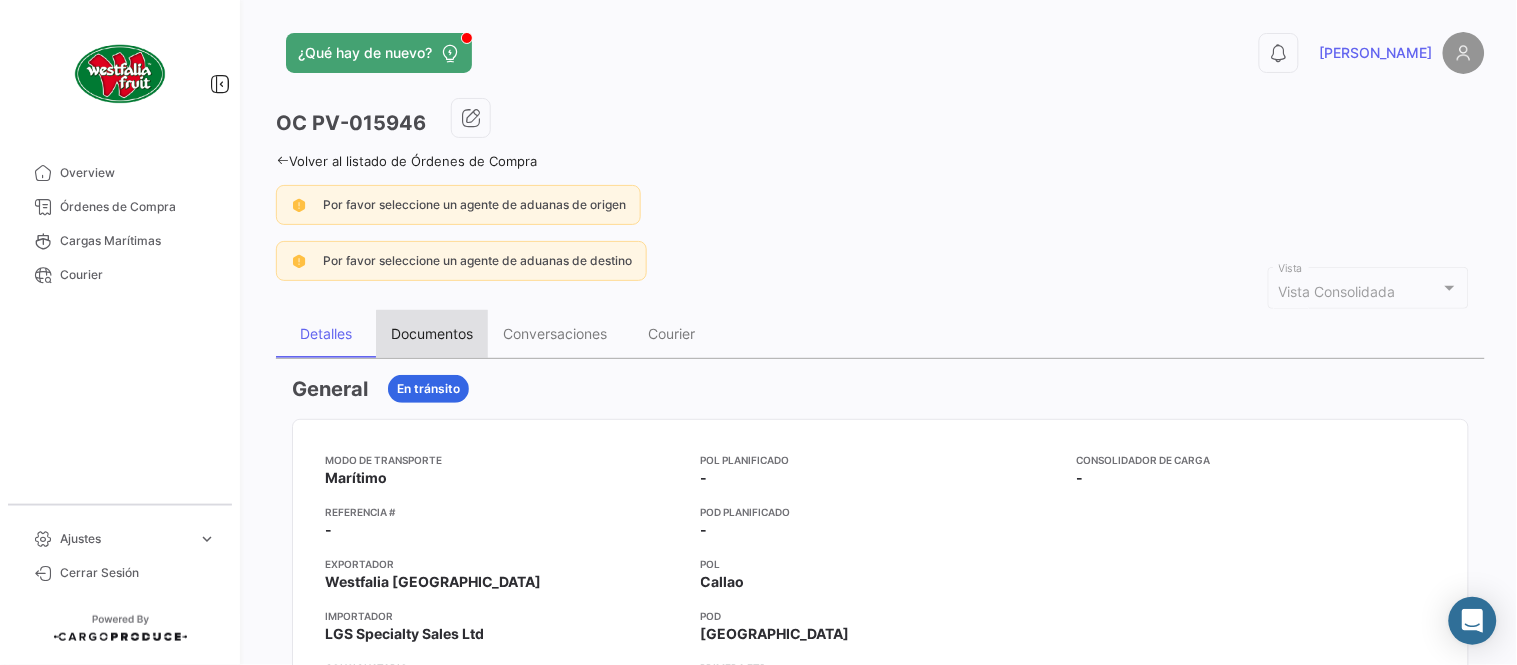 click on "Documentos" at bounding box center [432, 333] 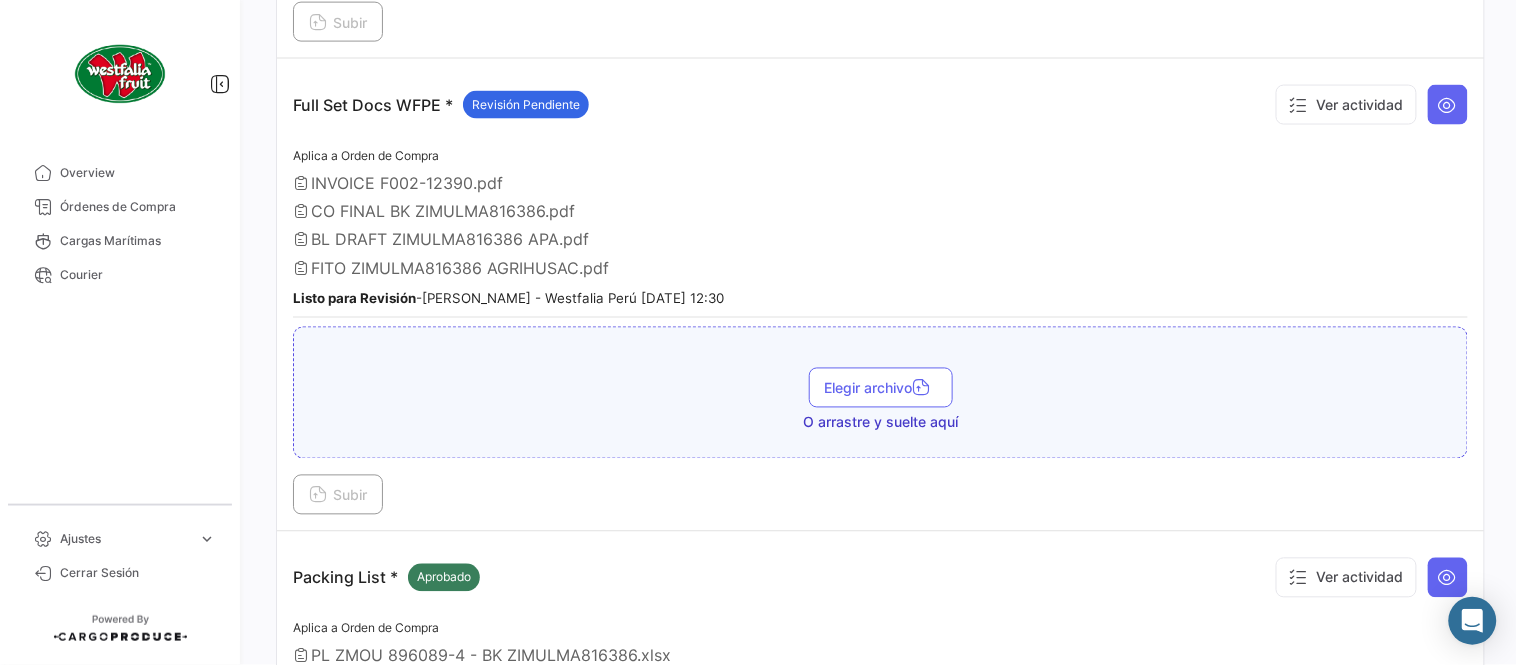 scroll, scrollTop: 776, scrollLeft: 0, axis: vertical 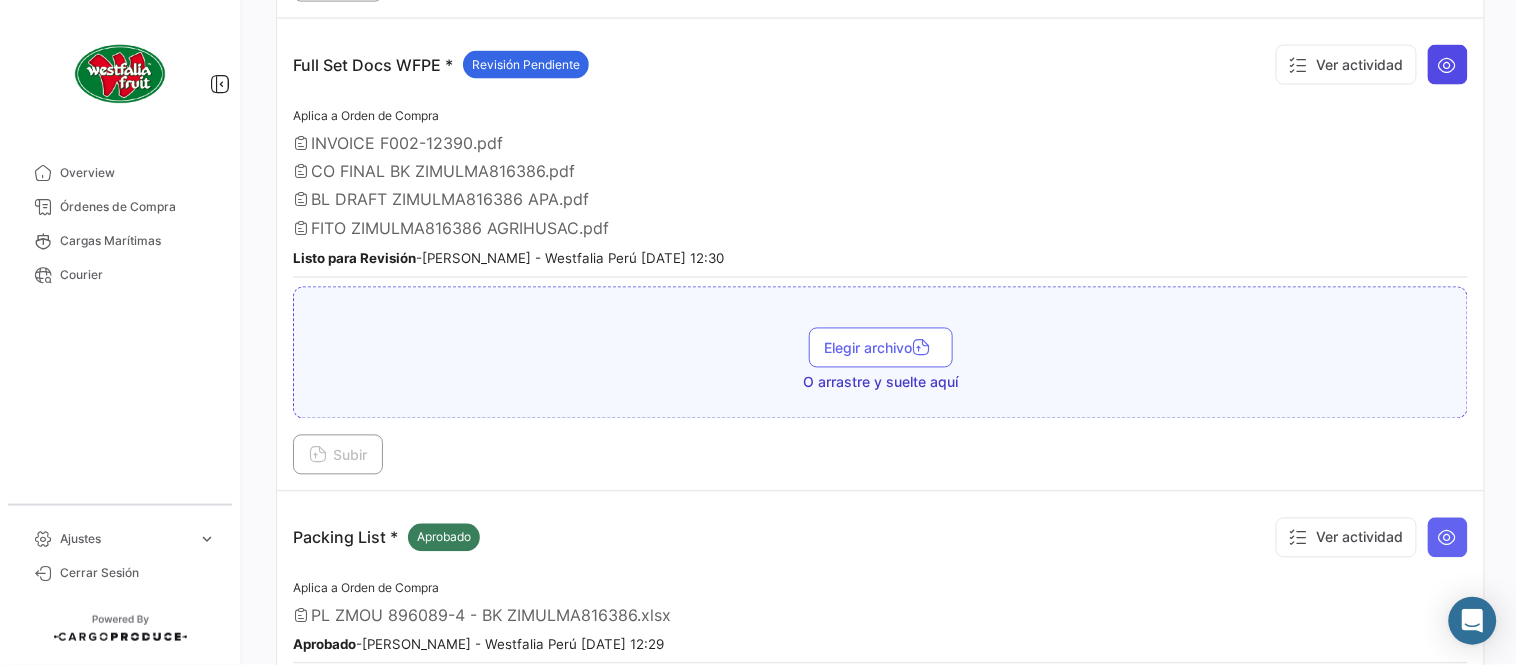 click at bounding box center (1448, 65) 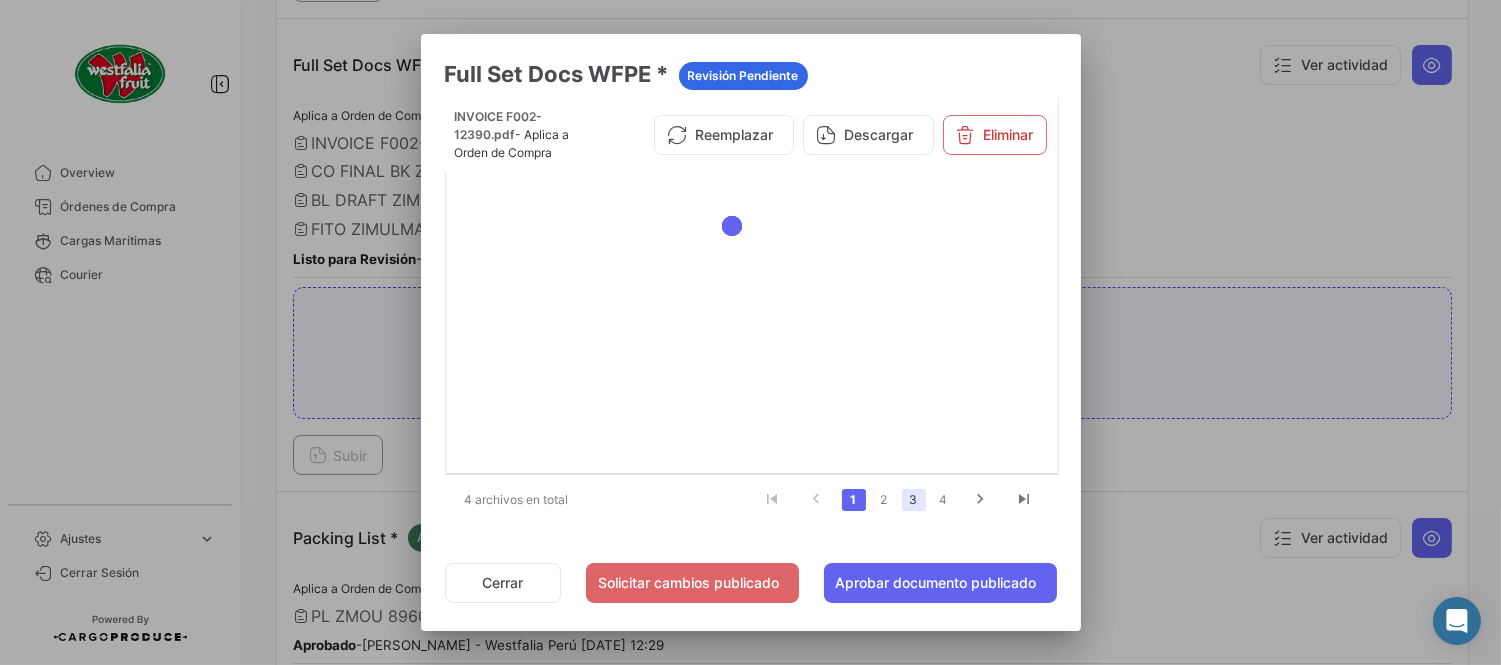 click on "3" 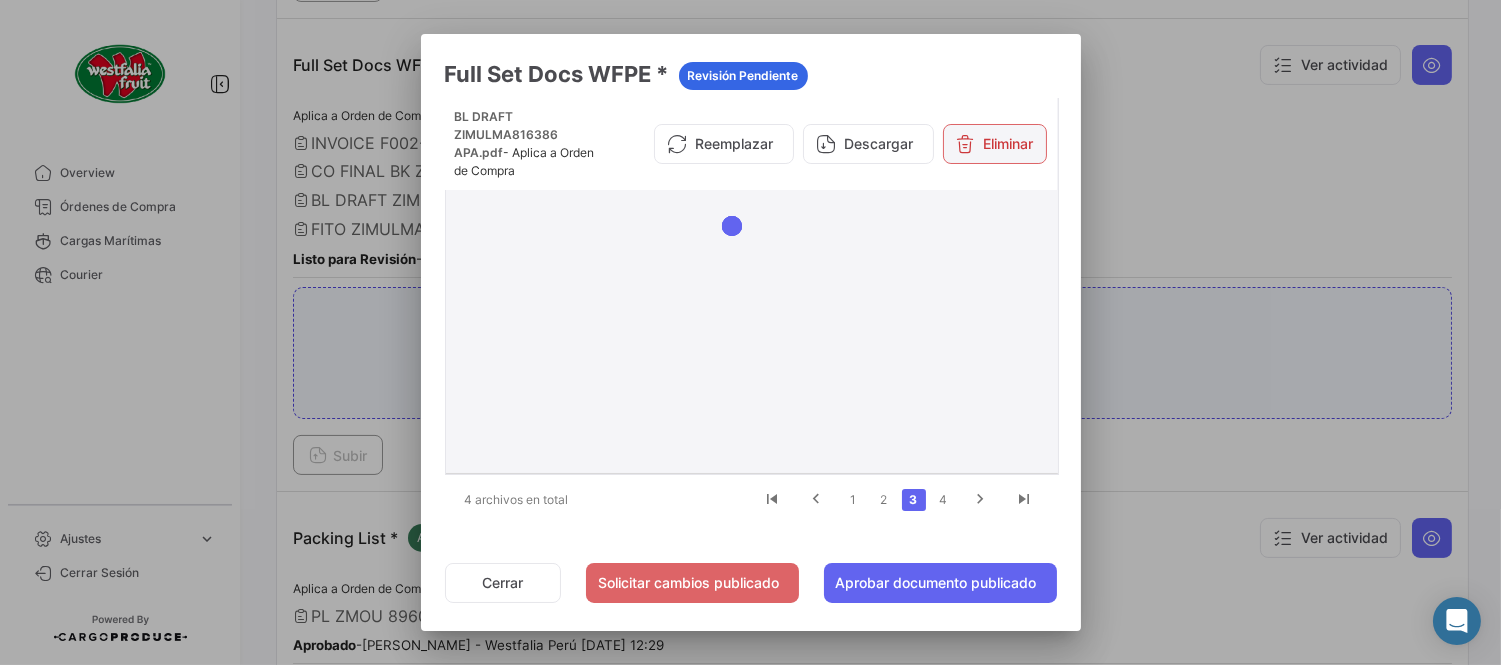 click on "Eliminar" at bounding box center [995, 144] 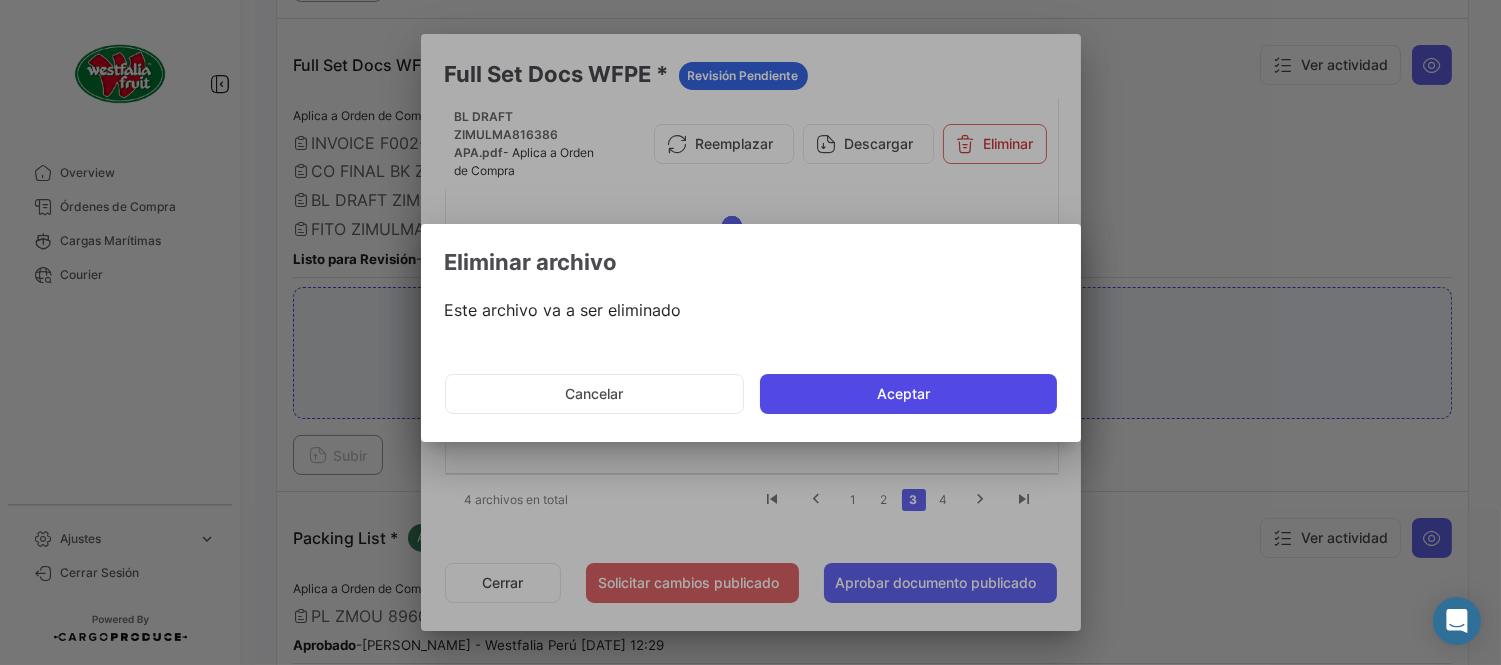 click on "Aceptar" 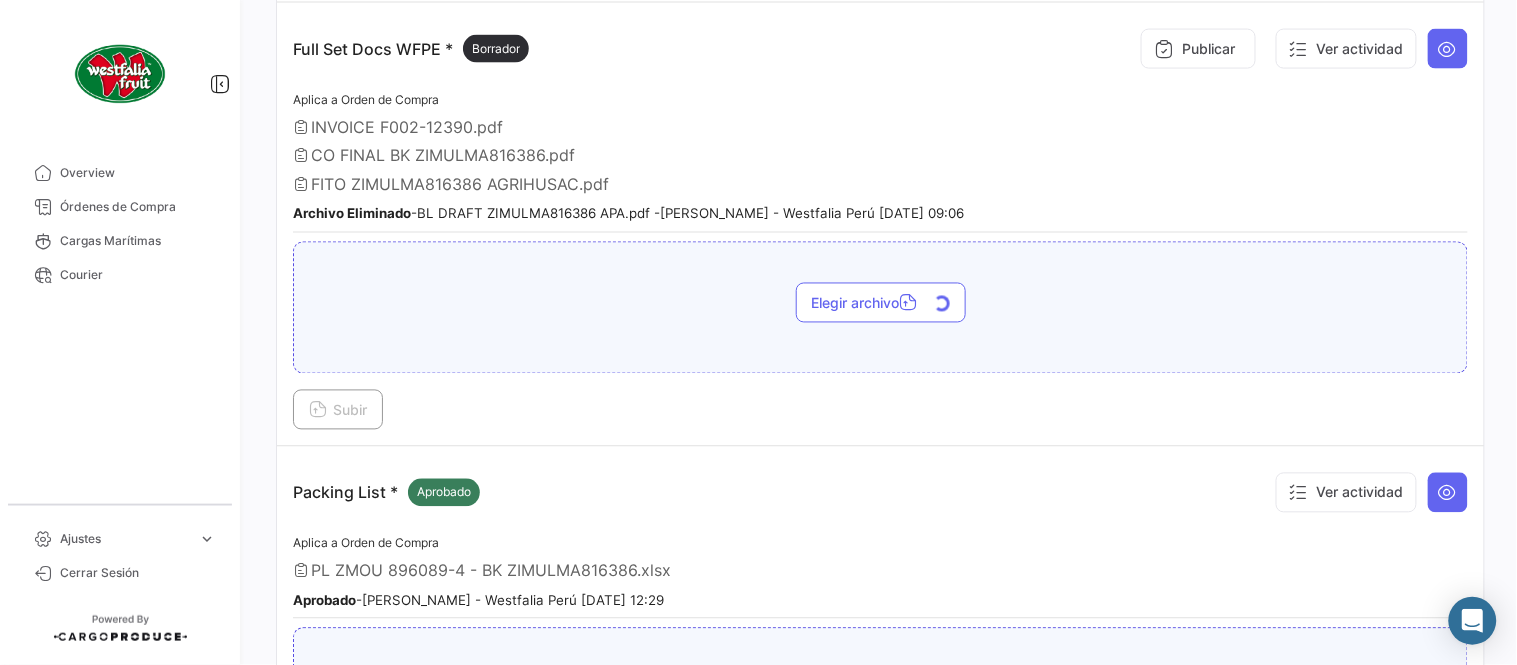 scroll, scrollTop: 665, scrollLeft: 0, axis: vertical 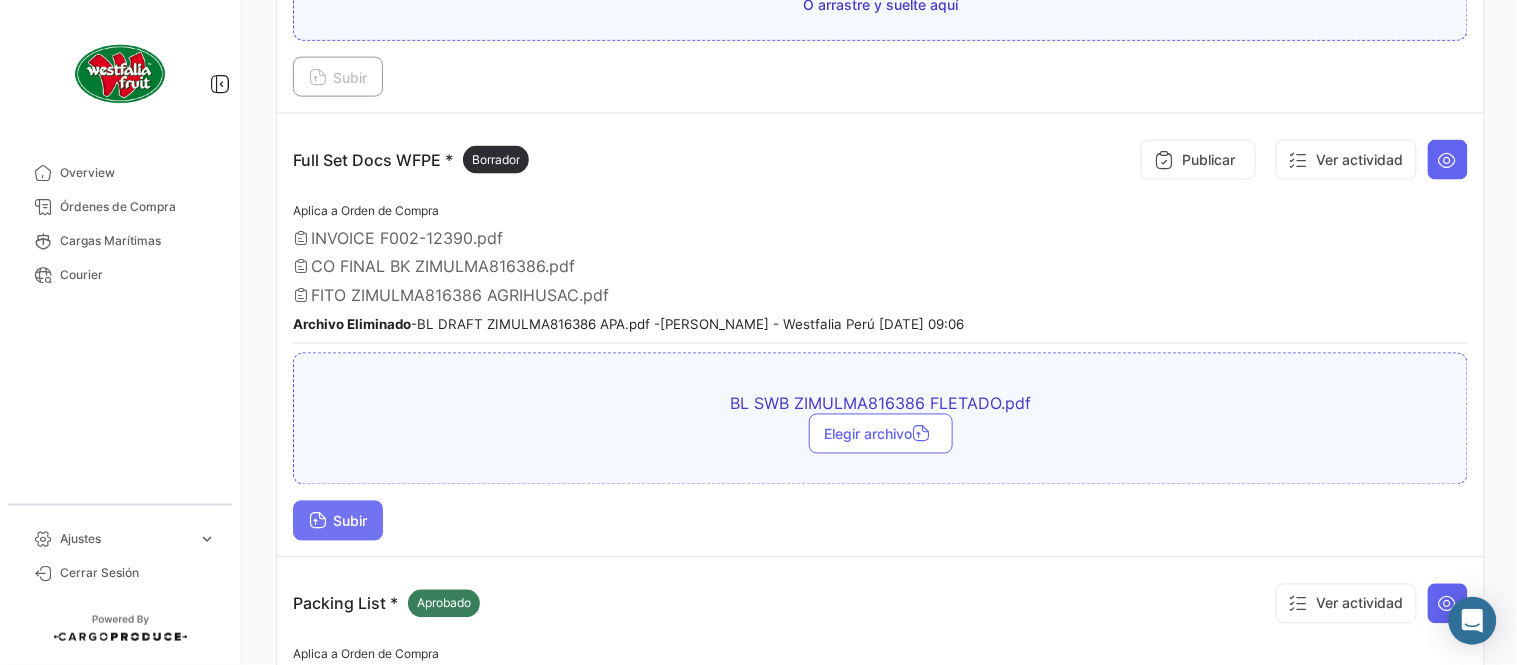 click on "Subir" at bounding box center [338, 521] 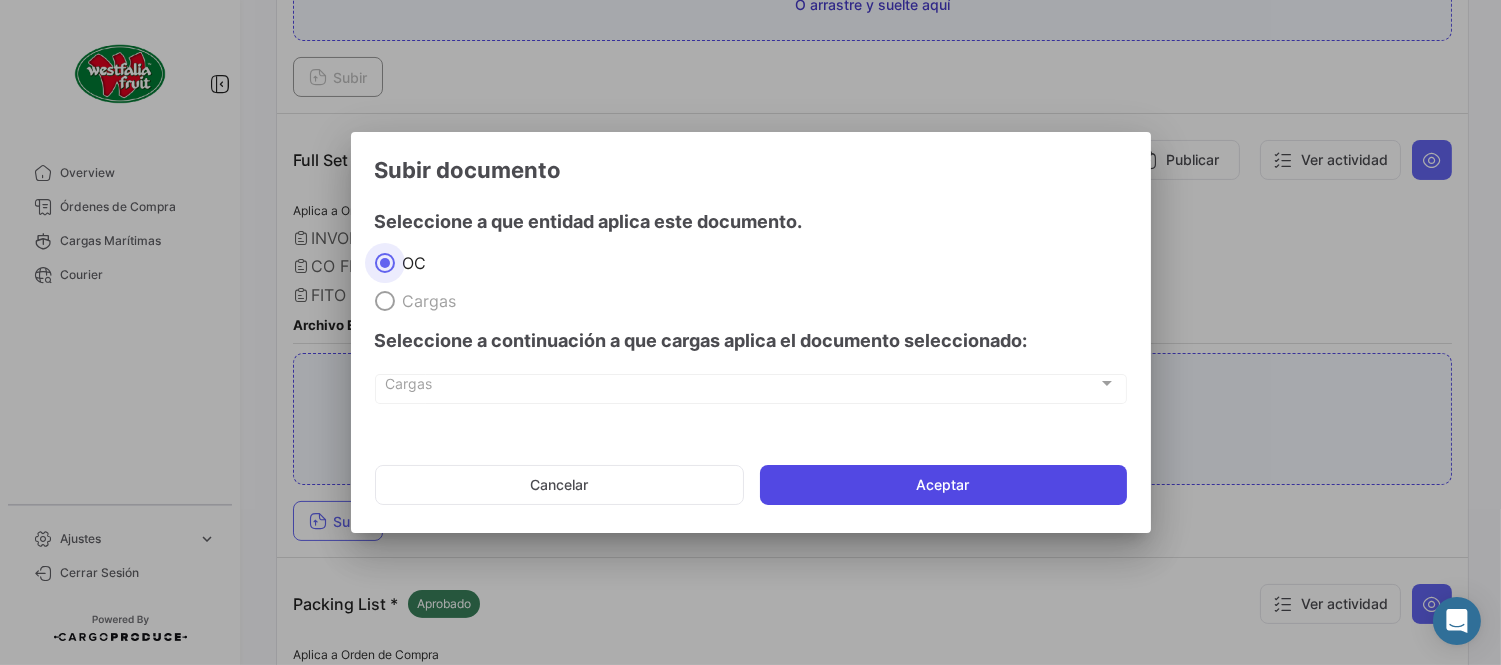 click on "Aceptar" 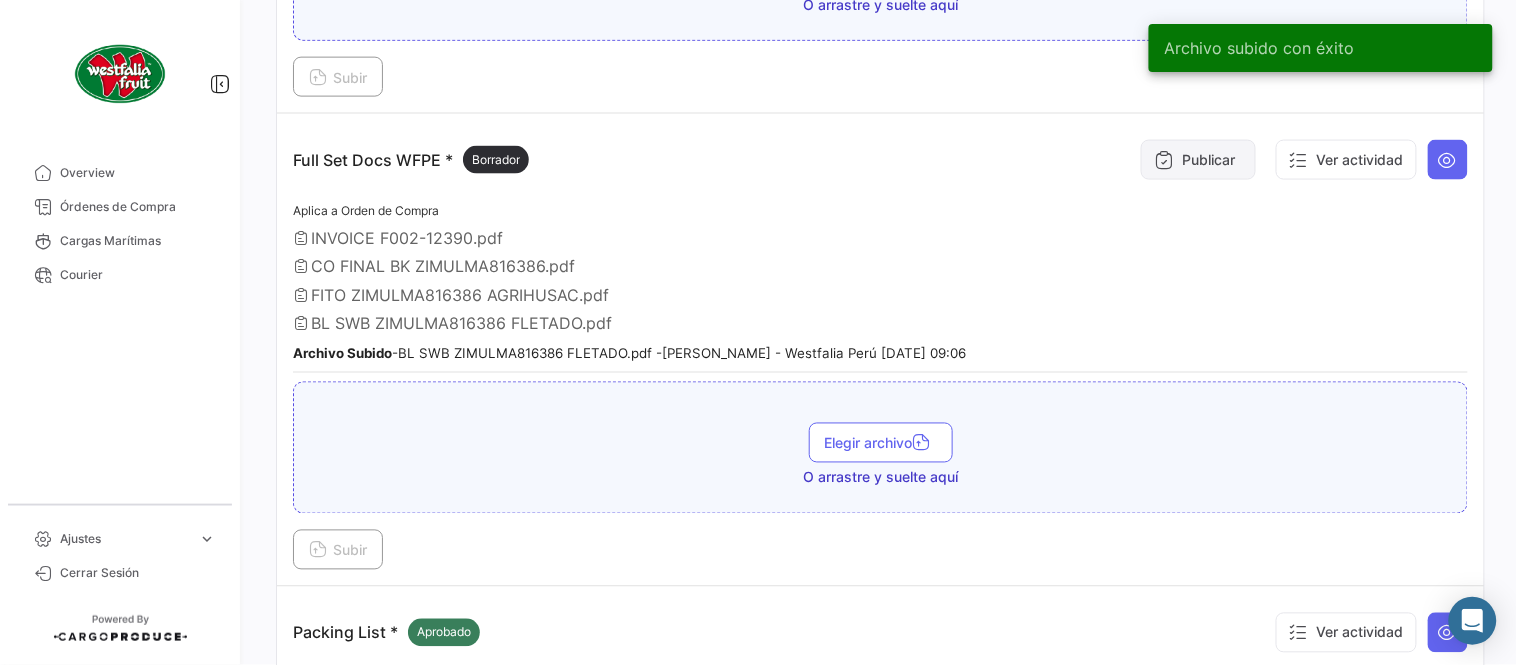 click on "Publicar" at bounding box center [1198, 160] 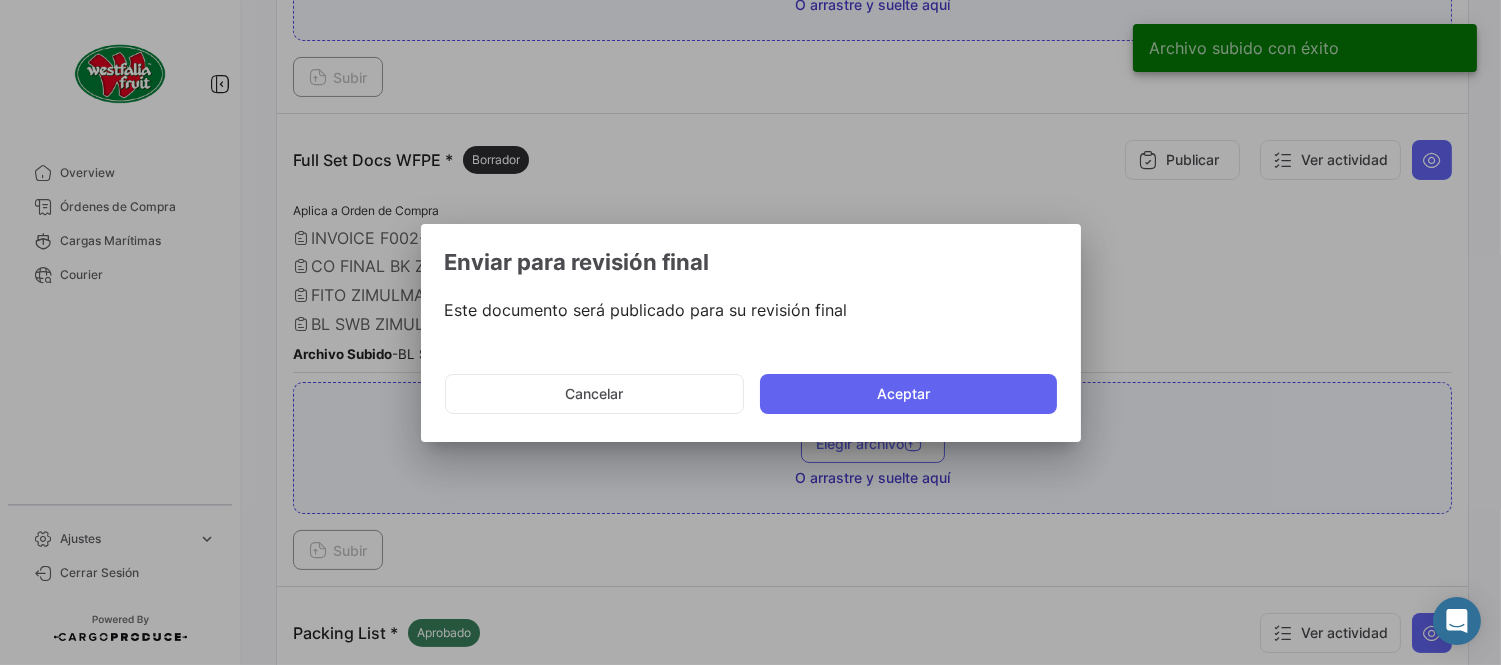 drag, startPoint x: 946, startPoint y: 384, endPoint x: 365, endPoint y: 332, distance: 583.3224 